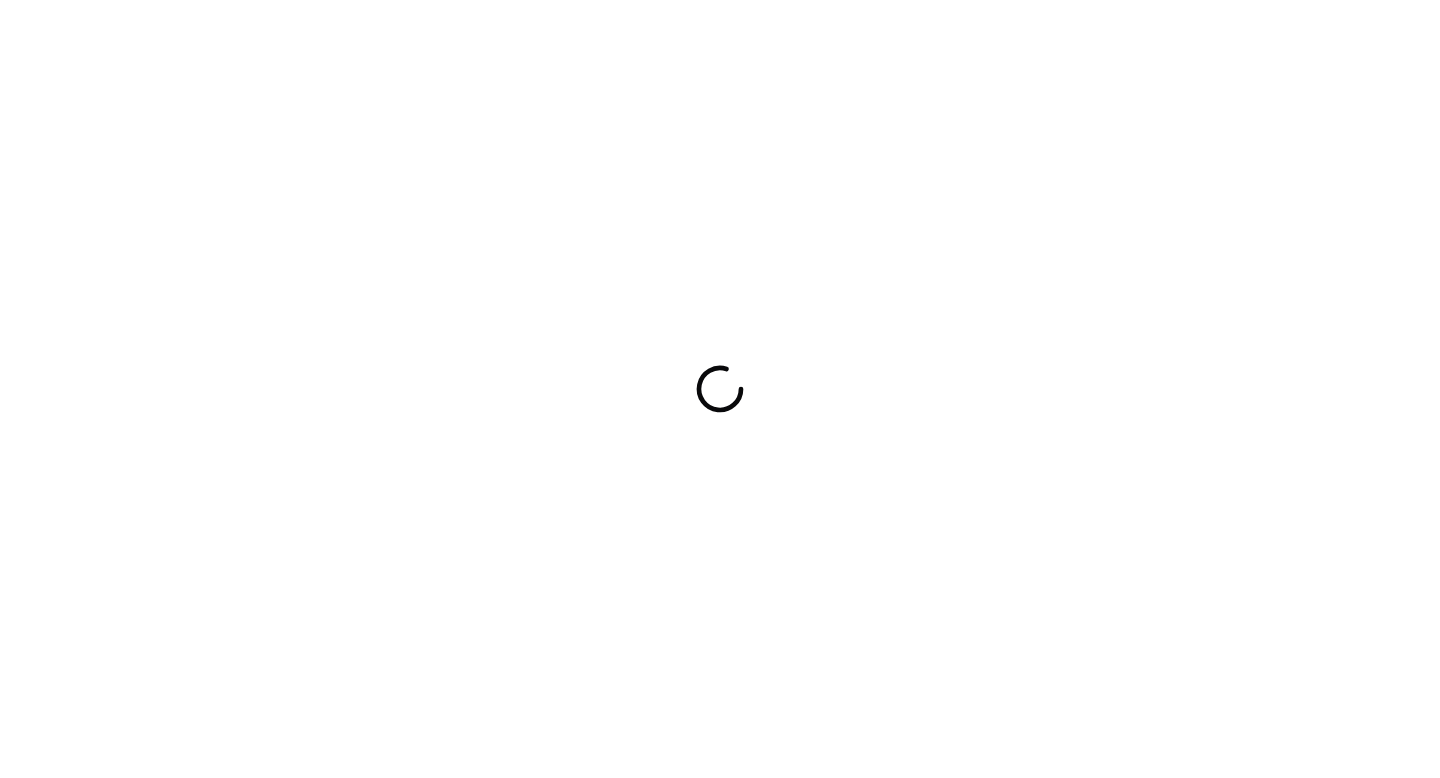 scroll, scrollTop: 0, scrollLeft: 0, axis: both 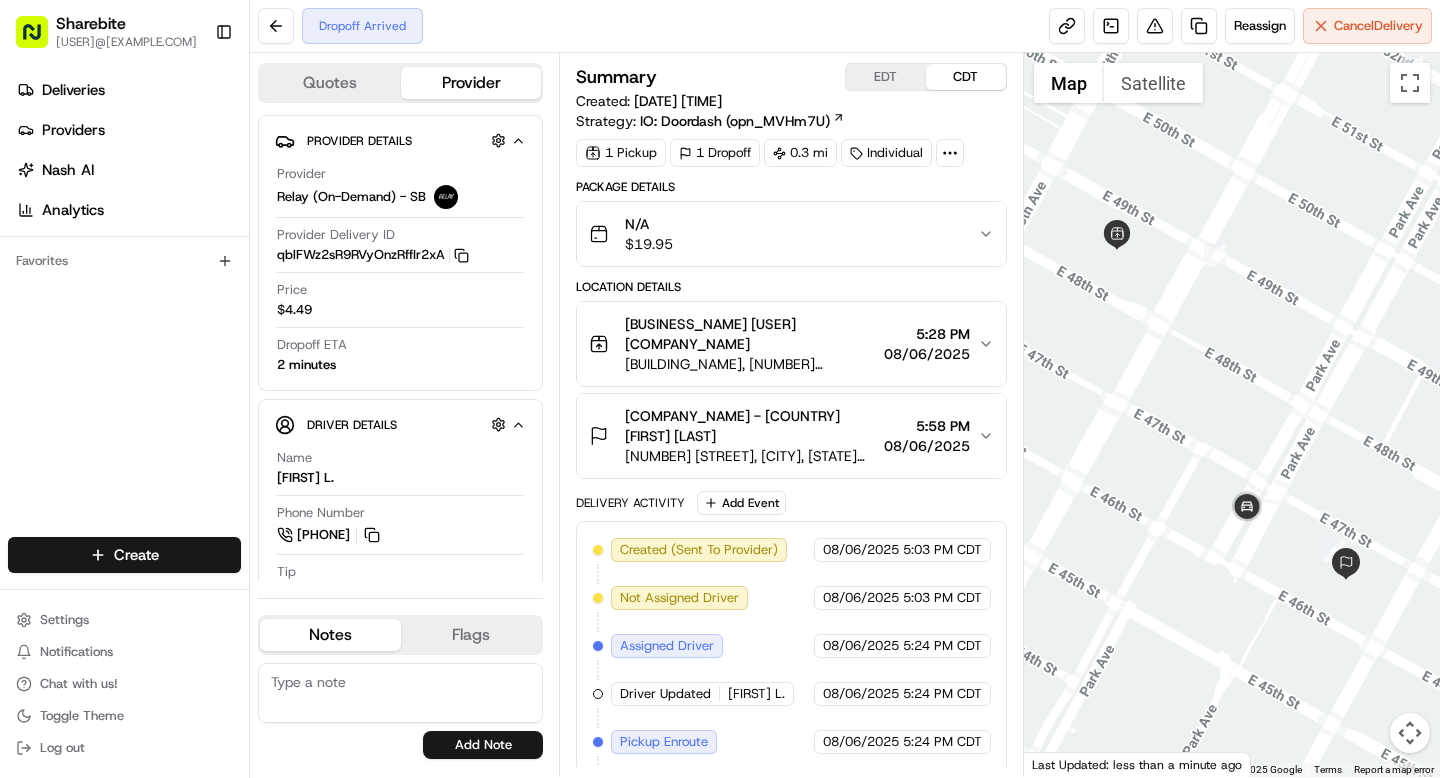 click at bounding box center [950, 153] 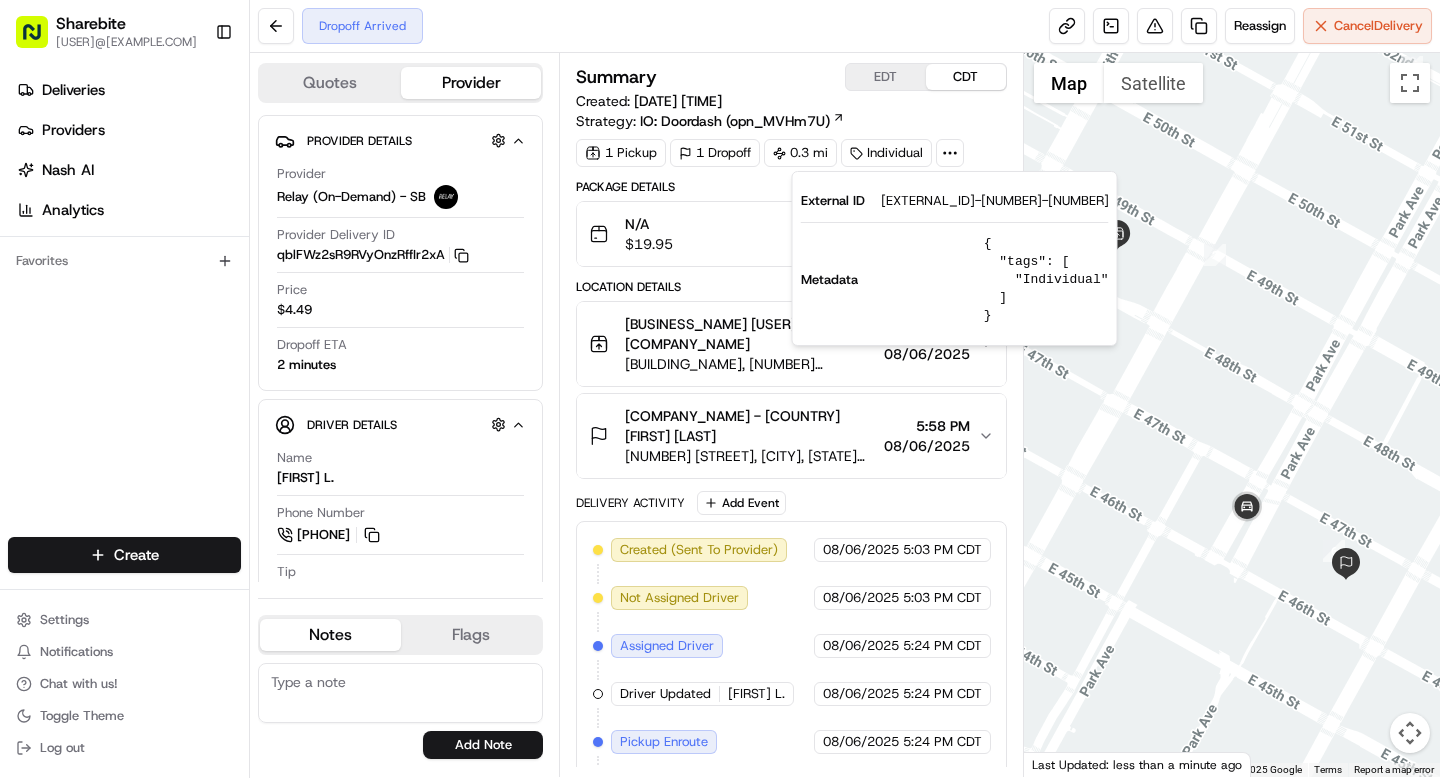 click on "TP08062596845-20602-1890784" at bounding box center (995, 201) 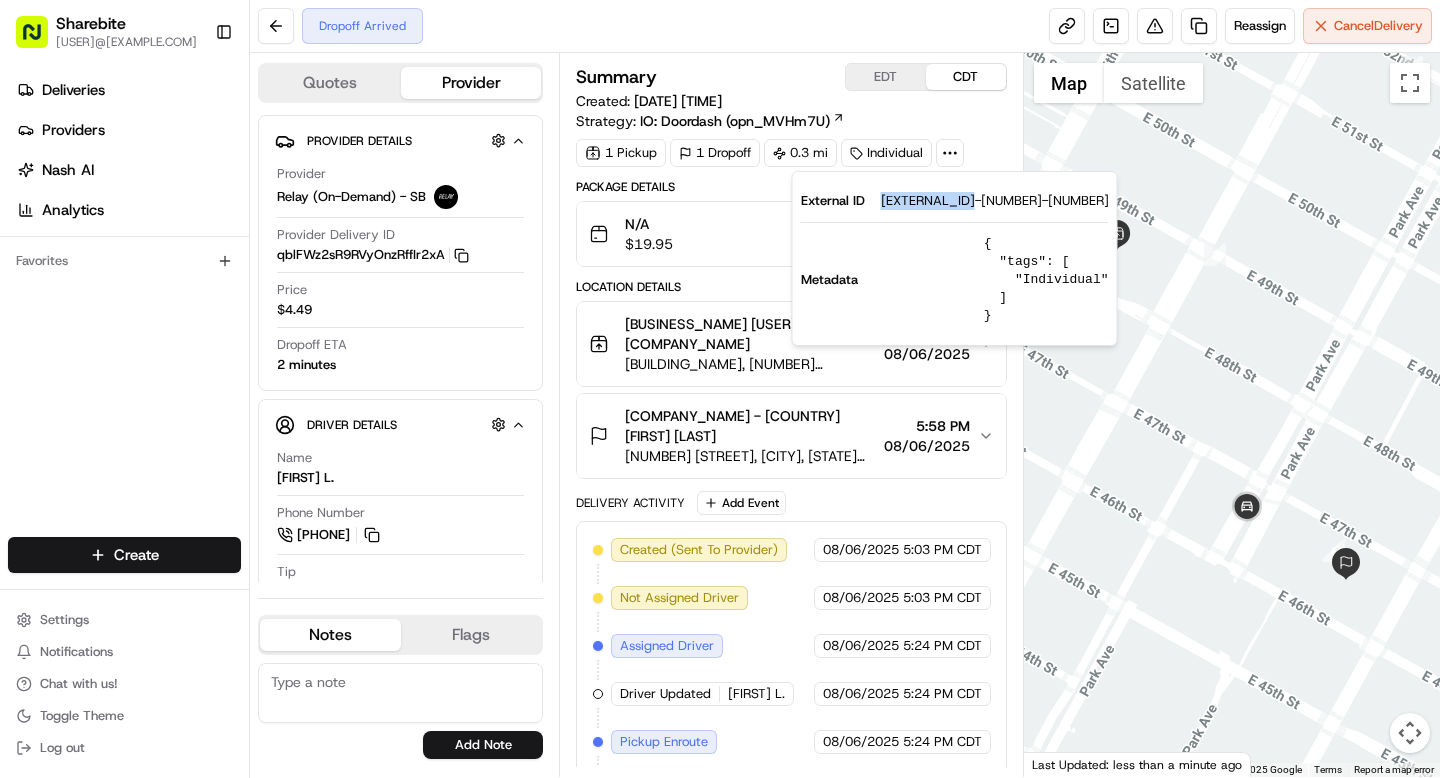 click on "TP08062596845-20602-1890784" at bounding box center [995, 201] 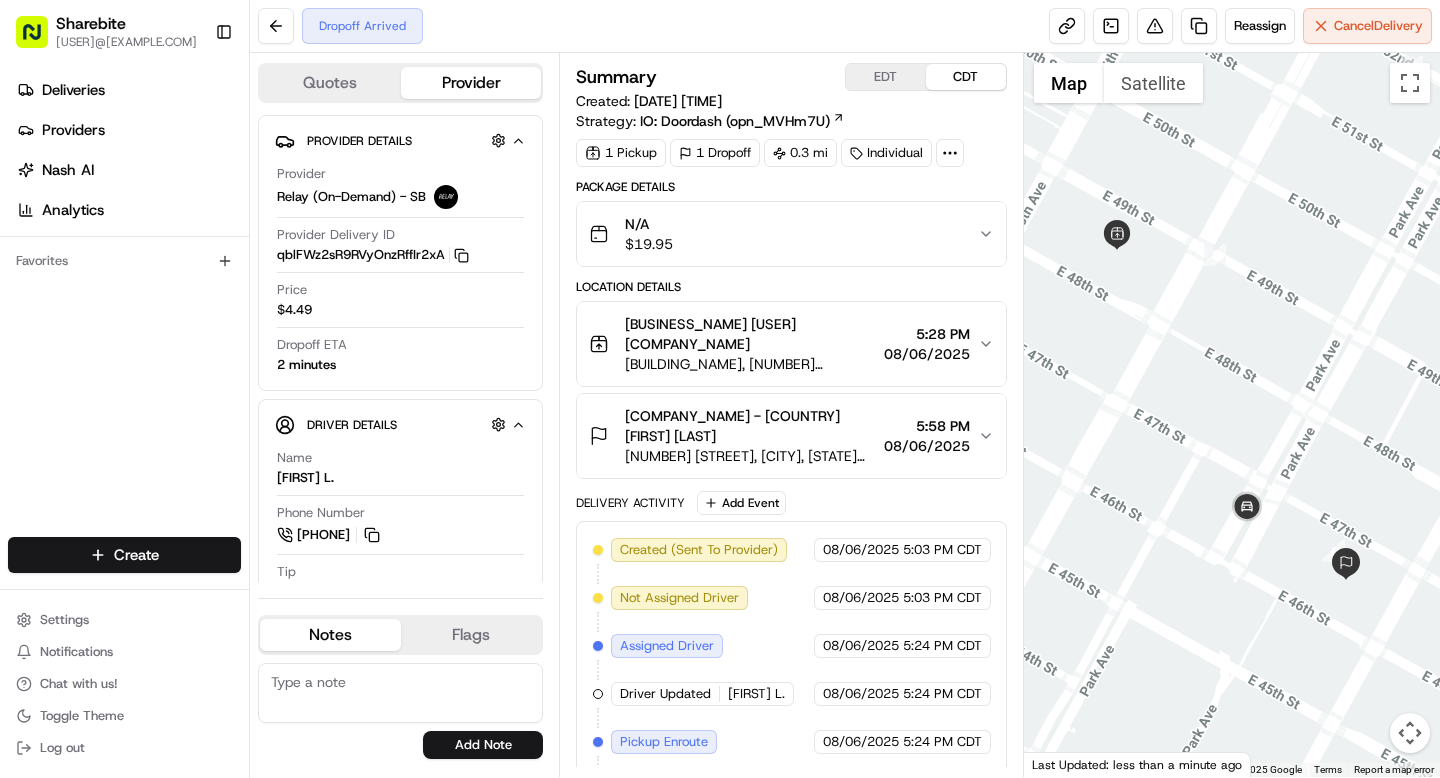 drag, startPoint x: 628, startPoint y: 322, endPoint x: 828, endPoint y: 328, distance: 200.08998 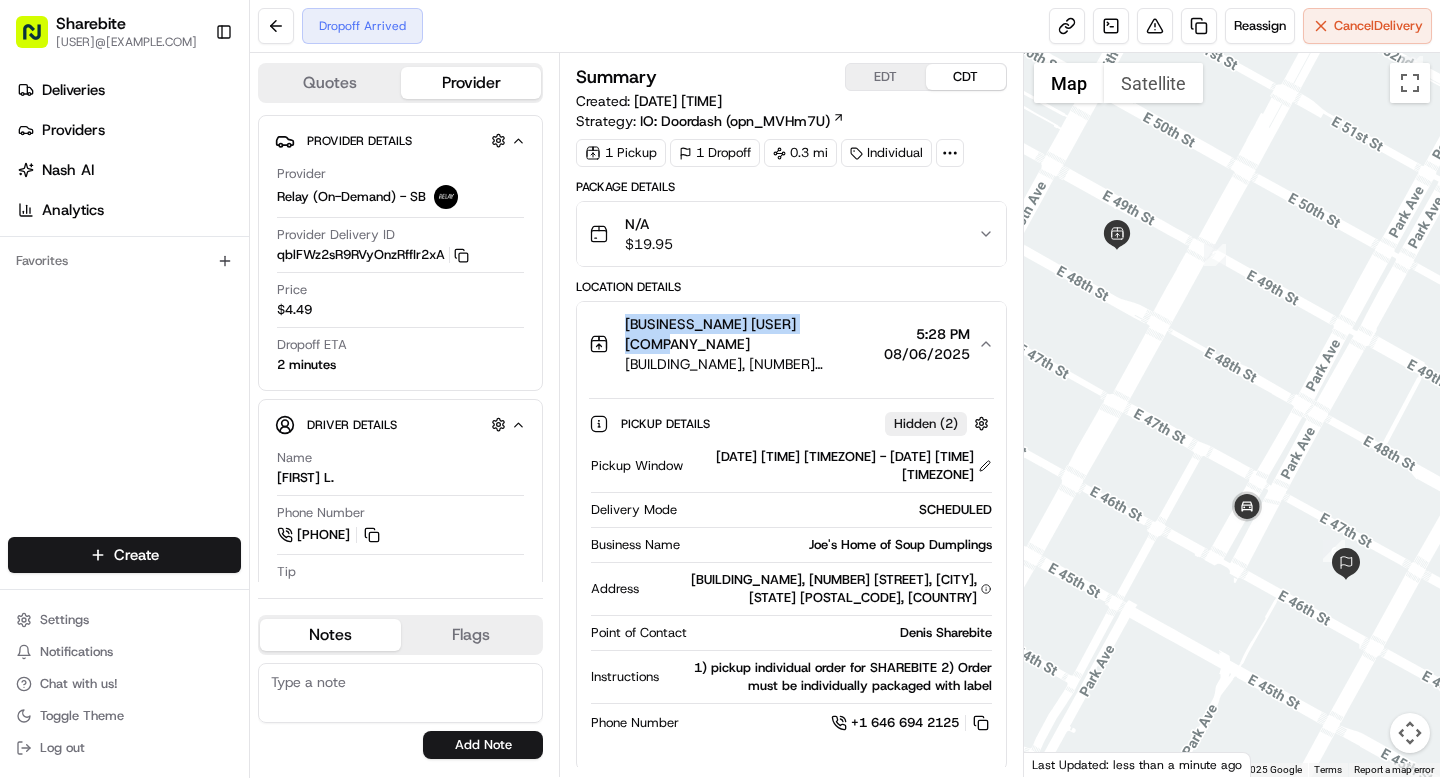 drag, startPoint x: 624, startPoint y: 323, endPoint x: 823, endPoint y: 328, distance: 199.0628 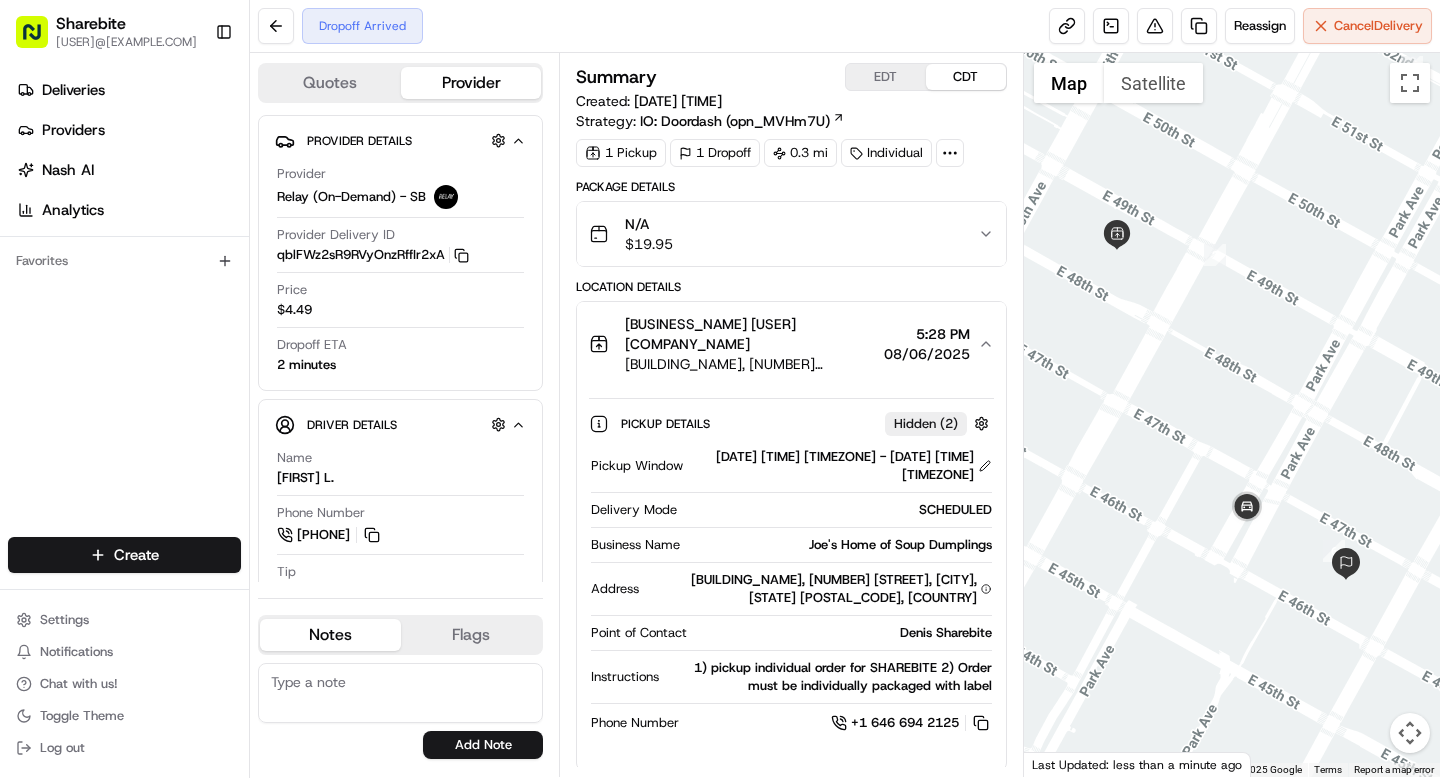 click on "5:28 PM" at bounding box center (927, 334) 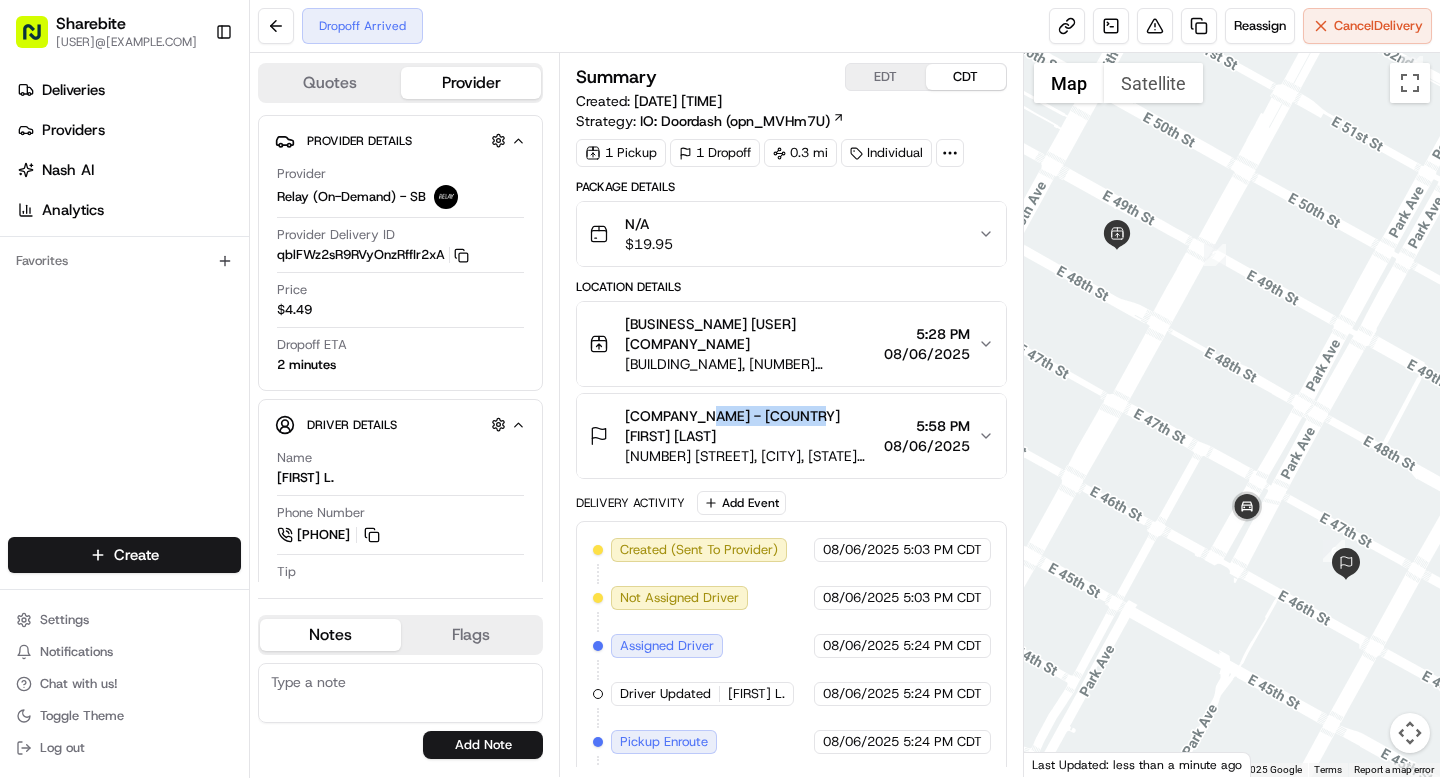 drag, startPoint x: 700, startPoint y: 416, endPoint x: 804, endPoint y: 424, distance: 104.307236 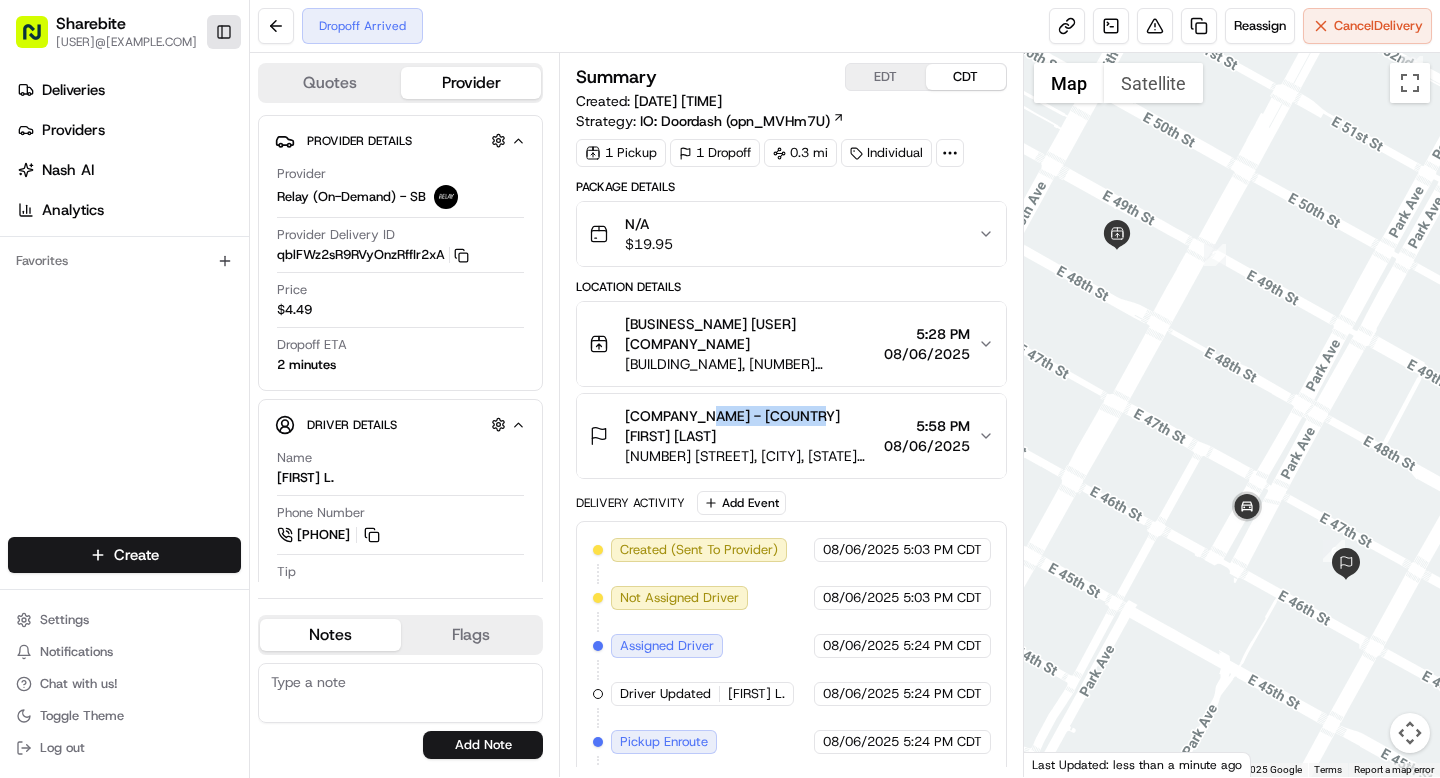click on "Toggle Sidebar" at bounding box center [224, 32] 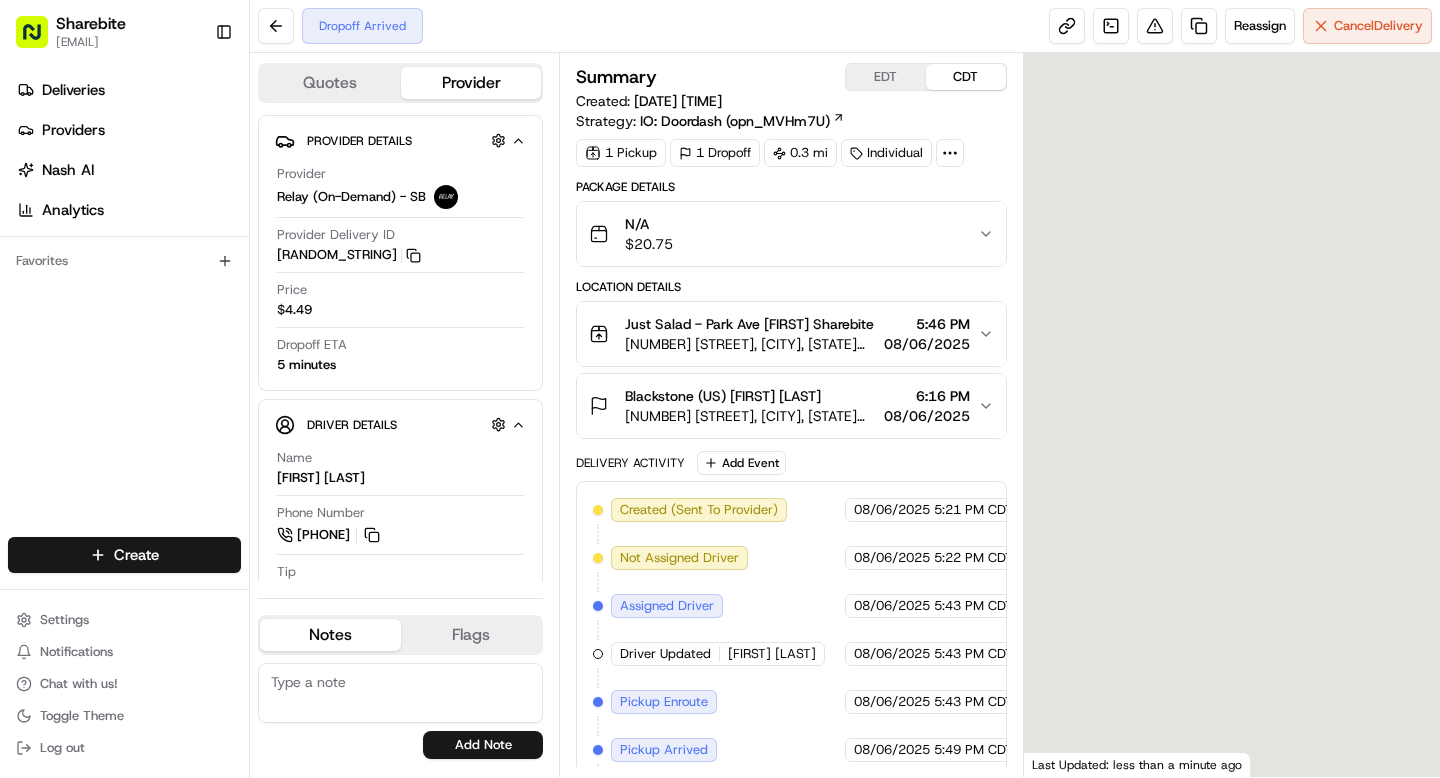 scroll, scrollTop: 0, scrollLeft: 0, axis: both 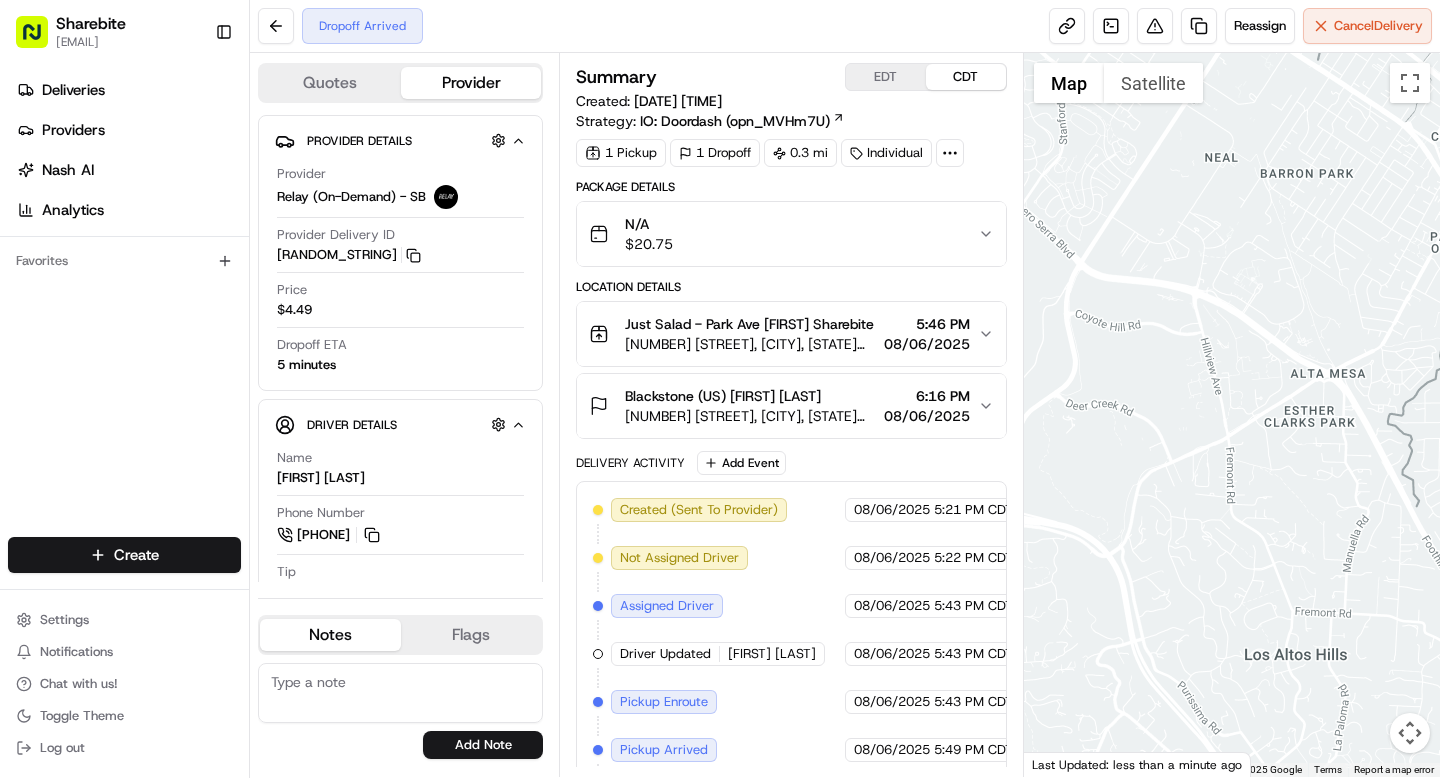 click 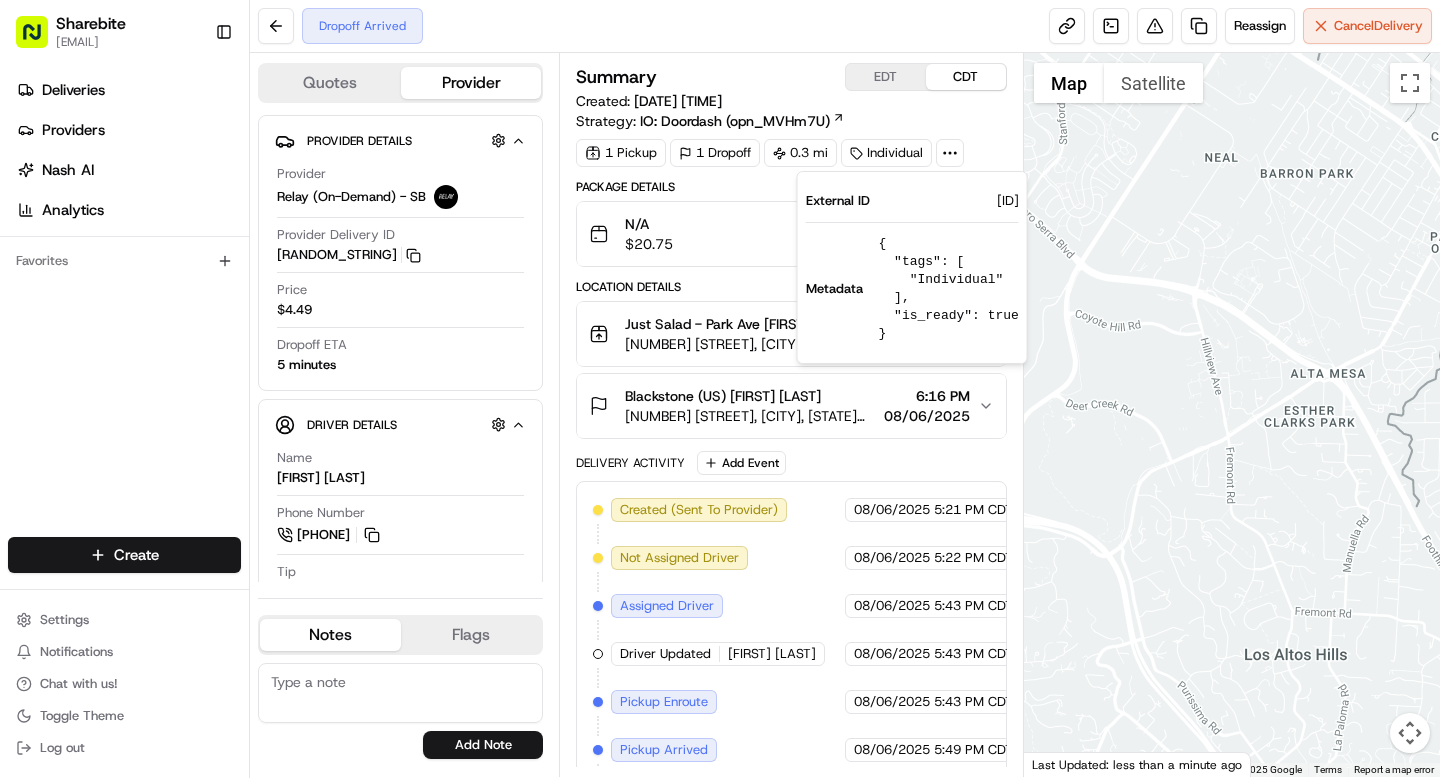 click on "BL08062542561-4734-1890815" at bounding box center (1008, 201) 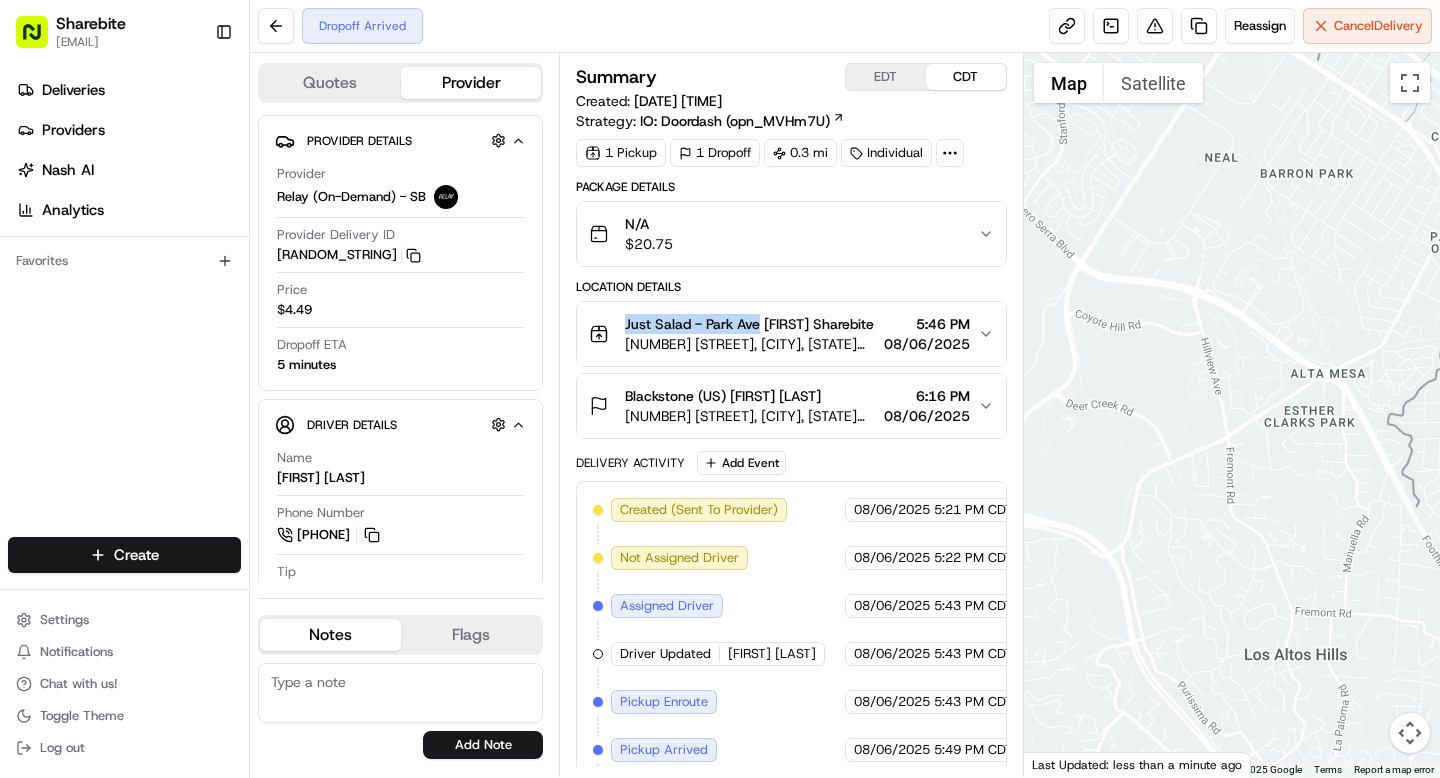 drag, startPoint x: 625, startPoint y: 321, endPoint x: 762, endPoint y: 326, distance: 137.09122 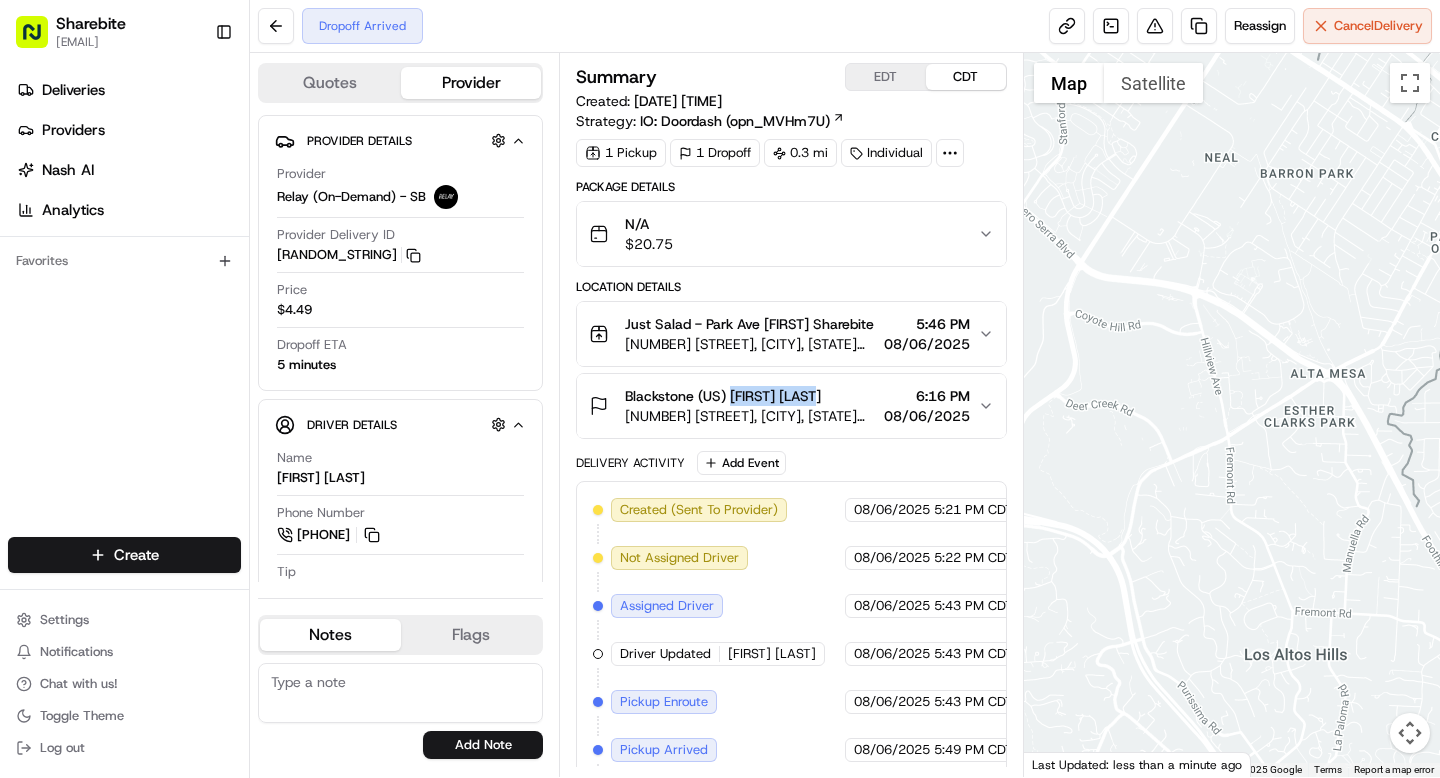 drag, startPoint x: 729, startPoint y: 393, endPoint x: 820, endPoint y: 395, distance: 91.02197 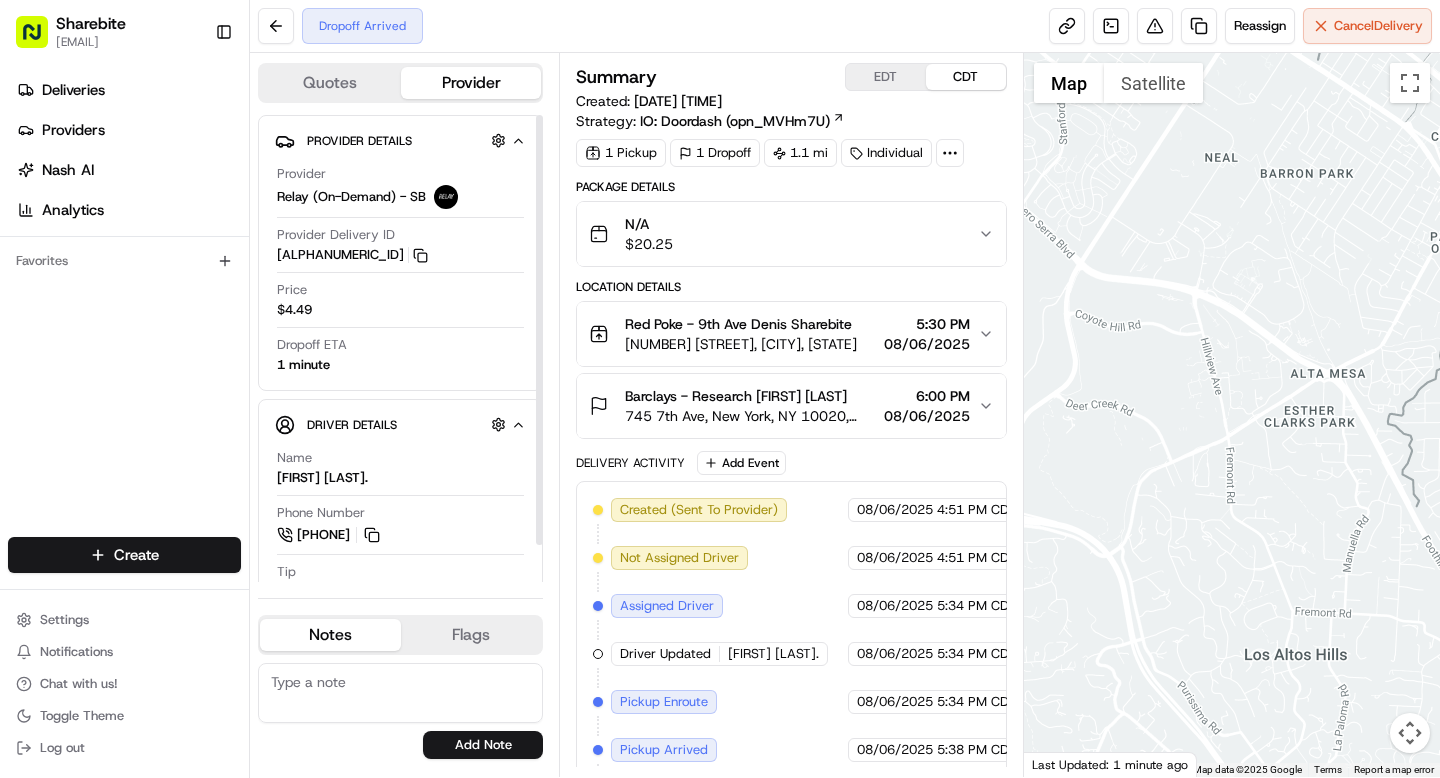 scroll, scrollTop: 0, scrollLeft: 0, axis: both 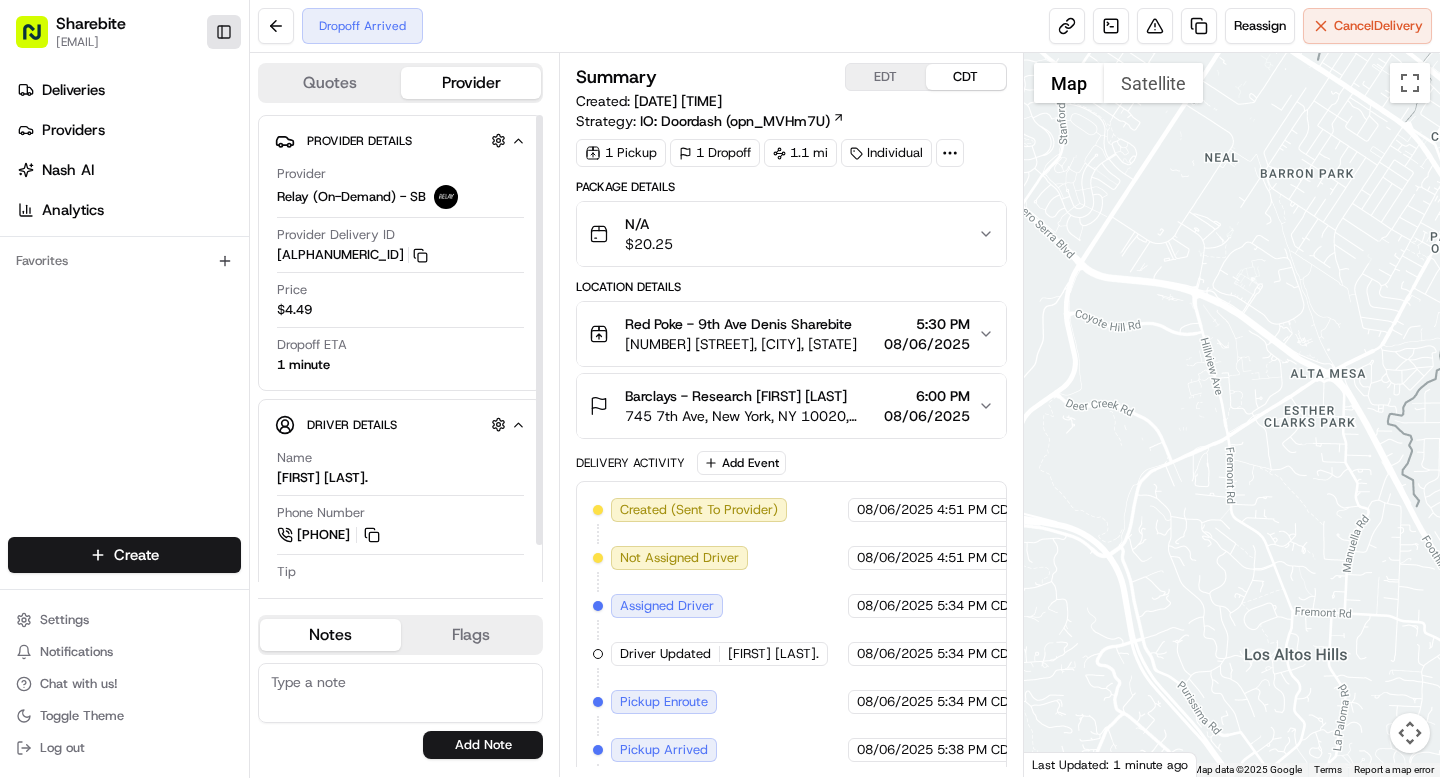 click on "Toggle Sidebar" at bounding box center (224, 32) 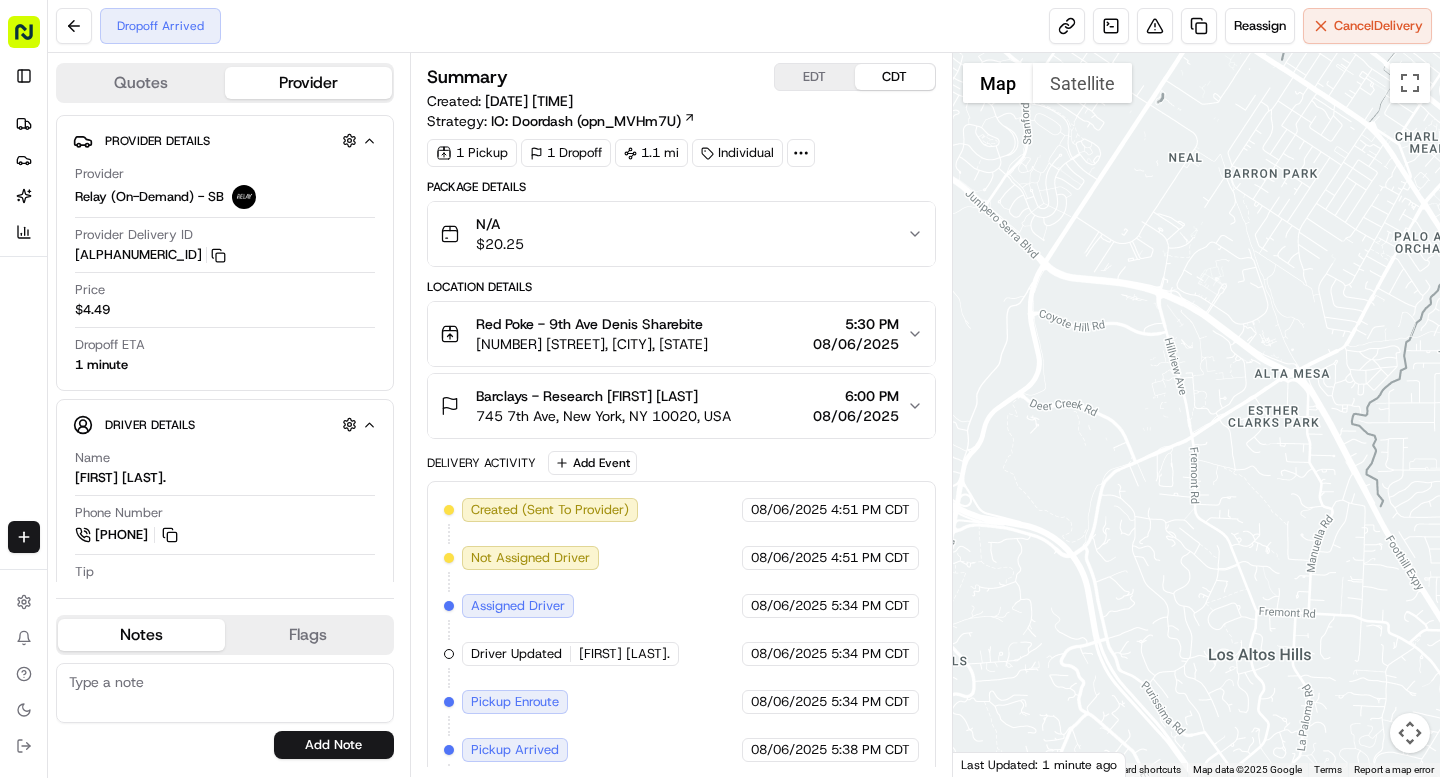 click 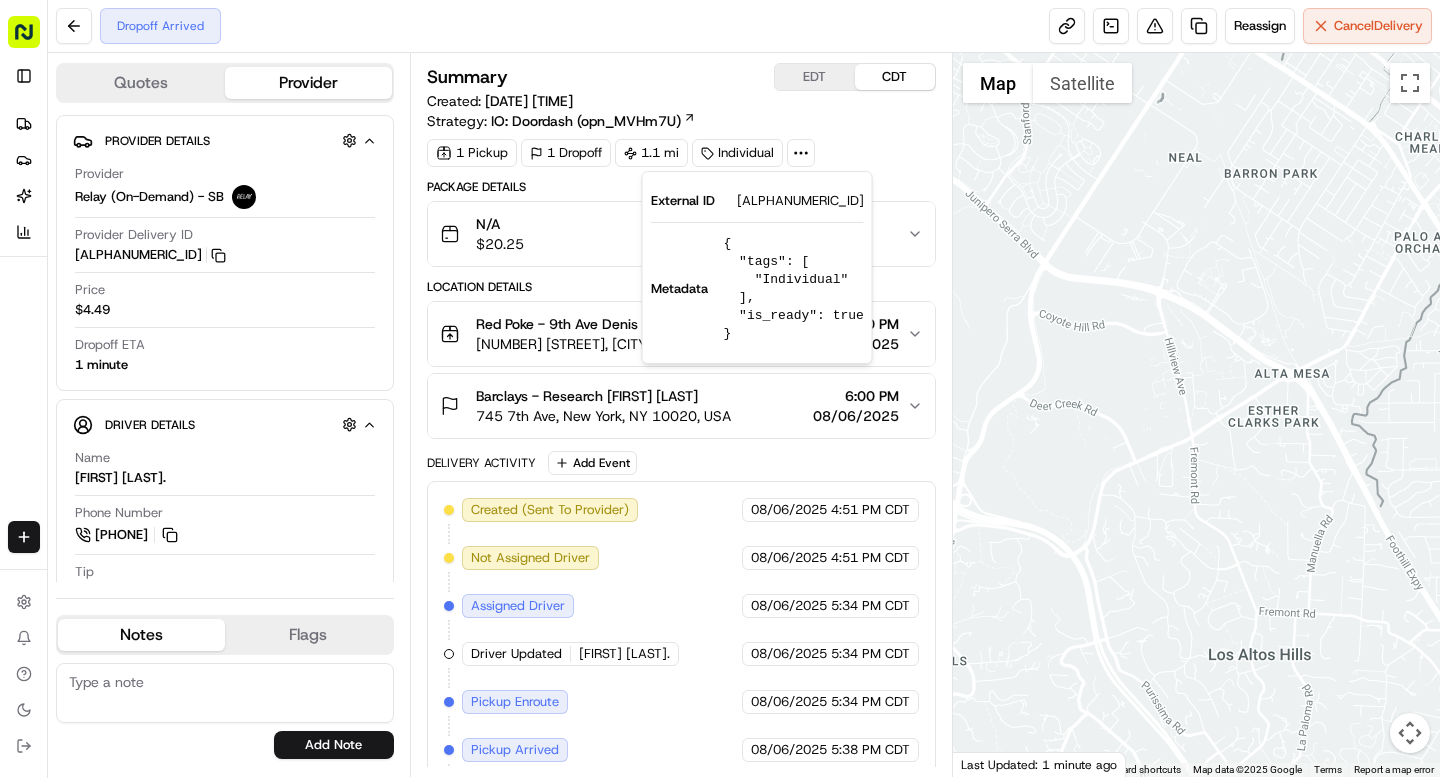 click on "SBG08062560495-6288-1890705" at bounding box center [800, 201] 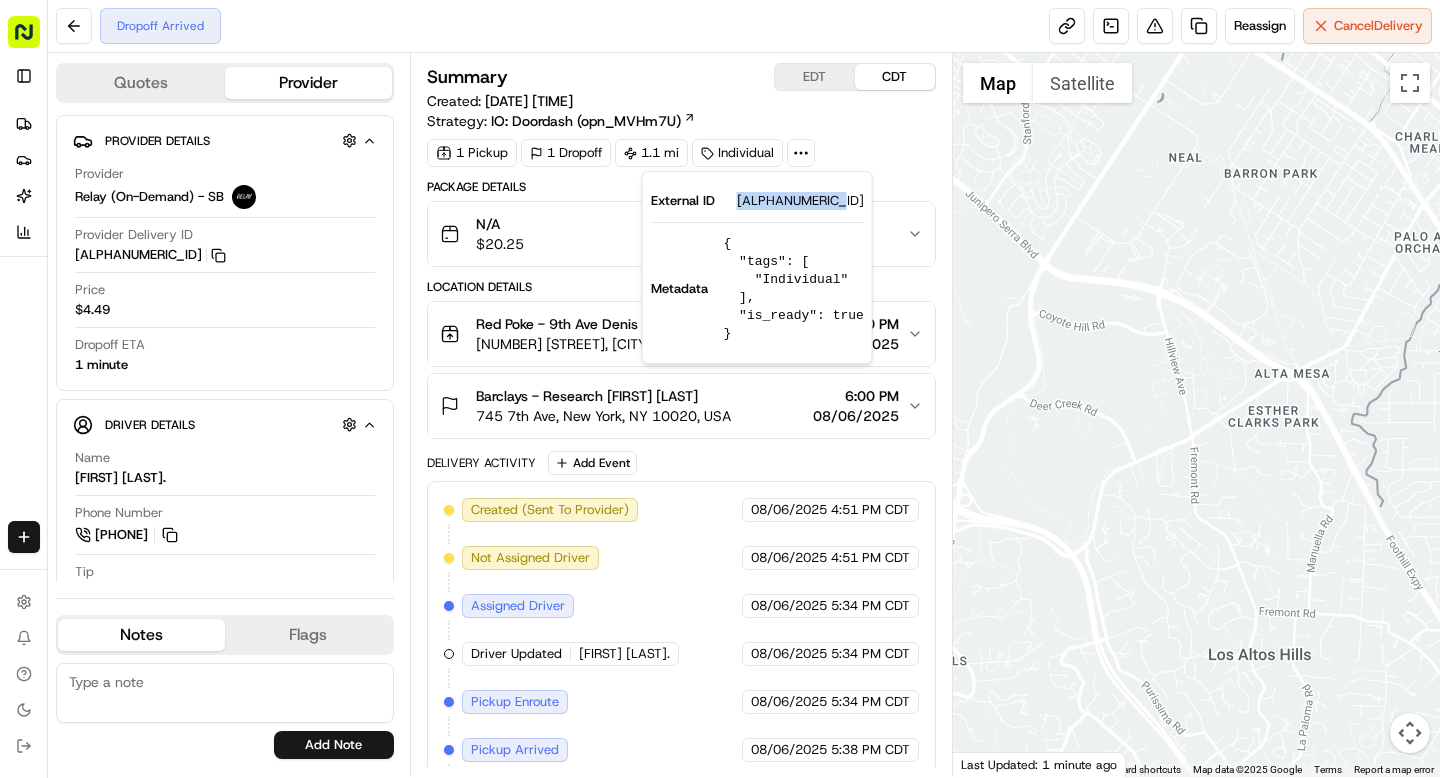 click on "SBG08062560495-6288-1890705" at bounding box center (800, 201) 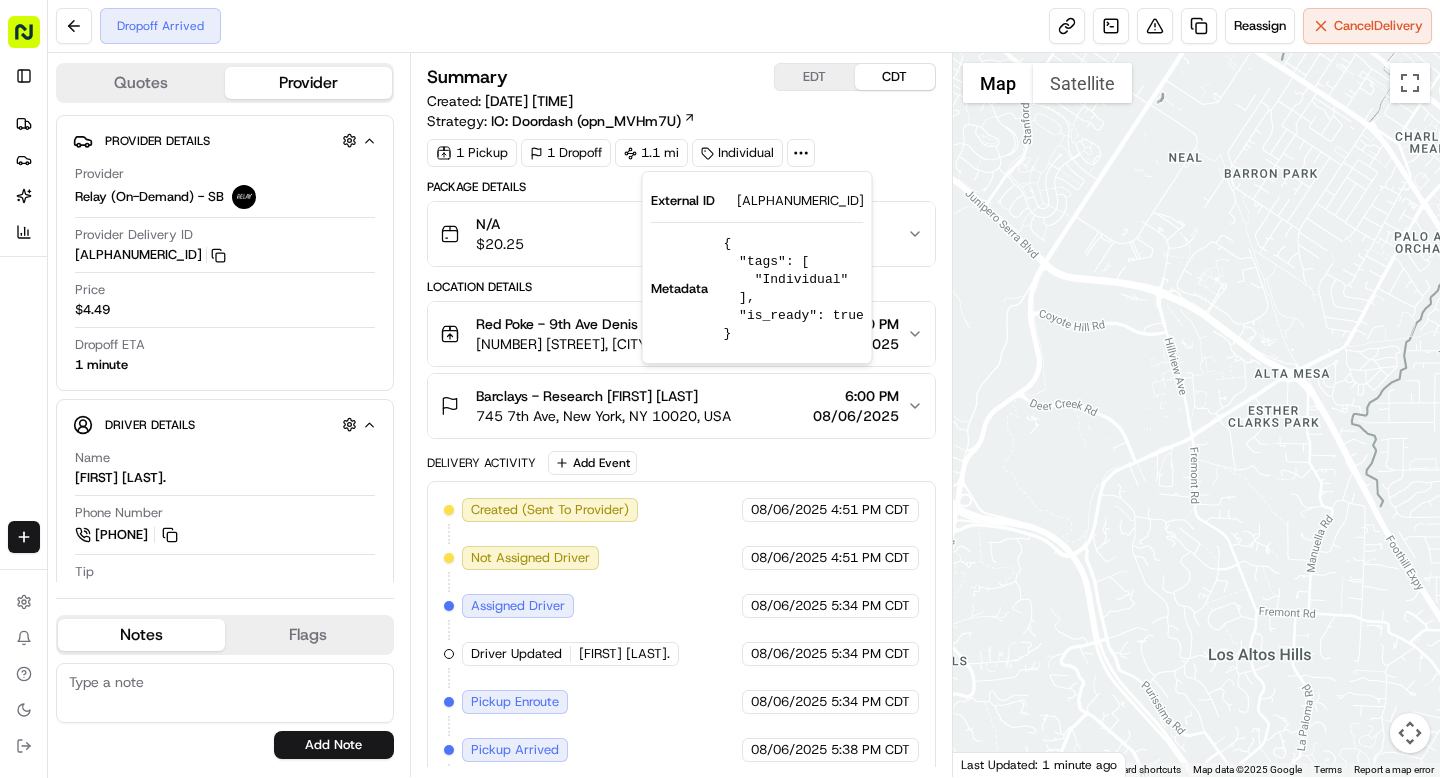 click on "Barclays - Research Hang Hu 745 7th Ave, New York, NY 10020, USA 6:00 PM 08/06/2025" at bounding box center (673, 406) 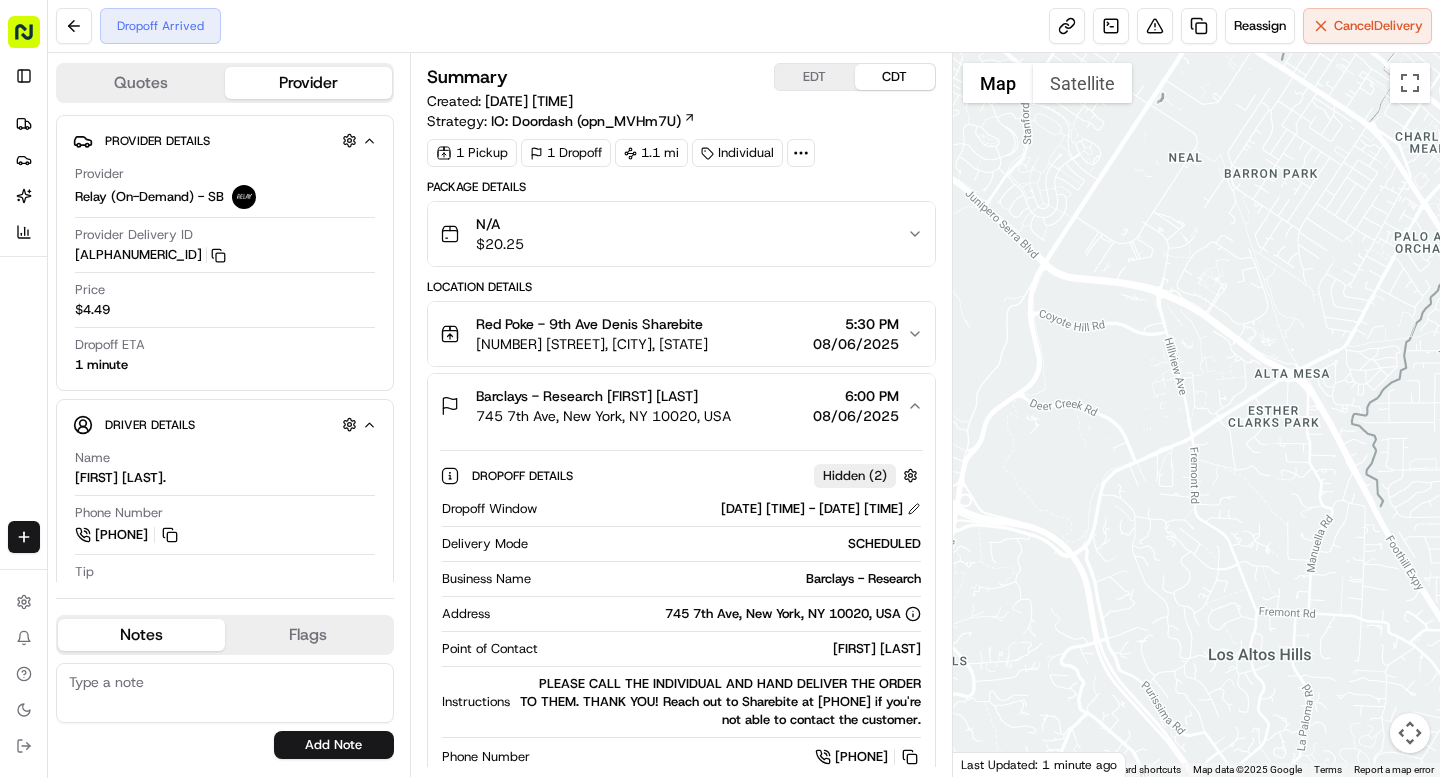 click on "Barclays - Research Hang Hu 745 7th Ave, New York, NY 10020, USA 6:00 PM 08/06/2025" at bounding box center [673, 406] 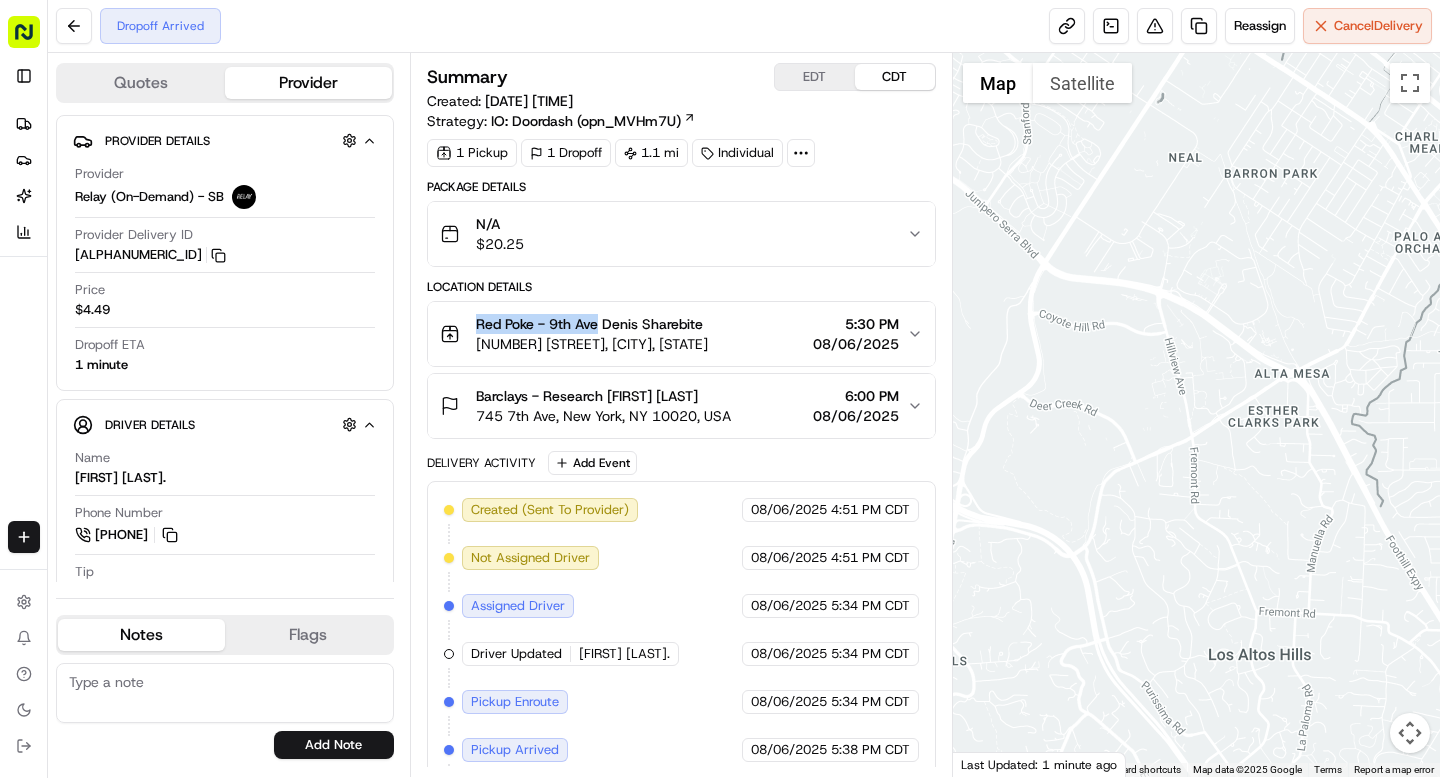drag, startPoint x: 477, startPoint y: 325, endPoint x: 600, endPoint y: 325, distance: 123 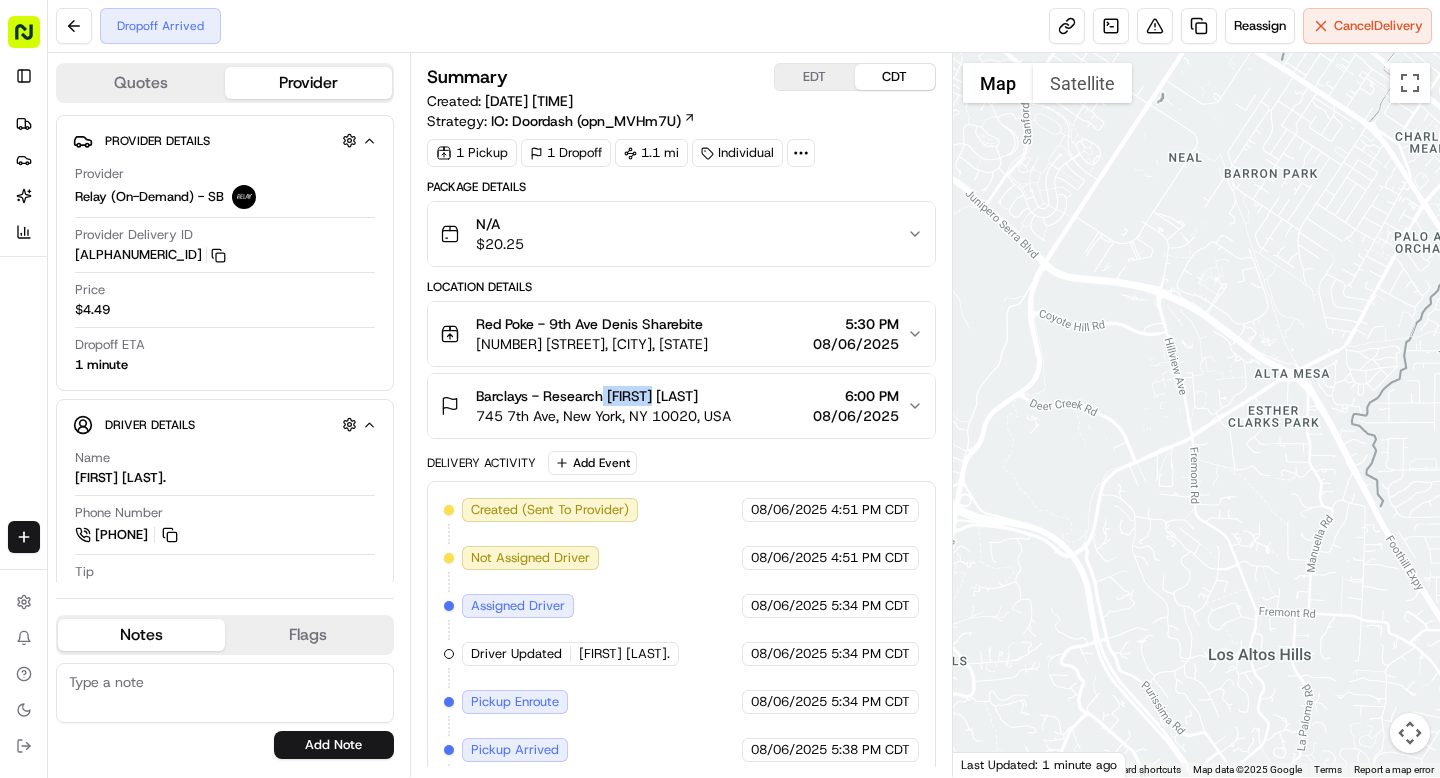 drag, startPoint x: 604, startPoint y: 395, endPoint x: 660, endPoint y: 395, distance: 56 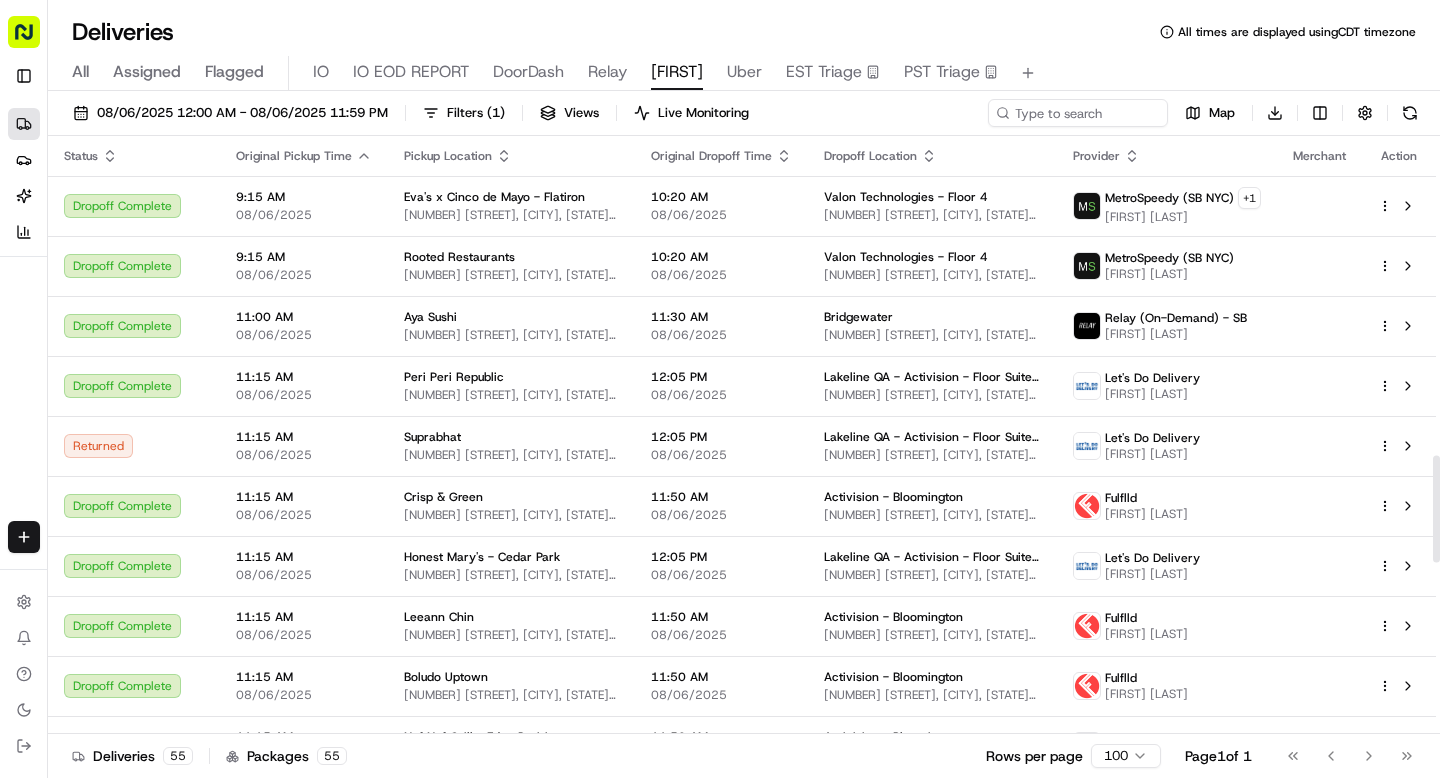 scroll, scrollTop: 0, scrollLeft: 0, axis: both 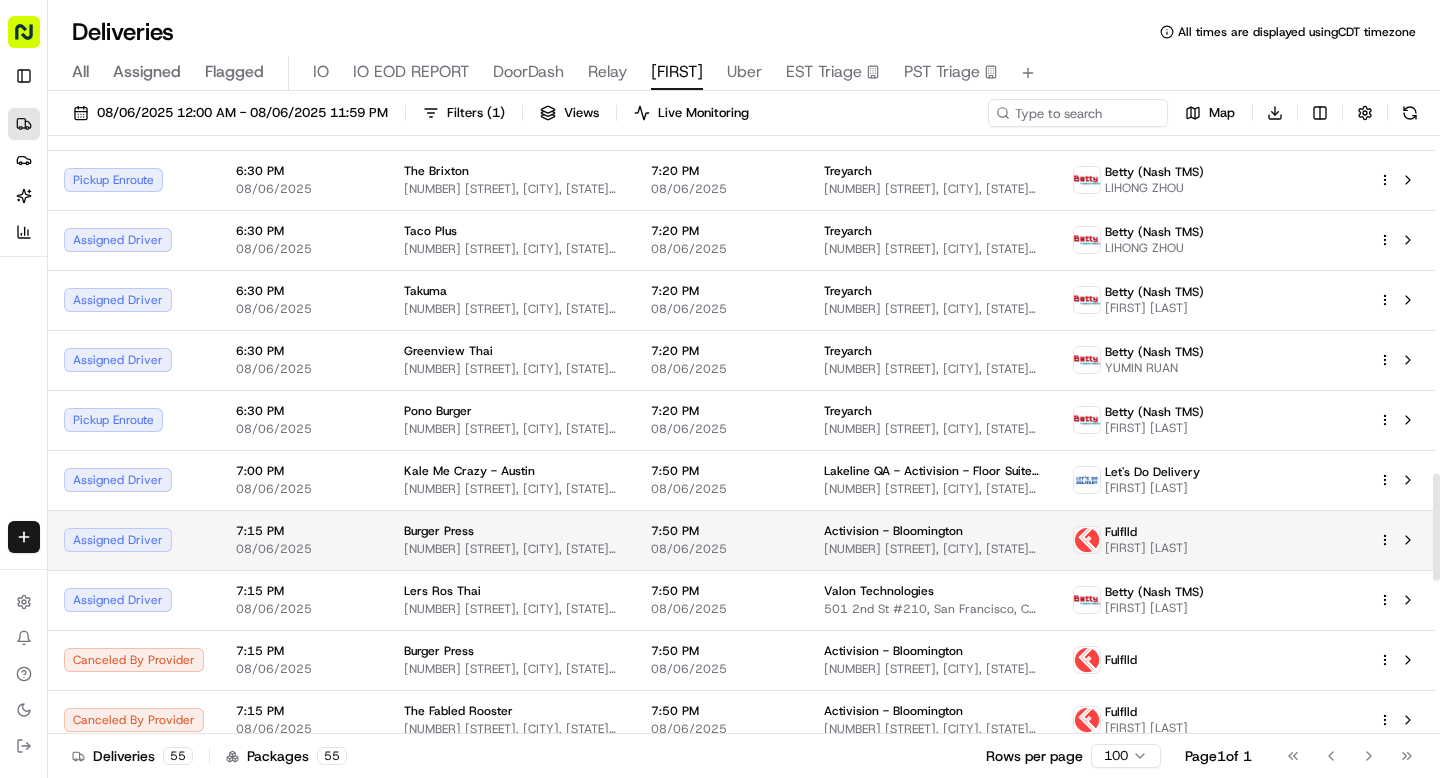 click on "5715 W Old Shakopee Rd, Bloomington, MN 55437, USA" at bounding box center (932, 549) 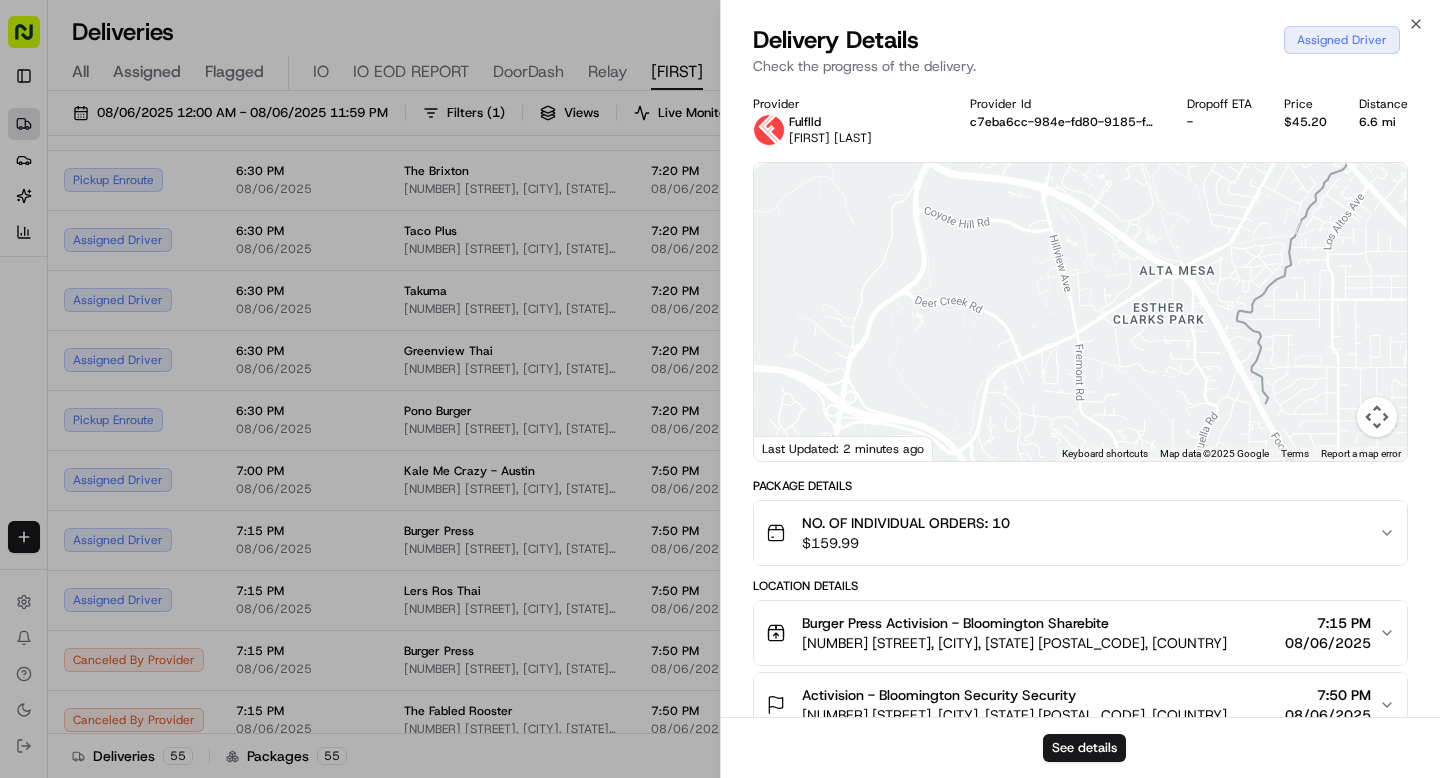 click on "Provider Fulflld Mahmudul Hassan Provider Id c7eba6cc-984e-fd80-9185-fc353f19c274 Dropoff ETA - Price $45.20 Distance 6.6 mi ← Move left → Move right ↑ Move up ↓ Move down + Zoom in - Zoom out Home Jump left by 75% End Jump right by 75% Page Up Jump up by 75% Page Down Jump down by 75% Keyboard shortcuts Map Data Map data ©2025 Google Map data ©2025 Google 500 m  Click to toggle between metric and imperial units Terms Report a map error Last Updated: 2 minutes ago Package Details NO. OF INDIVIDUAL ORDERS: 10 $ 159.99 Location Details Burger Press Activision - Bloomington Sharebite 7143 France Ave S, Edina, MN 55435, USA 7:15 PM 08/06/2025 Activision - Bloomington Security Security 5715 W Old Shakopee Rd, Bloomington, MN 55437, USA 7:50 PM 08/06/2025 Delivery Activity Add Event Created (Sent To Provider) Fulflld 08/06/2025 4:15 PM CDT Not Assigned Driver Fulflld 08/06/2025 4:19 PM CDT Assigned Driver Fulflld 08/06/2025 4:29 PM CDT Driver Updated Mahmudul Hassan Fulflld 08/06/2025 4:29 PM CDT" at bounding box center (1080, 539) 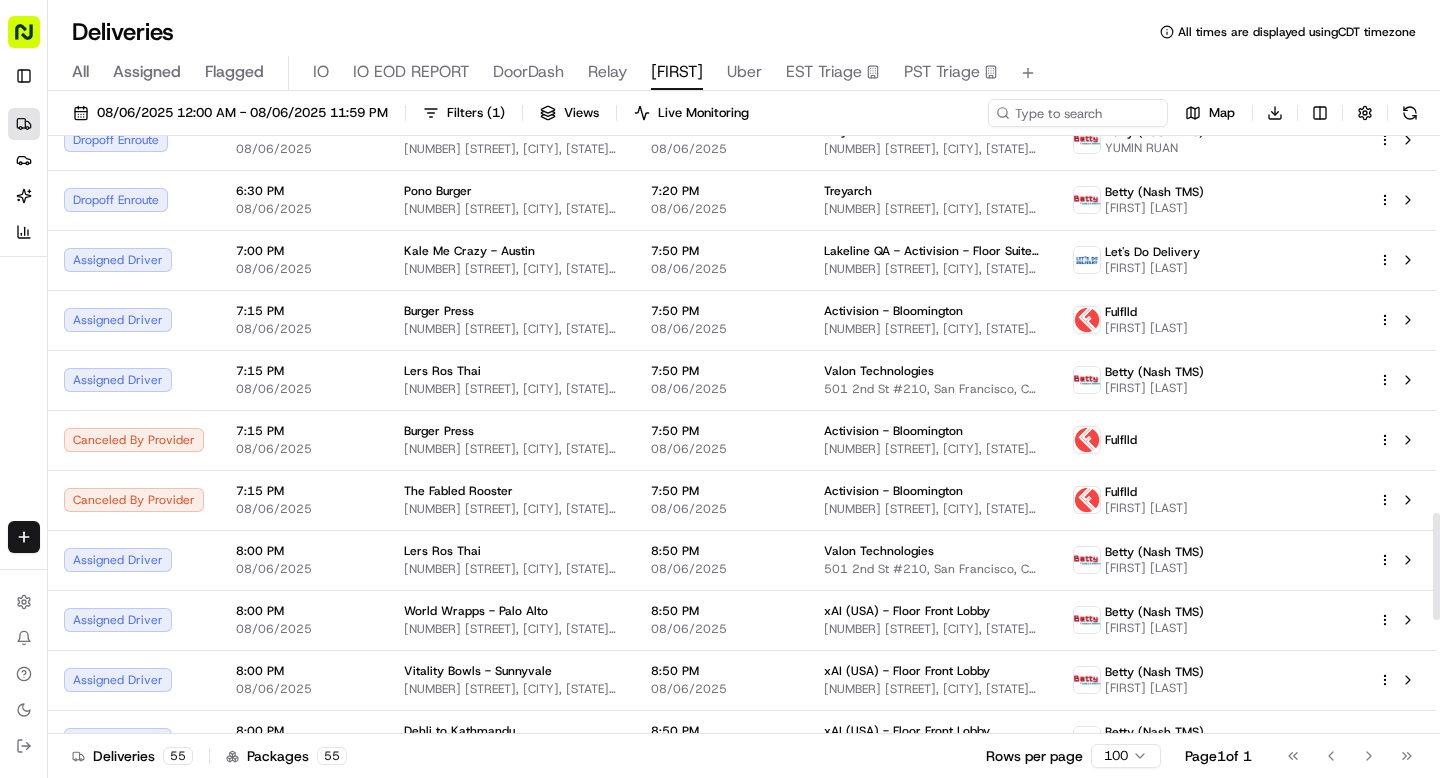 scroll, scrollTop: 2121, scrollLeft: 0, axis: vertical 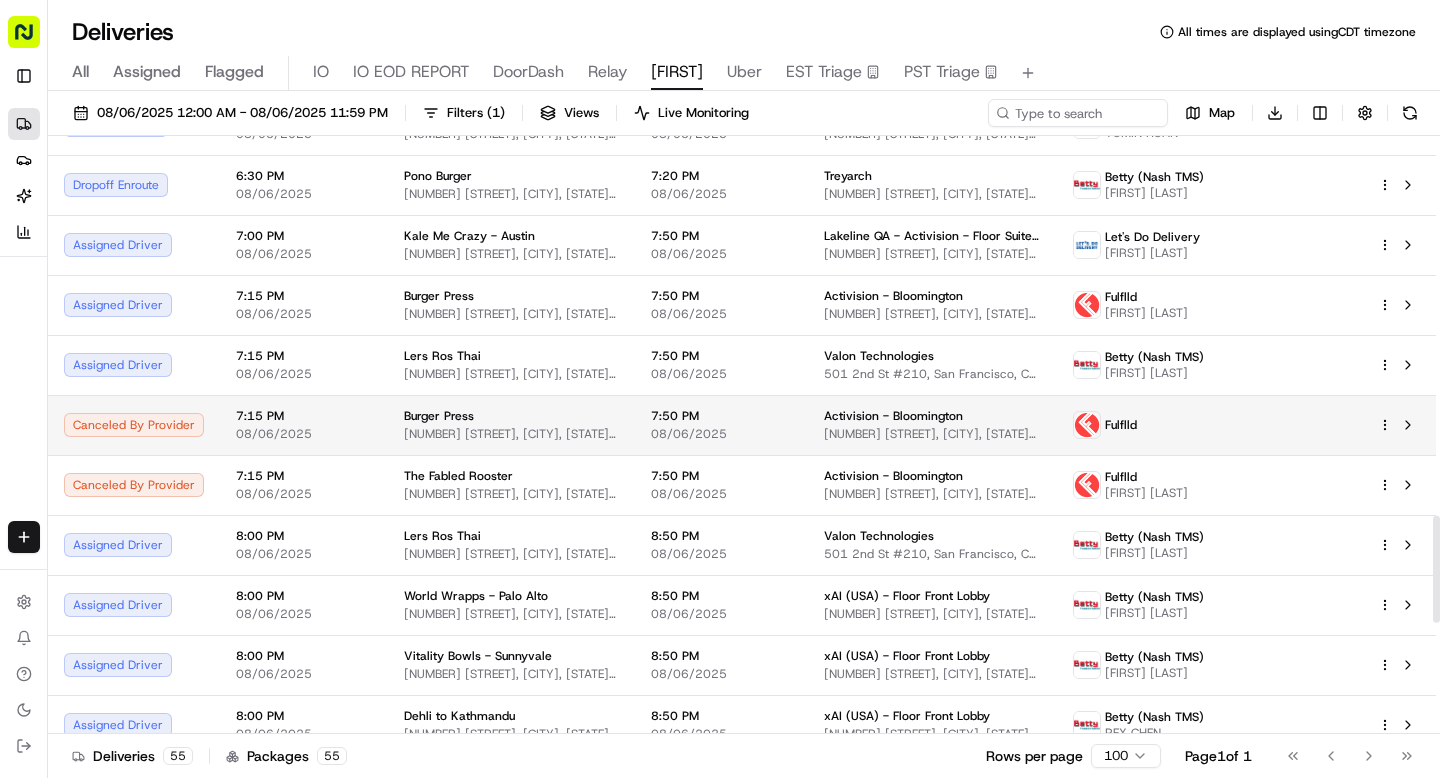 click on "7143 France Ave S, Edina, MN 55435, USA" at bounding box center [511, 434] 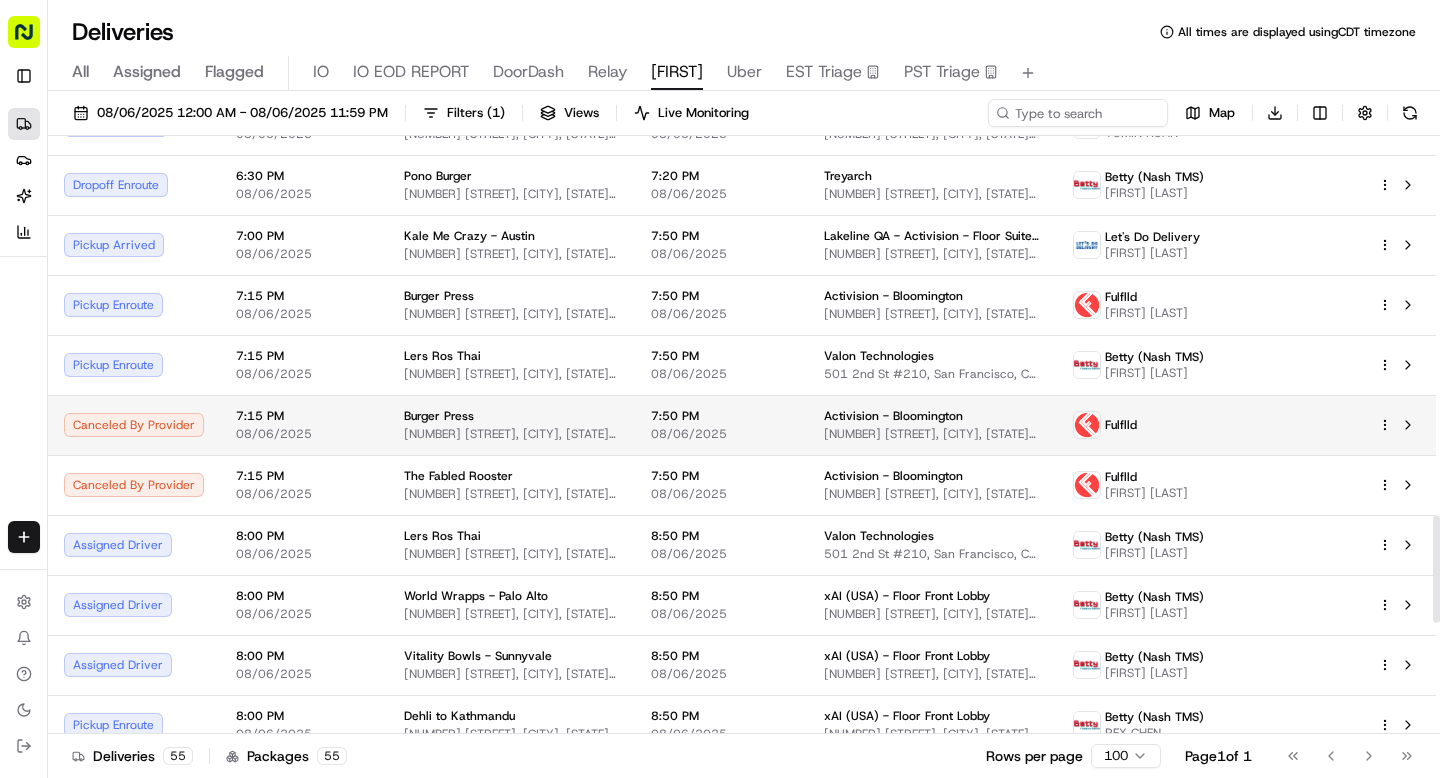 click on "Burger Press 7143 France Ave S, Edina, MN 55435, USA" at bounding box center [511, 425] 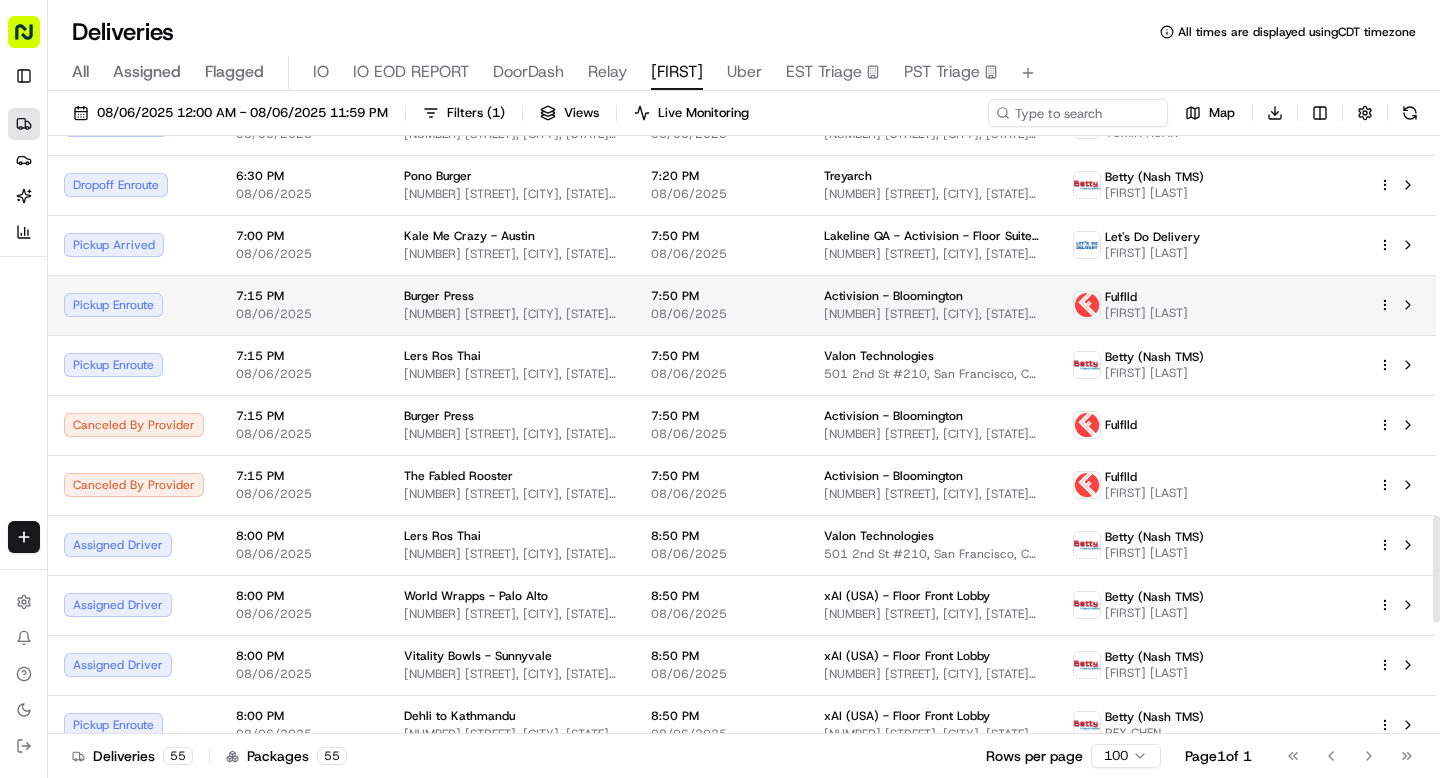 click on "7:15 PM 08/06/2025" at bounding box center [304, 305] 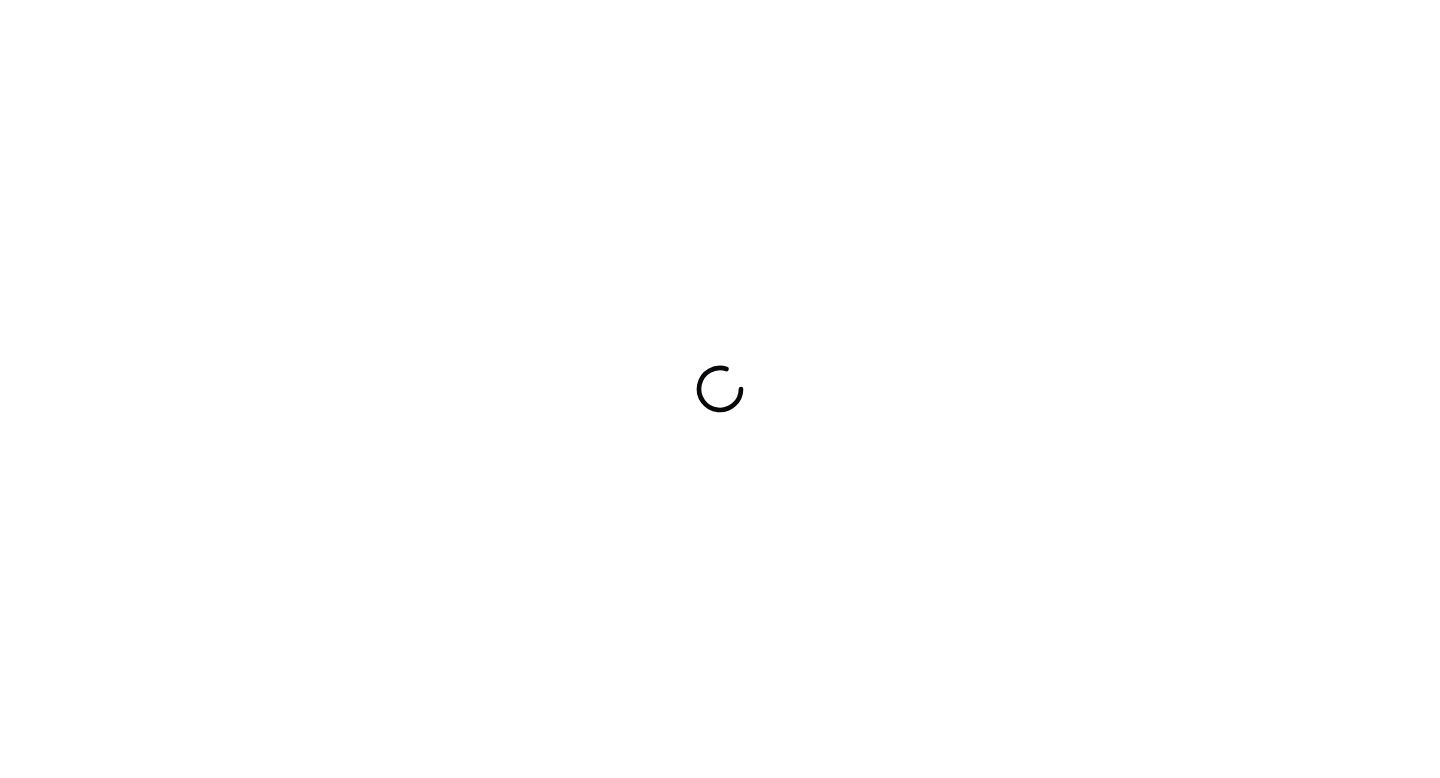 scroll, scrollTop: 0, scrollLeft: 0, axis: both 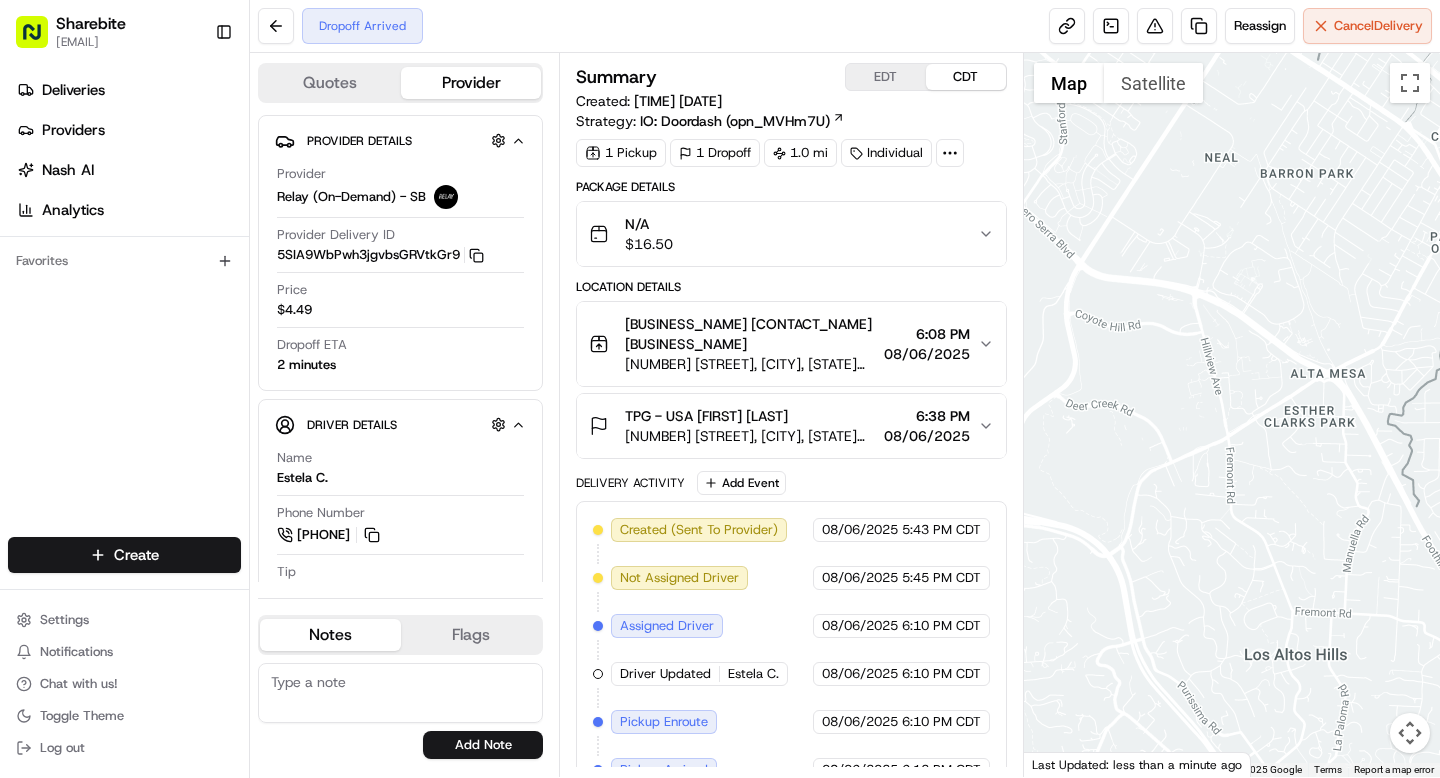 click at bounding box center [950, 153] 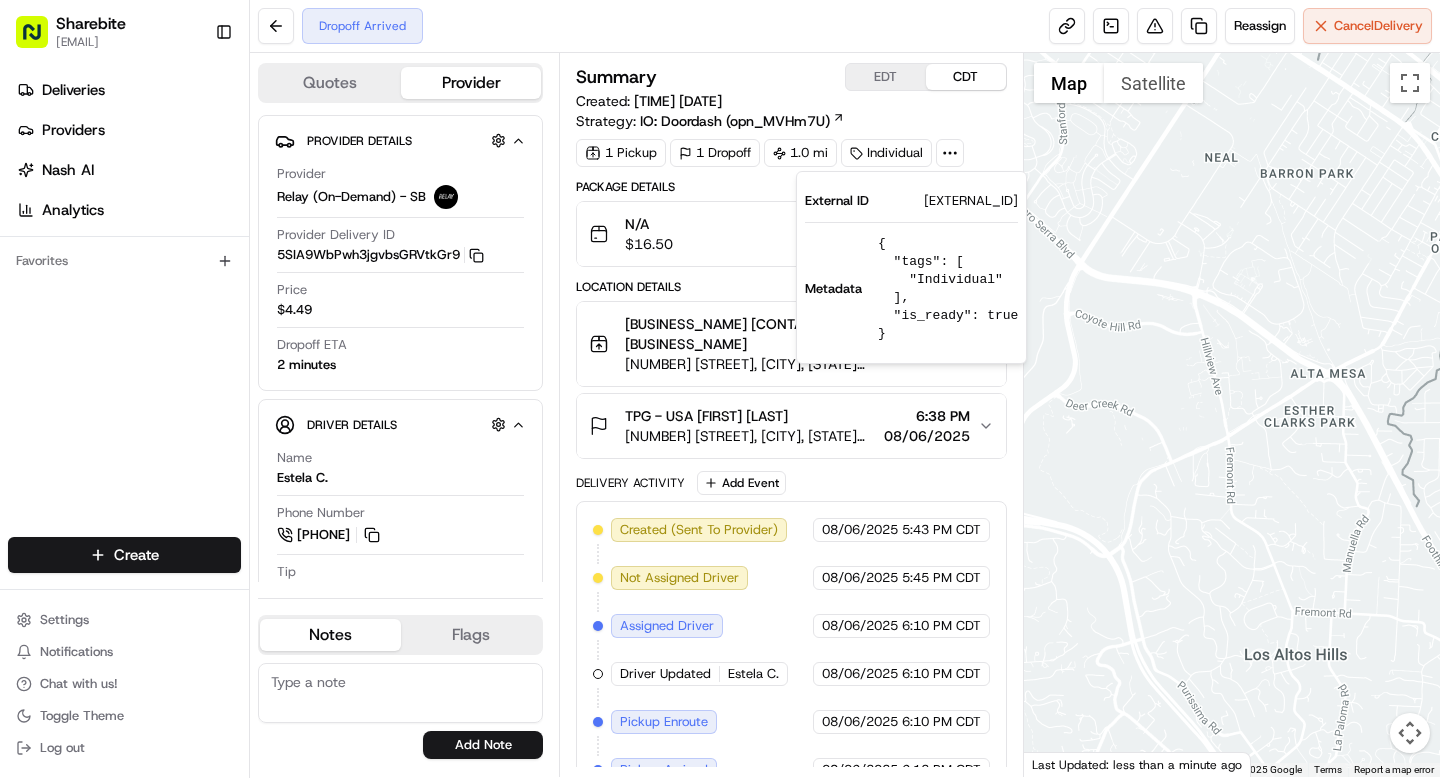click on "[EXTERNAL_ID]" at bounding box center (971, 201) 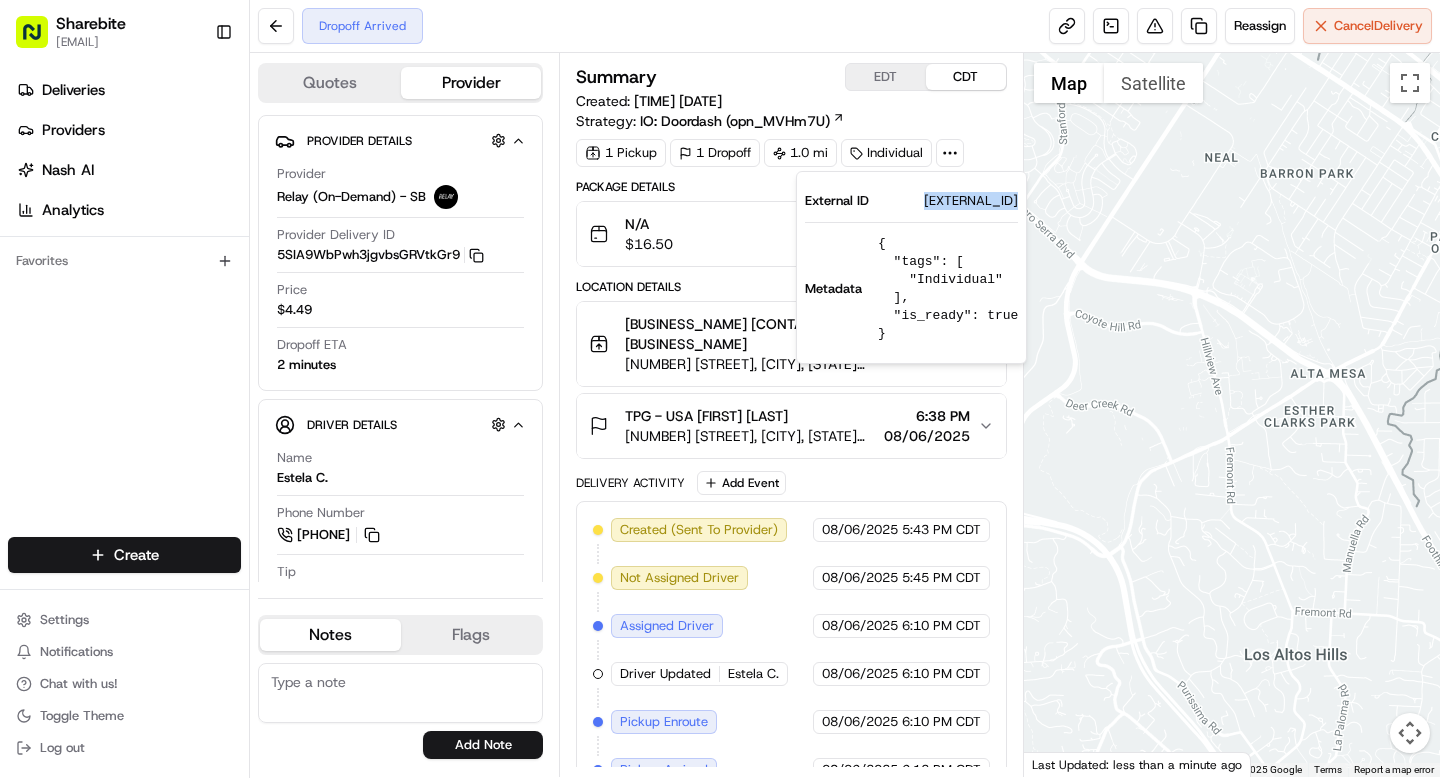 click on "[EXTERNAL_ID]" at bounding box center [971, 201] 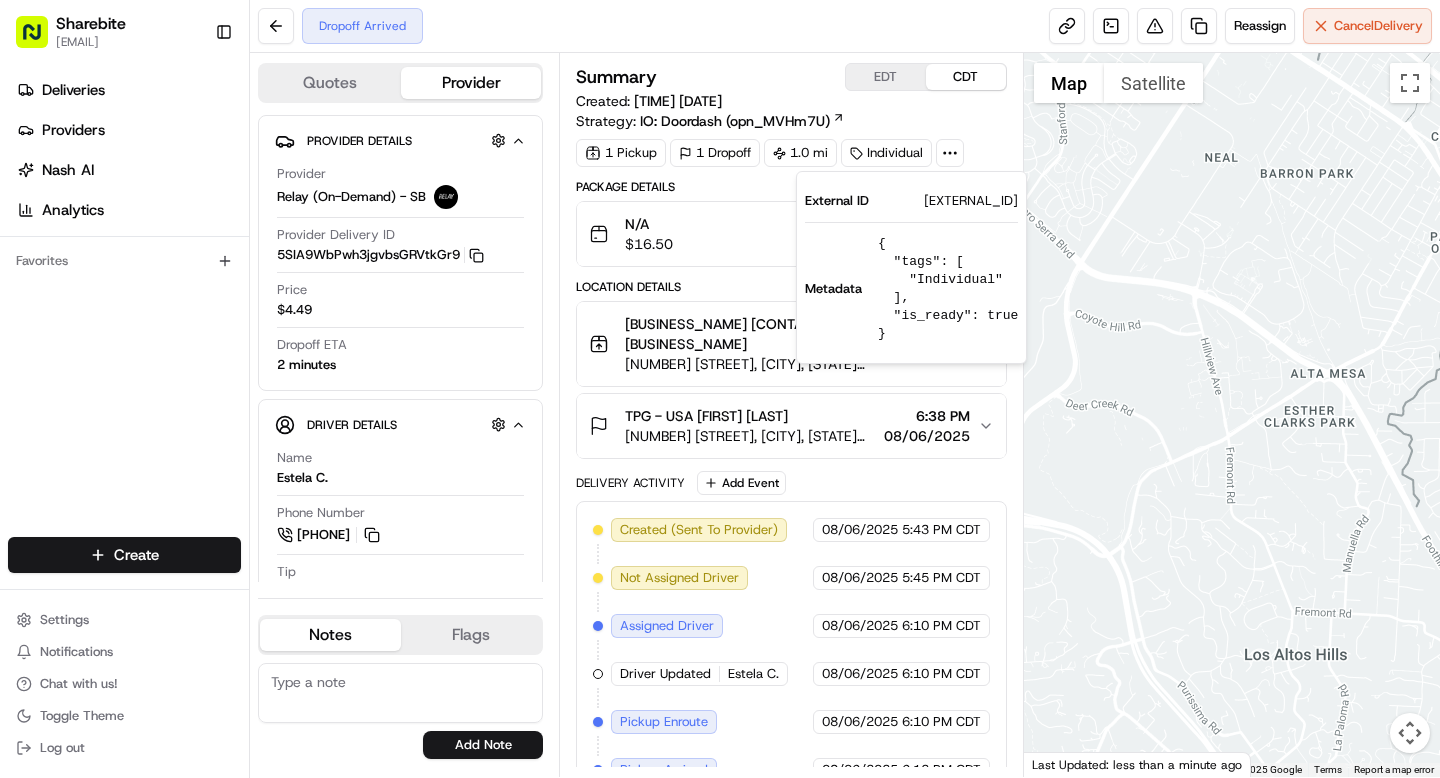 click on "Location Details" at bounding box center [791, 287] 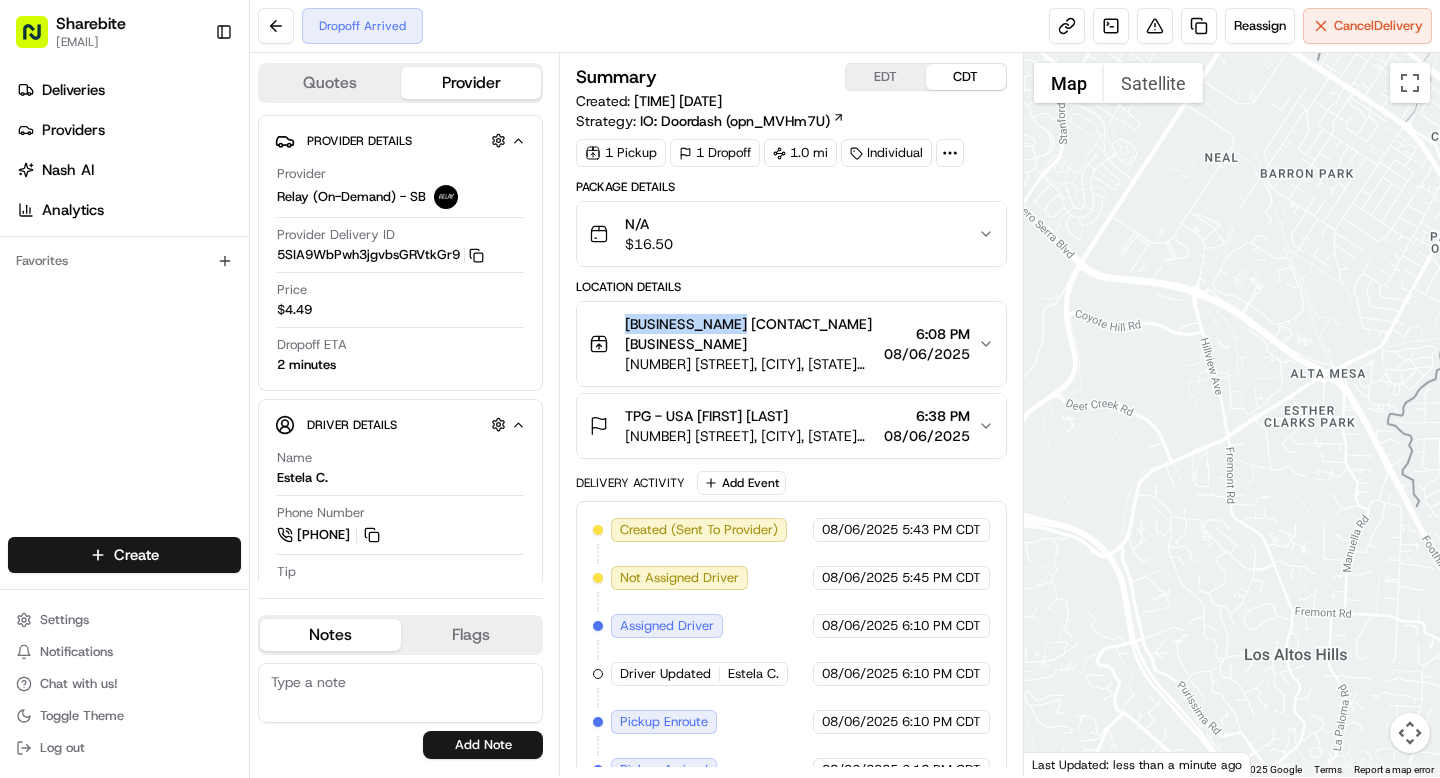 drag, startPoint x: 621, startPoint y: 325, endPoint x: 731, endPoint y: 326, distance: 110.00455 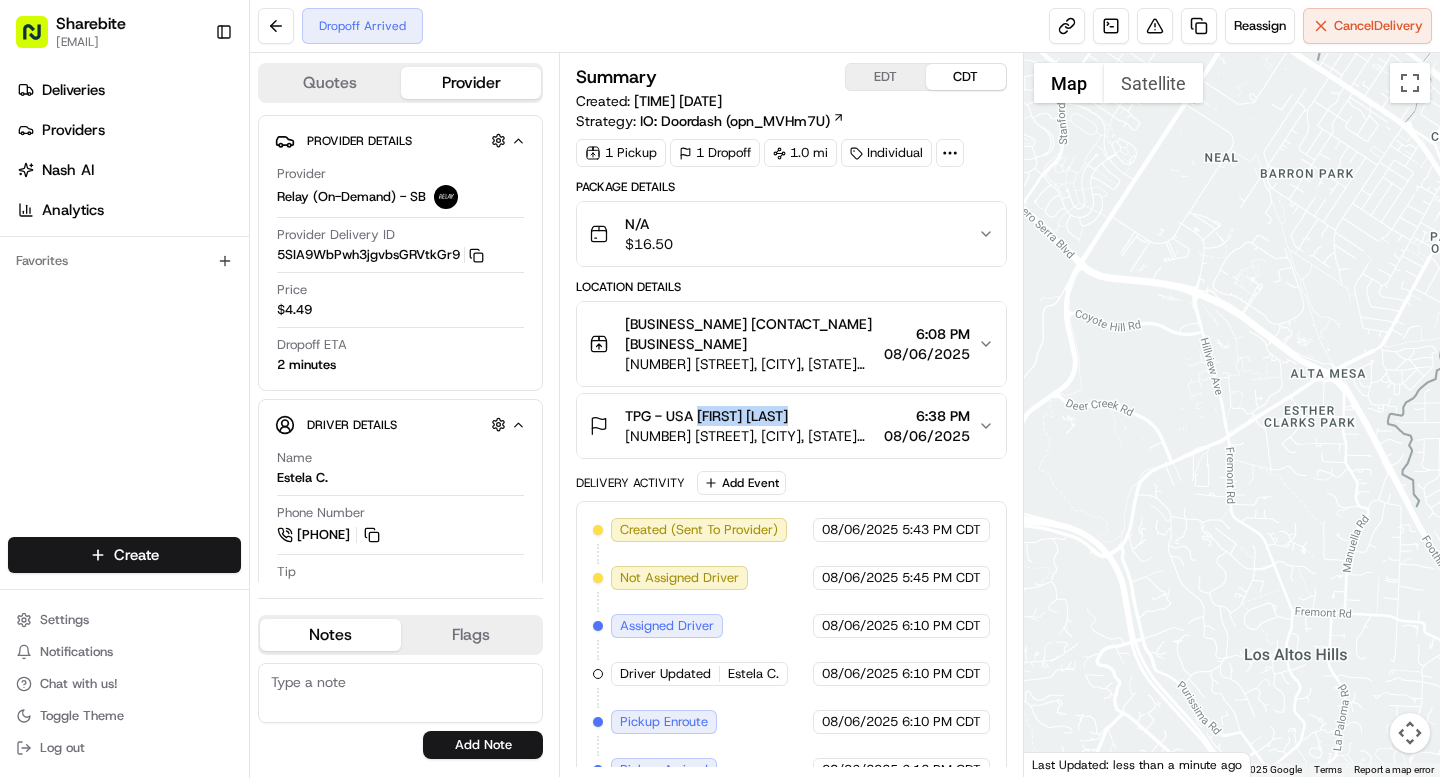 drag, startPoint x: 698, startPoint y: 395, endPoint x: 805, endPoint y: 392, distance: 107.042046 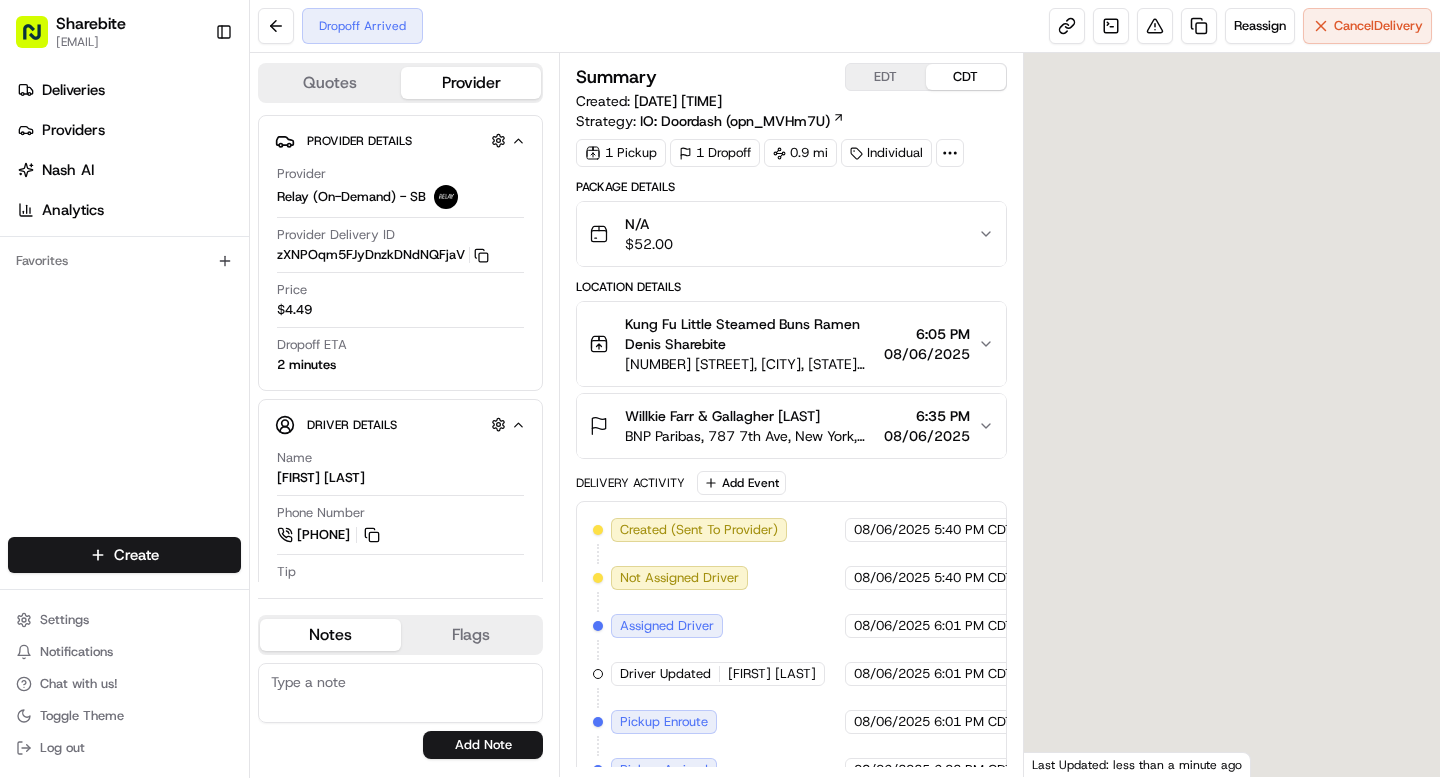 scroll, scrollTop: 0, scrollLeft: 0, axis: both 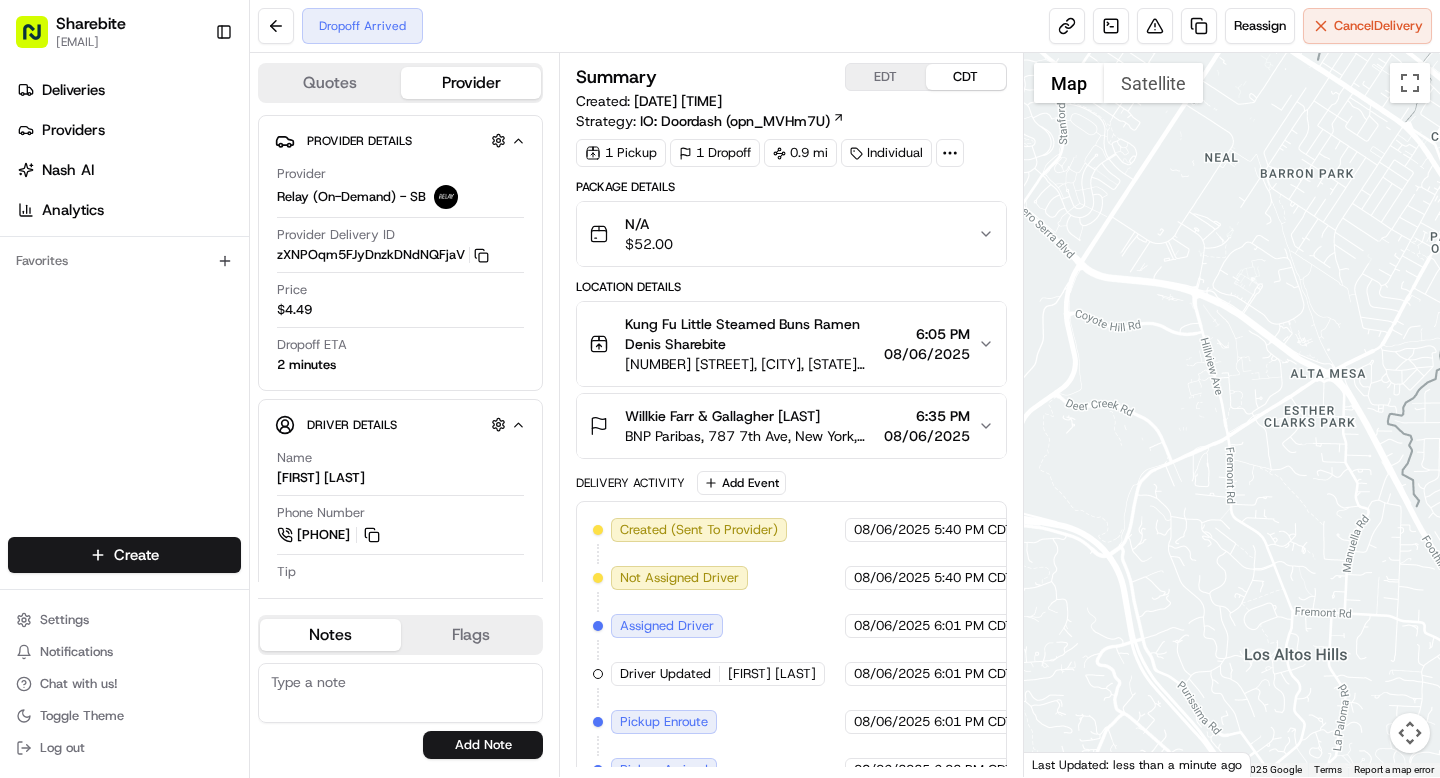 click 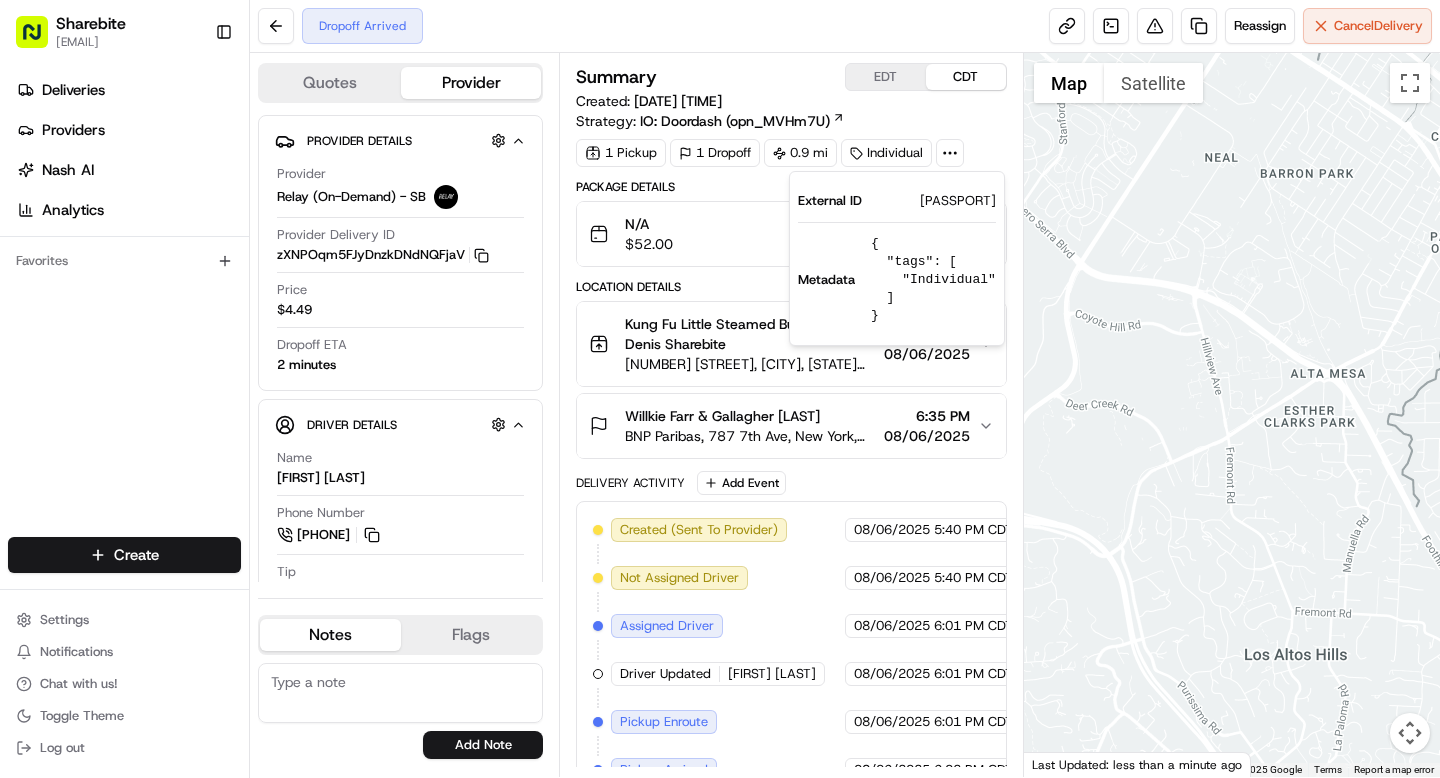 click on "WFG08062528367-4805-1890864" at bounding box center (958, 201) 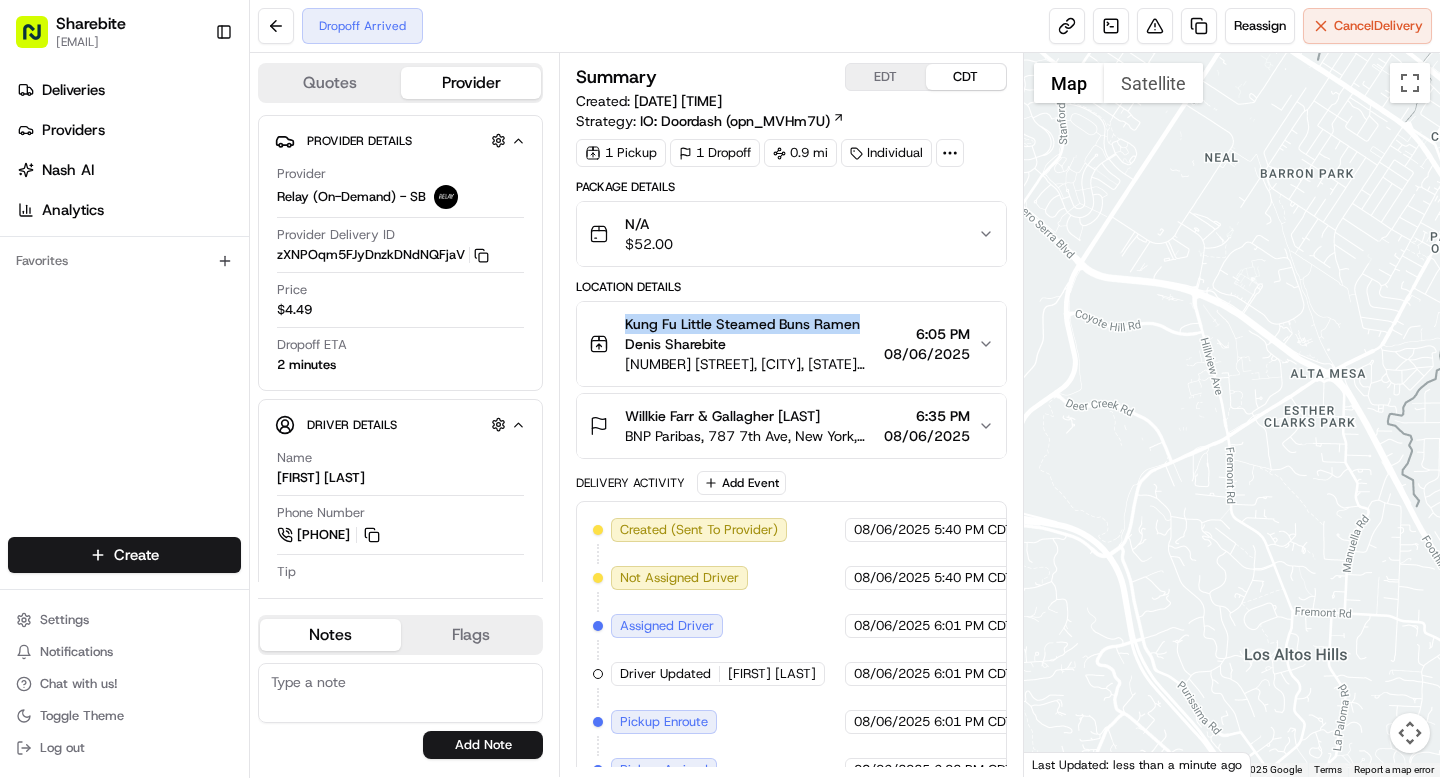 drag, startPoint x: 615, startPoint y: 319, endPoint x: 861, endPoint y: 323, distance: 246.03252 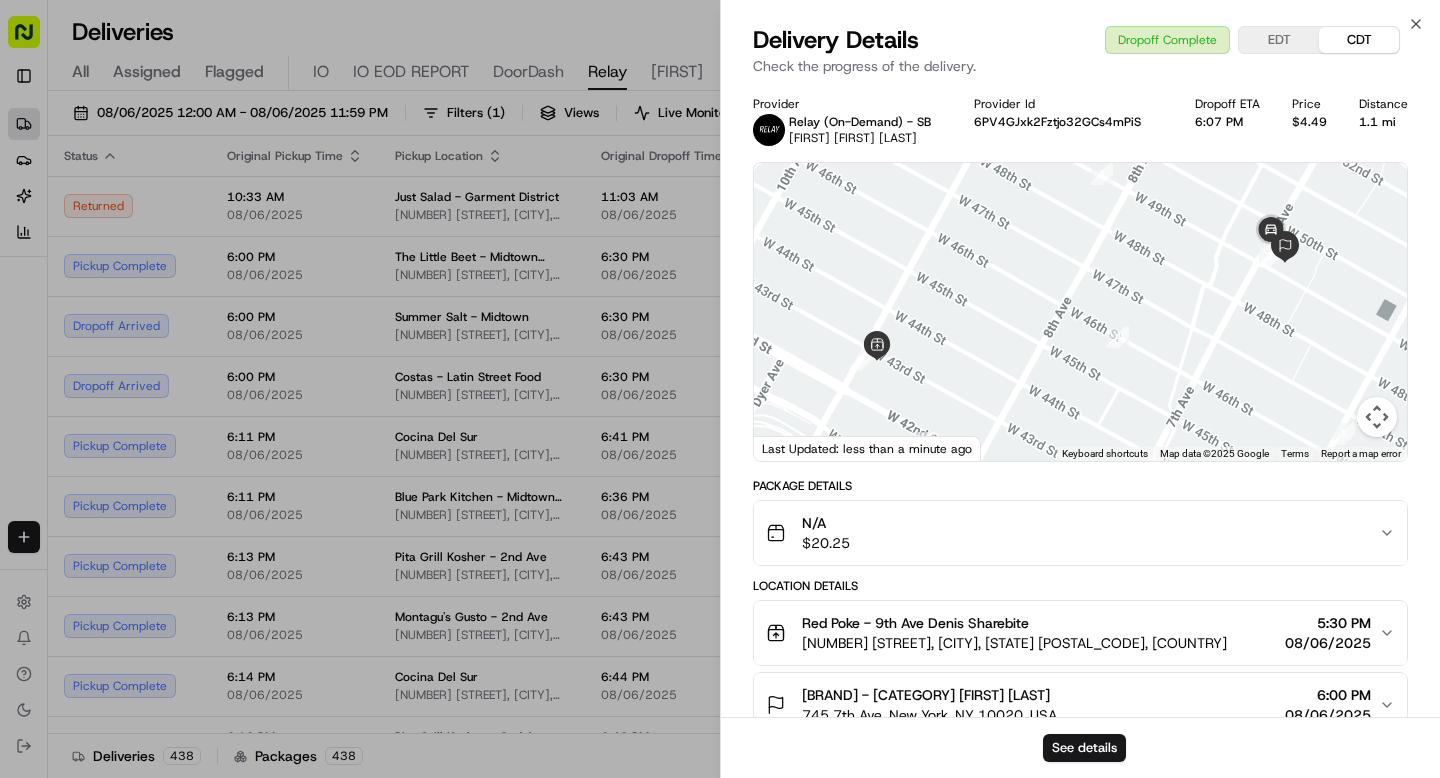 scroll, scrollTop: 0, scrollLeft: 0, axis: both 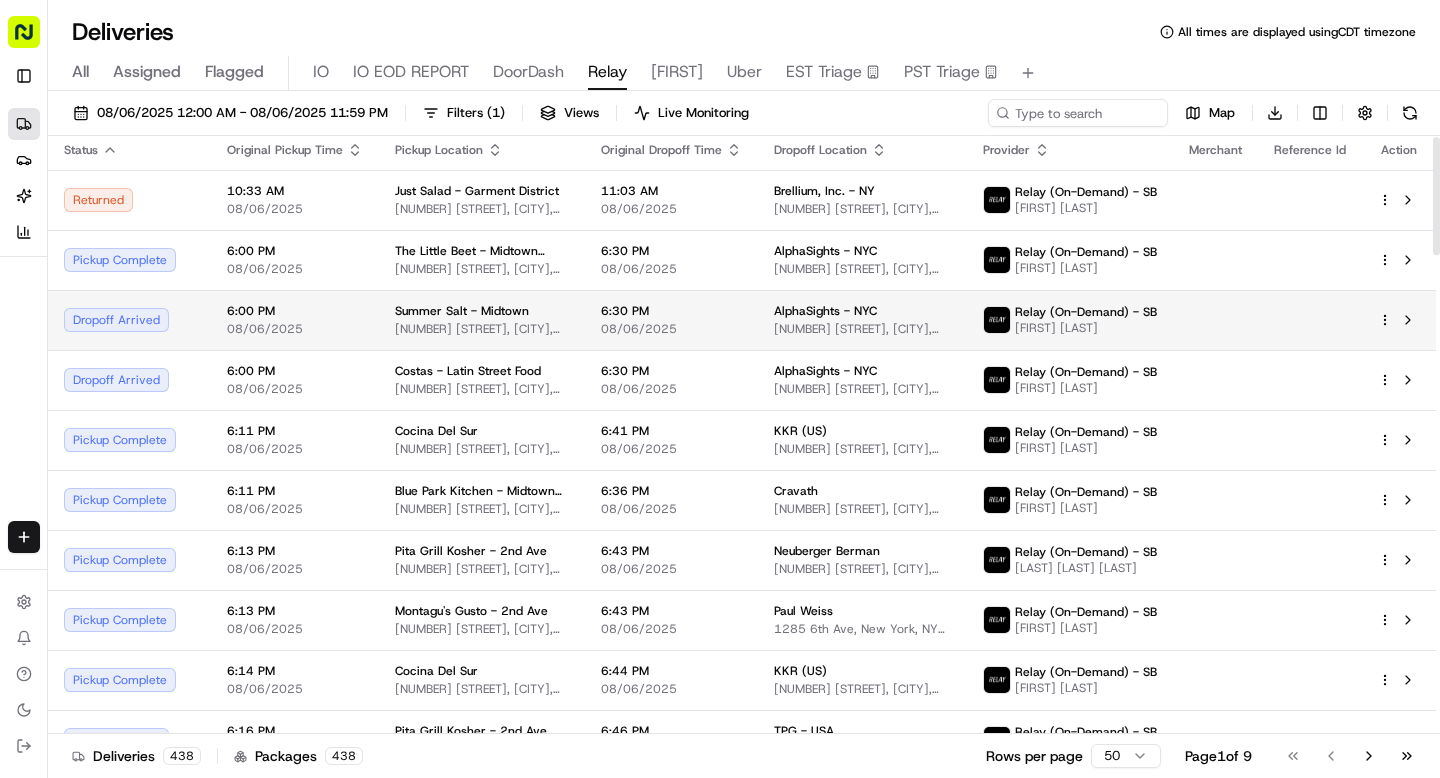 click on "Dropoff Arrived" at bounding box center [129, 320] 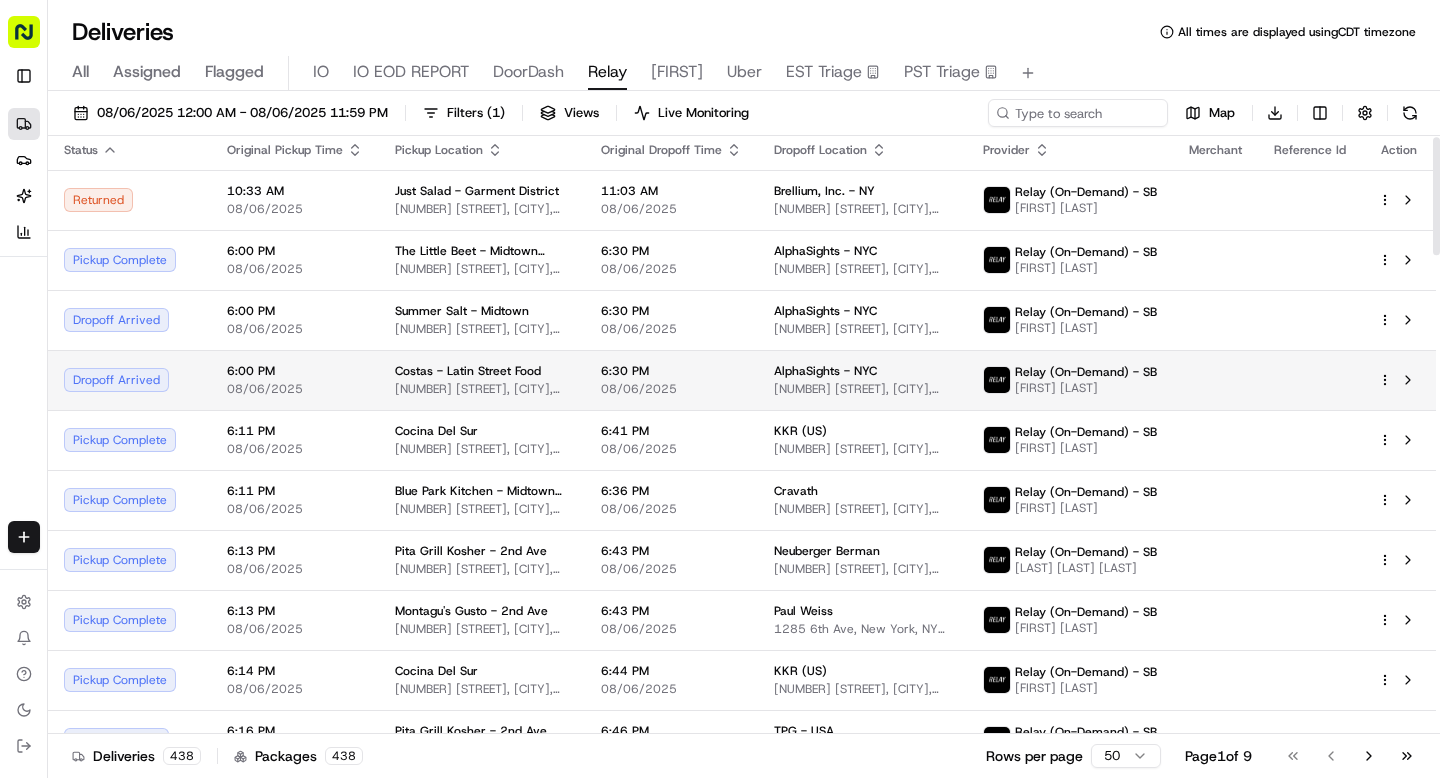 click on "Dropoff Arrived" at bounding box center (129, 380) 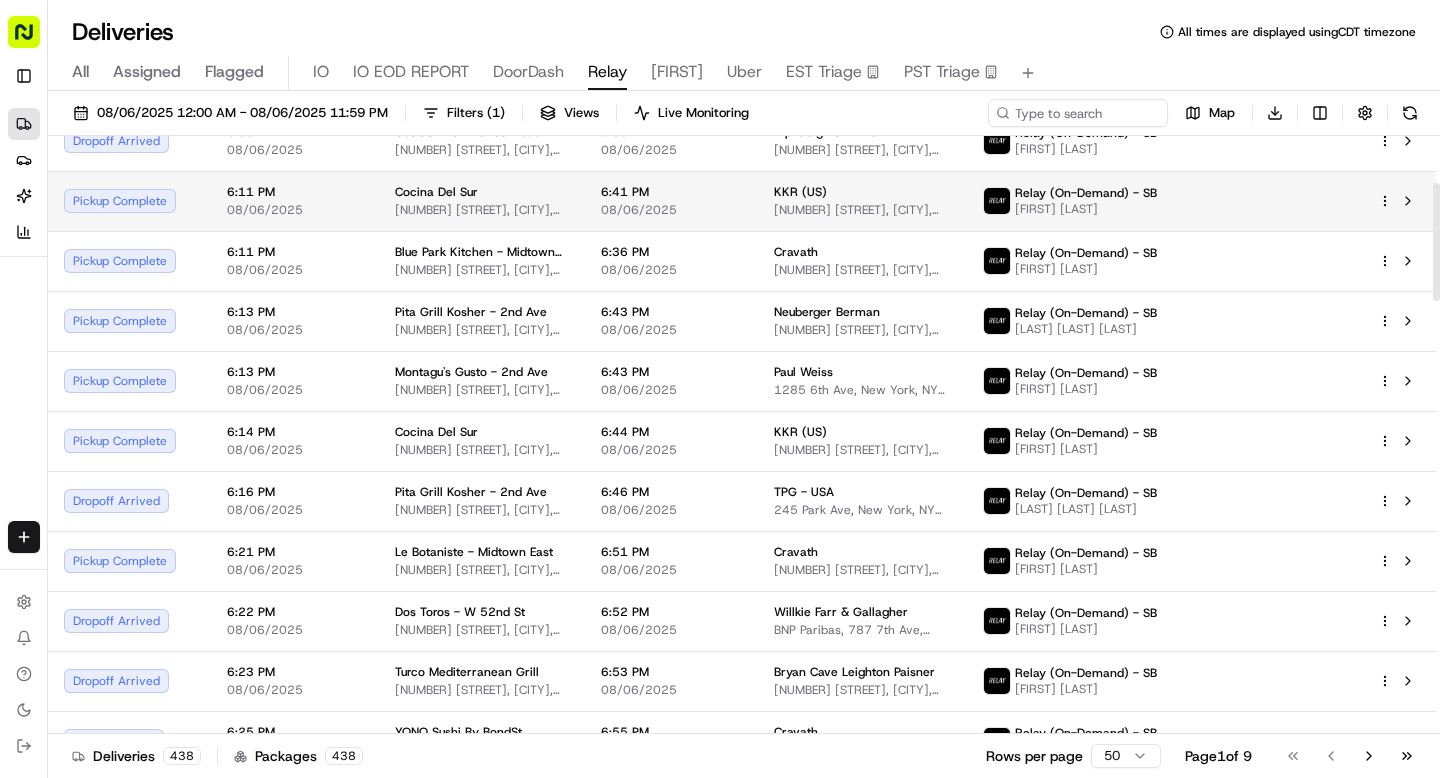 scroll, scrollTop: 251, scrollLeft: 0, axis: vertical 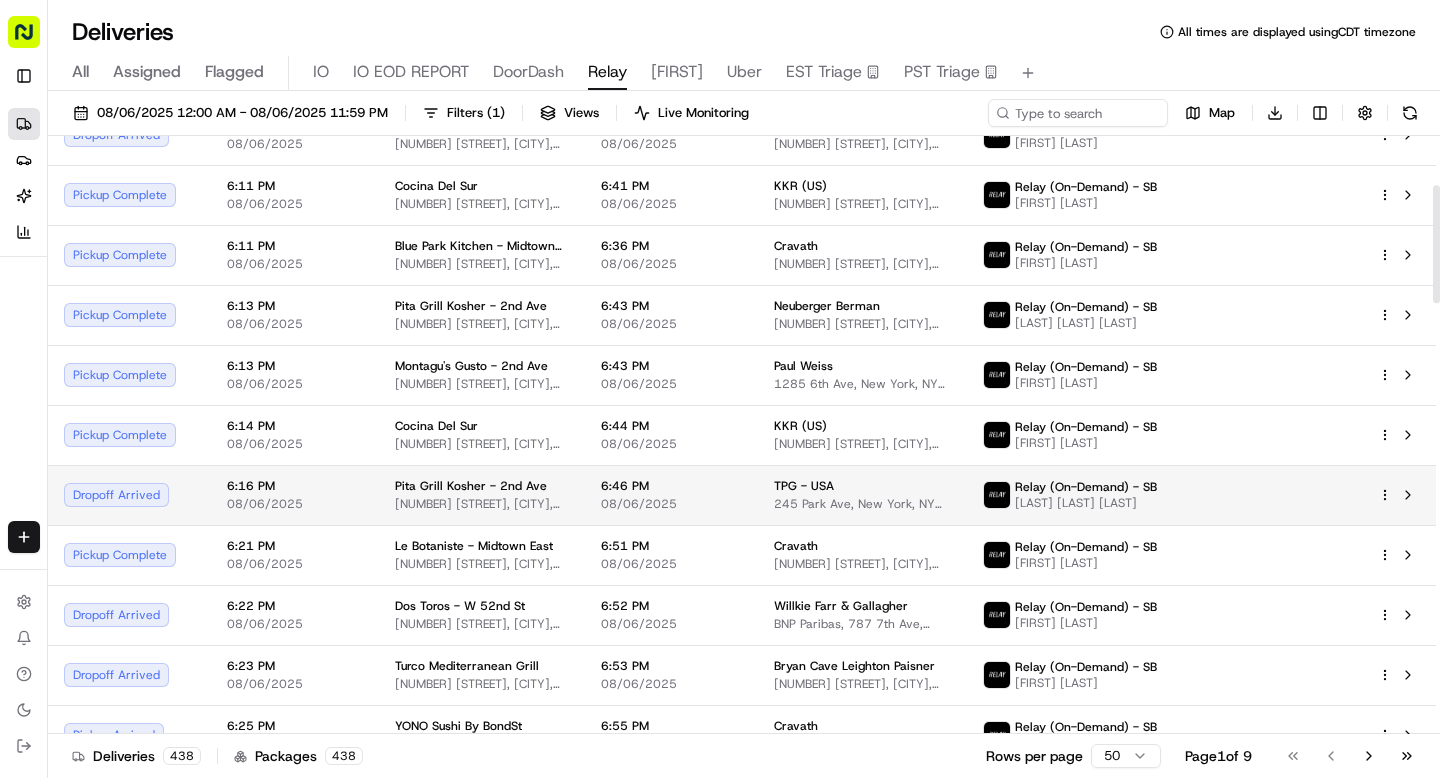 click on "Dropoff Arrived" at bounding box center [129, 495] 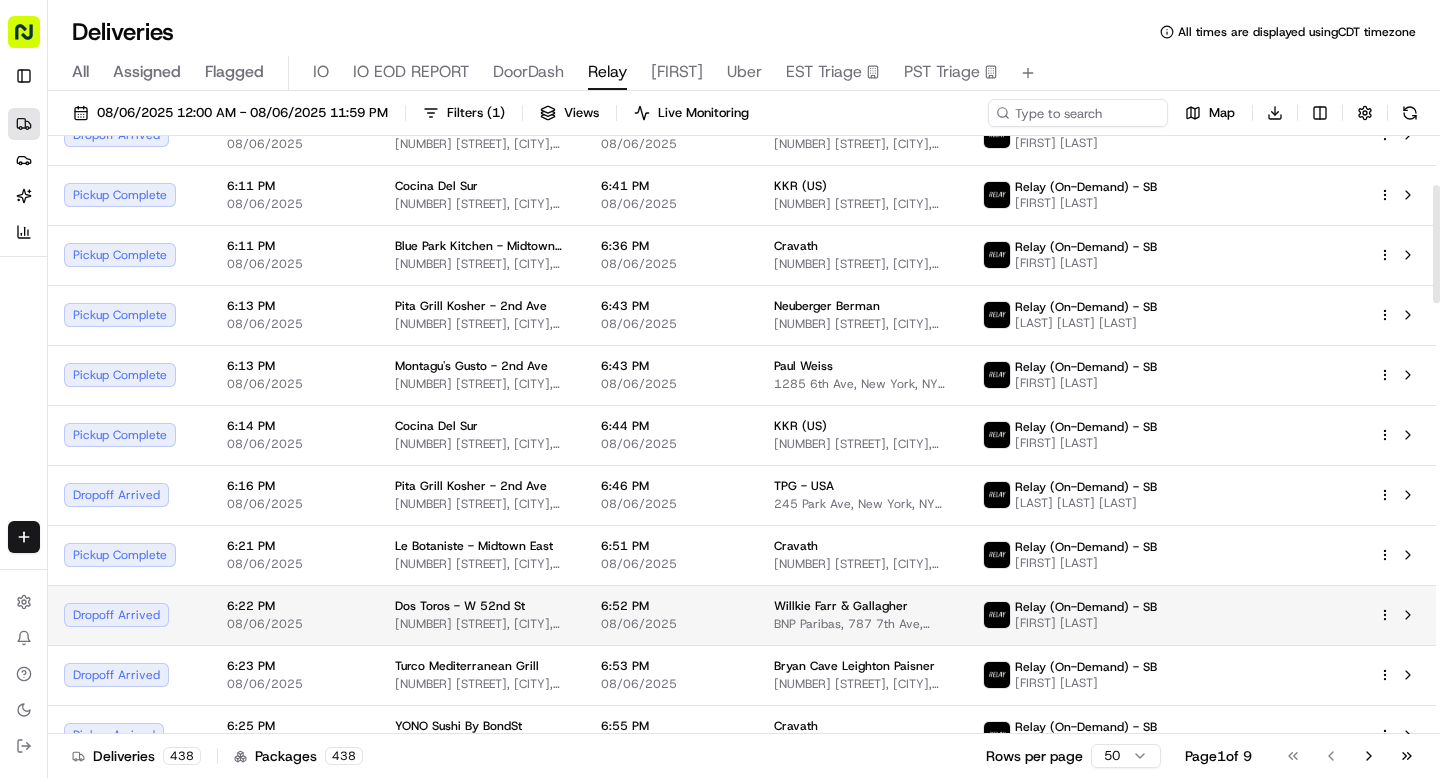 click on "[TIME] [DATE]" at bounding box center (295, 615) 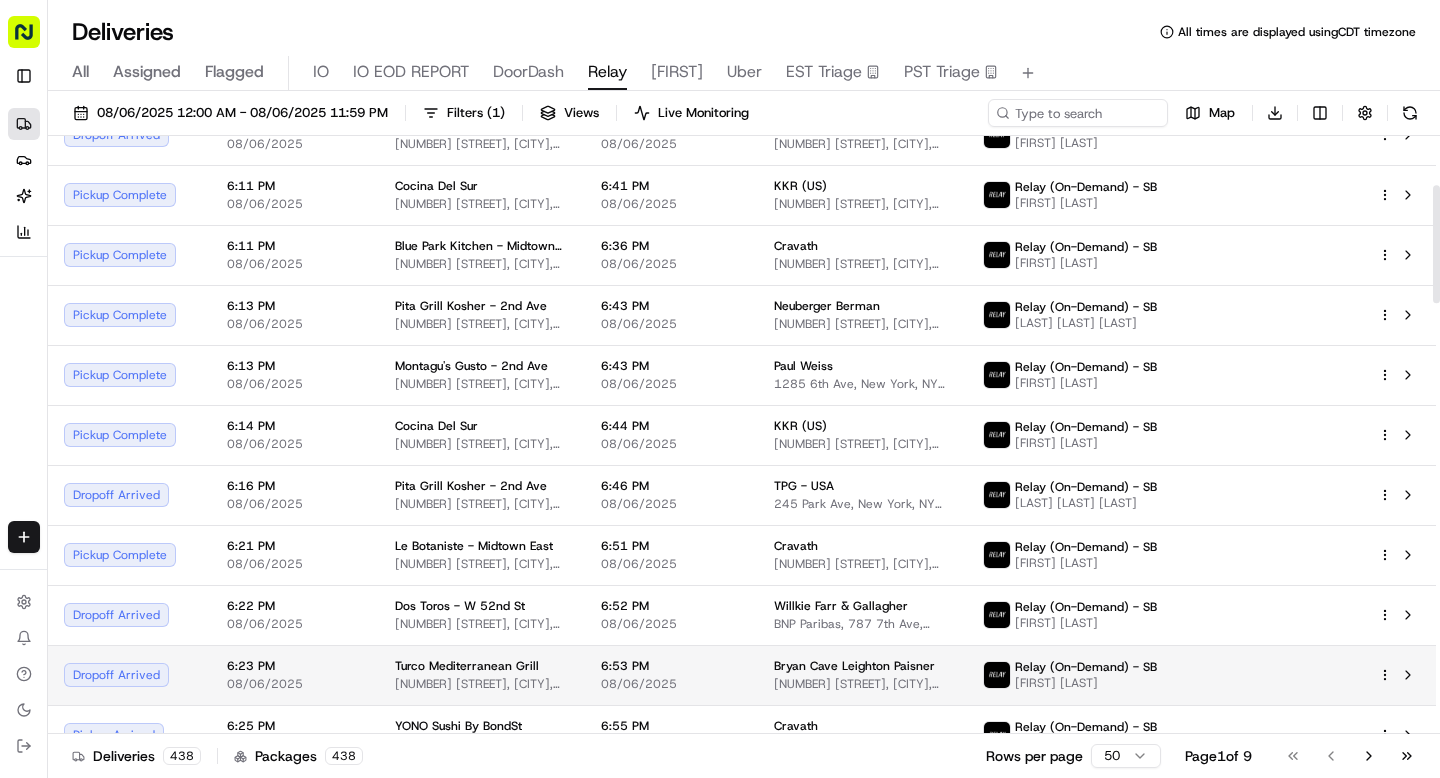 click on "Dropoff Arrived" at bounding box center [129, 675] 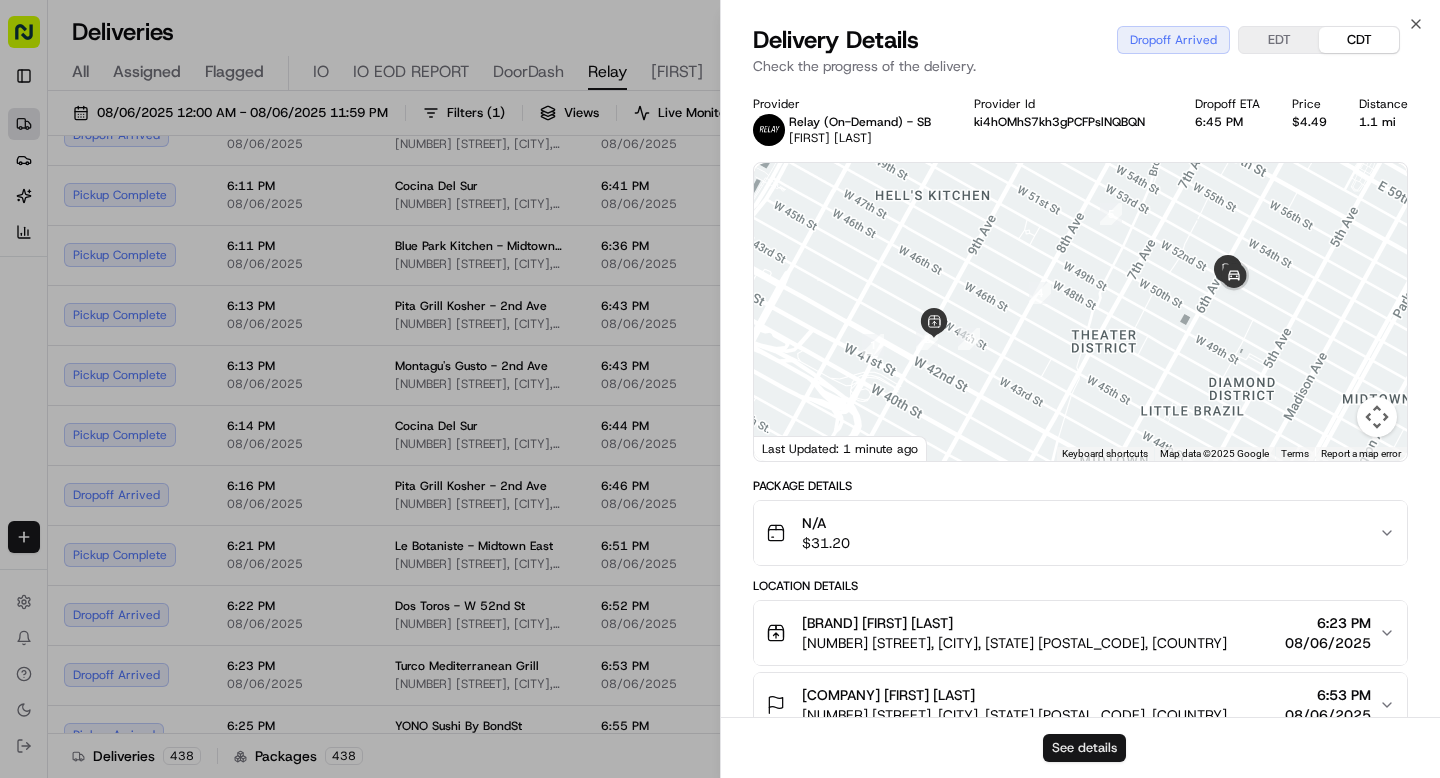 click on "See details" at bounding box center [1084, 748] 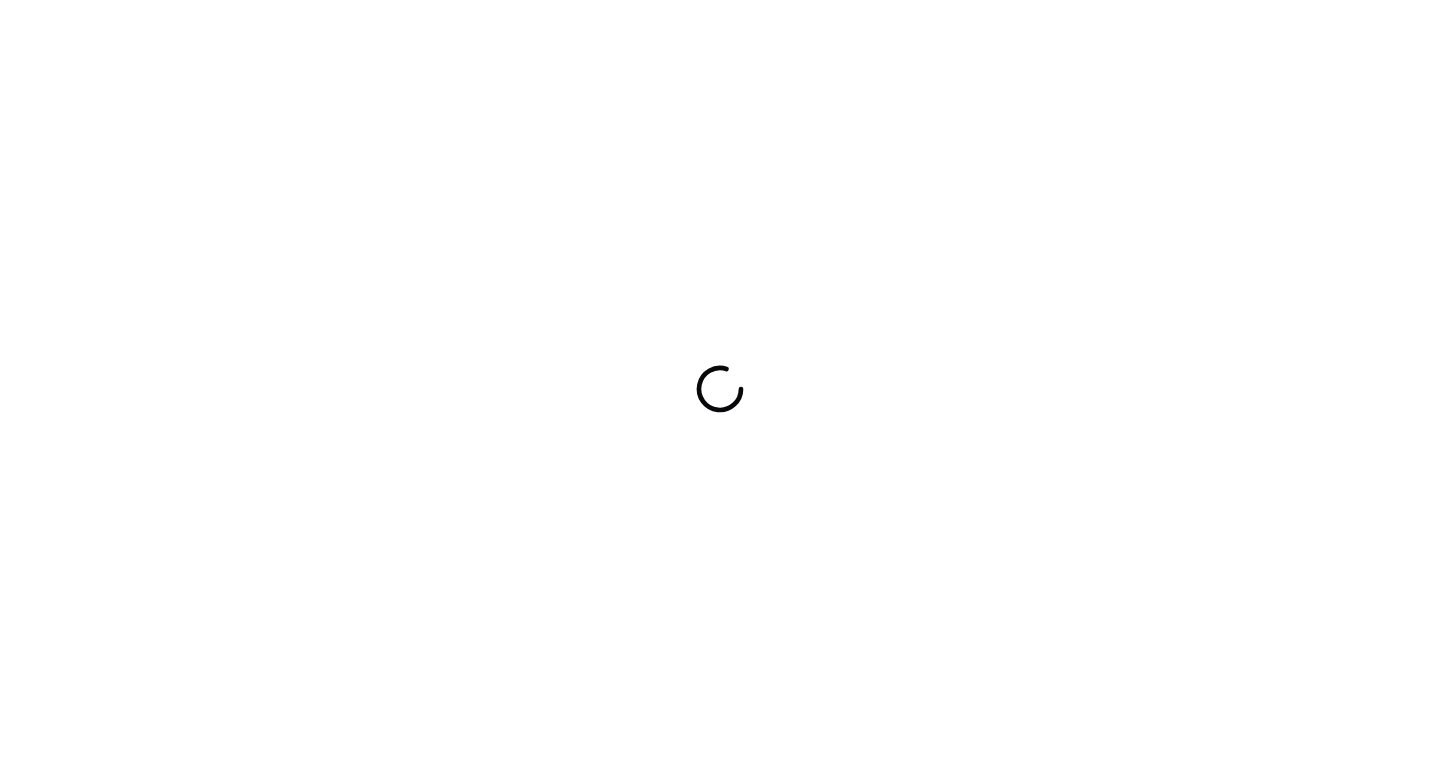 scroll, scrollTop: 0, scrollLeft: 0, axis: both 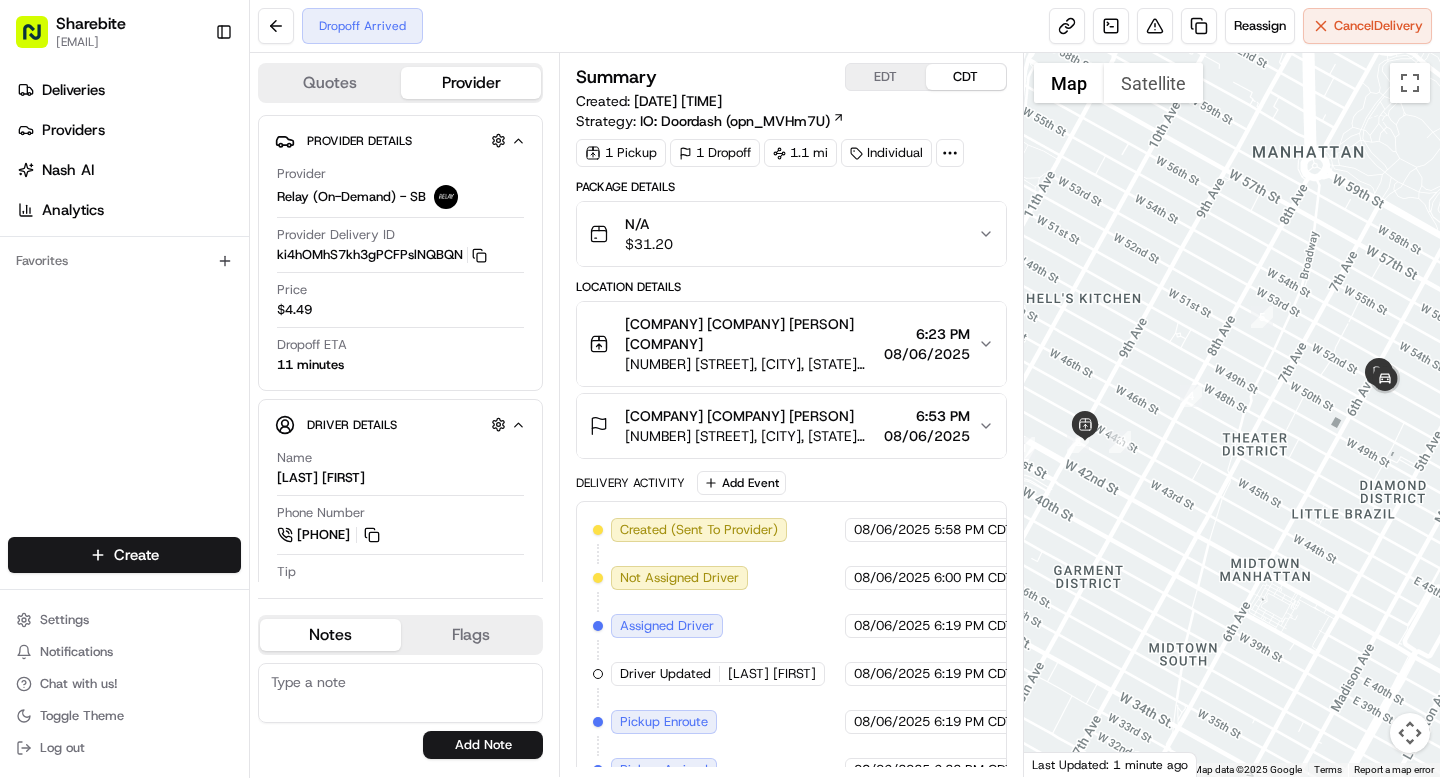 click 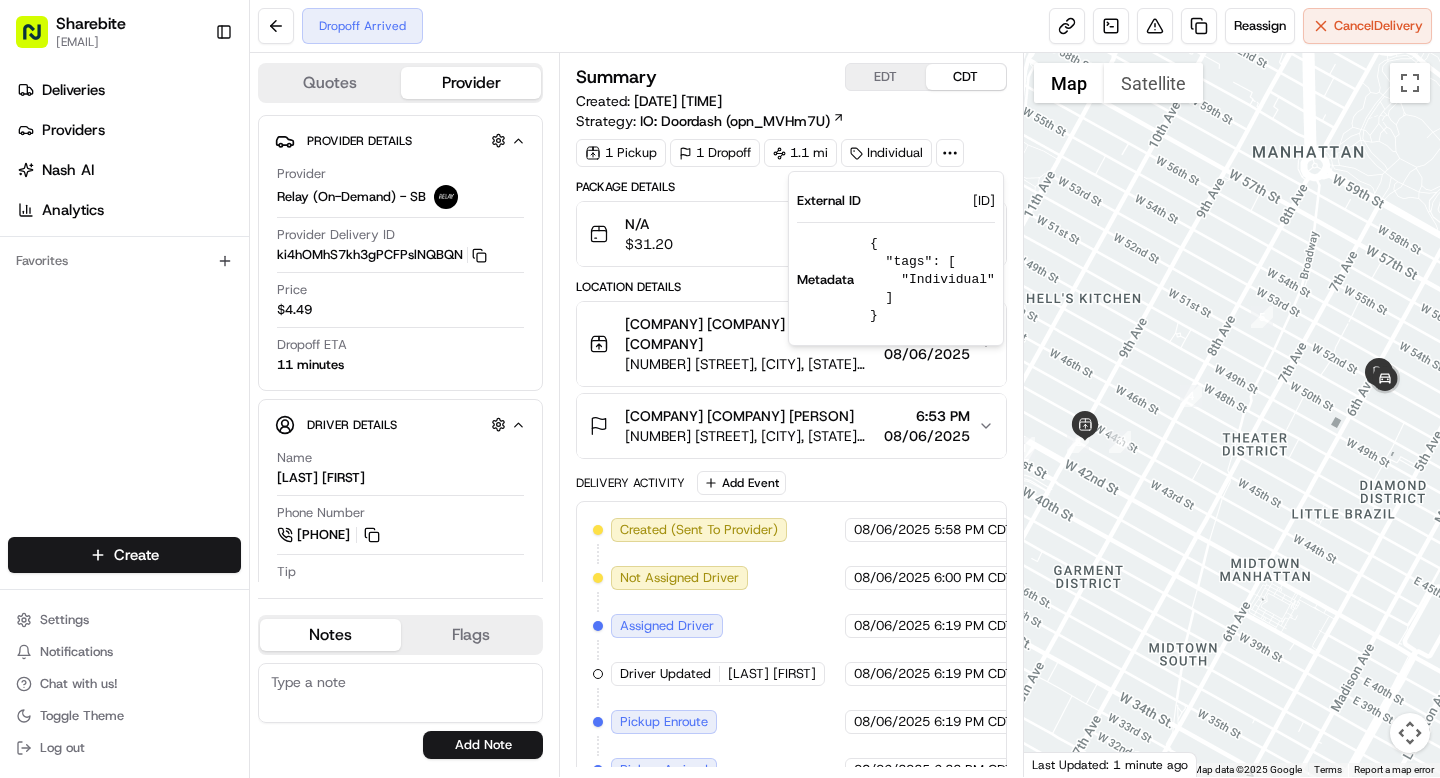 scroll, scrollTop: 0, scrollLeft: 0, axis: both 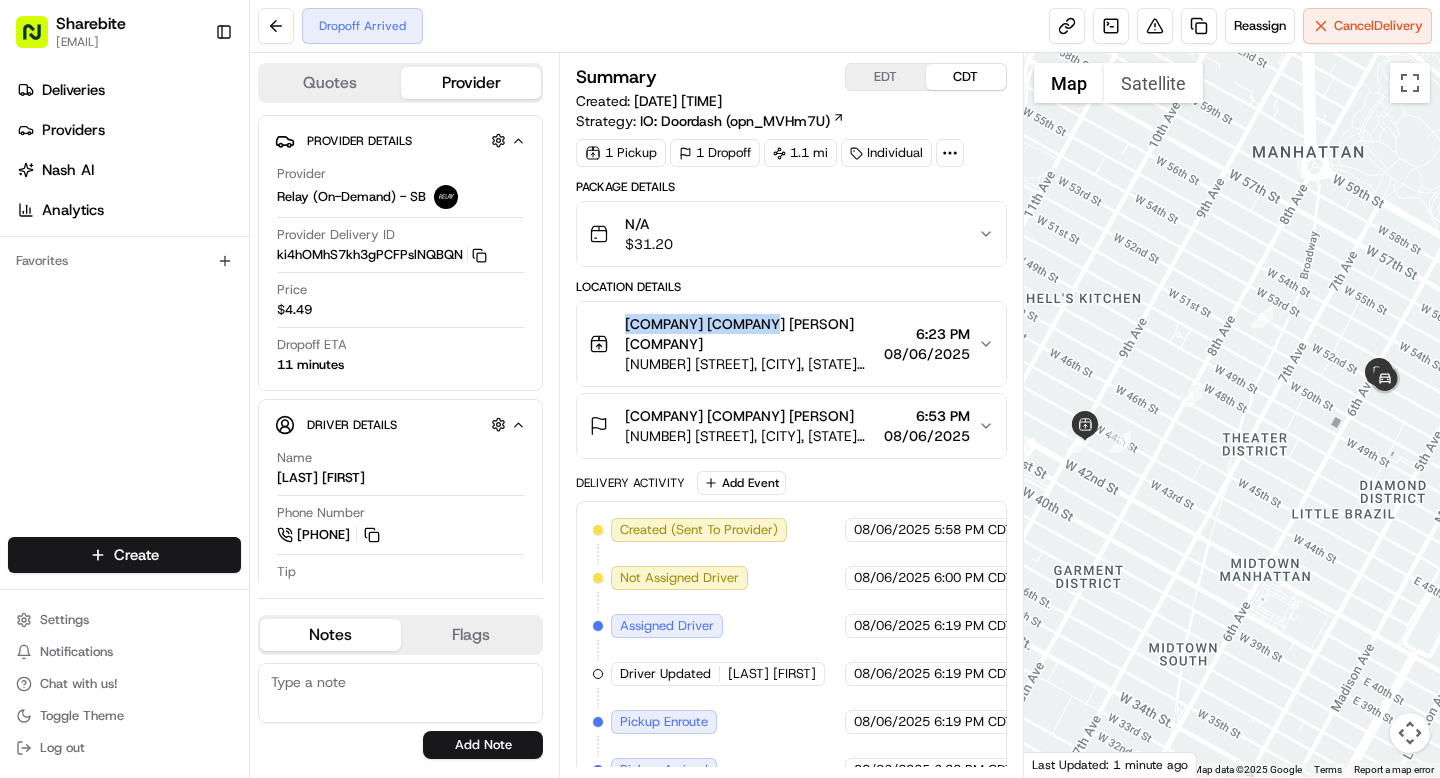 drag, startPoint x: 625, startPoint y: 325, endPoint x: 753, endPoint y: 325, distance: 128 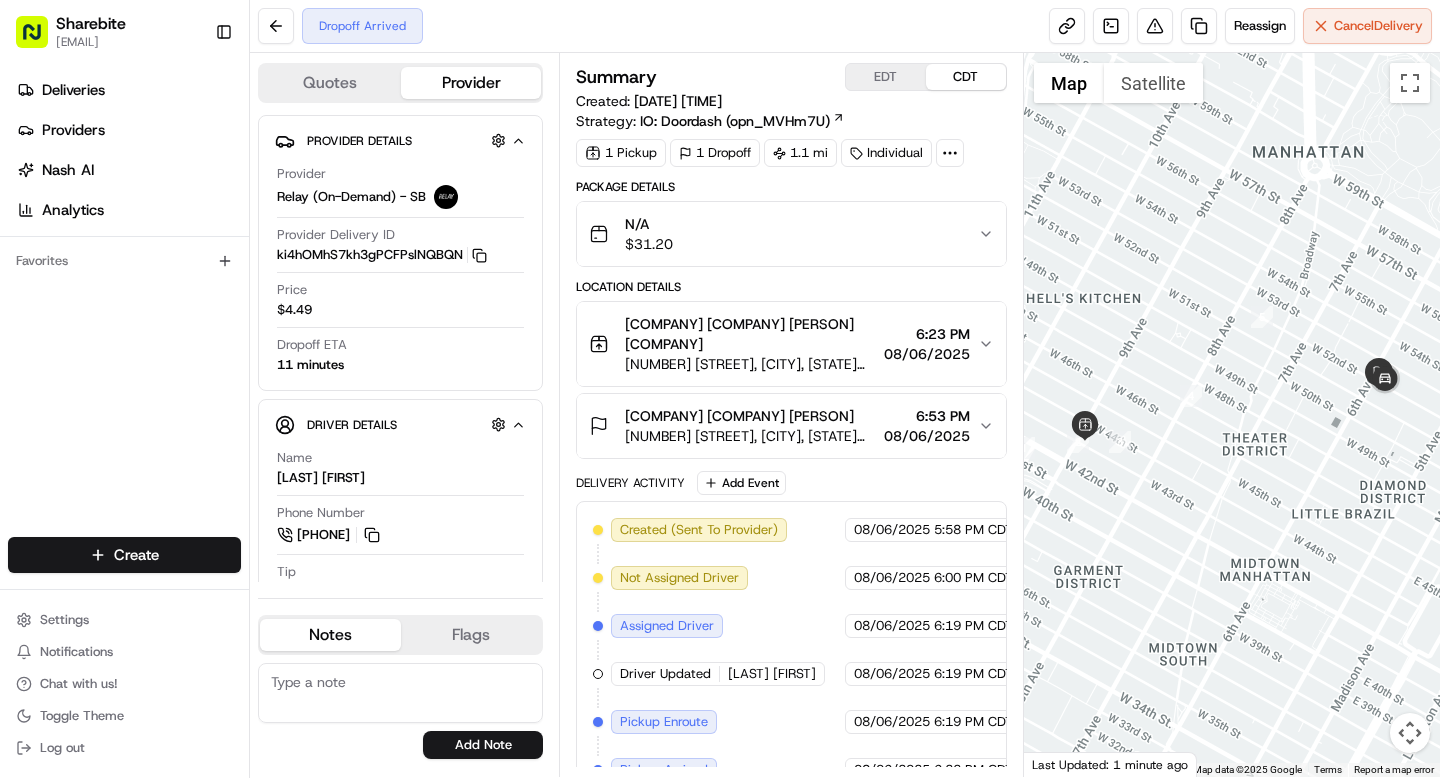 click on "[COMPANY] [COMPANY] [PERSON] [COMPANY]" at bounding box center (750, 334) 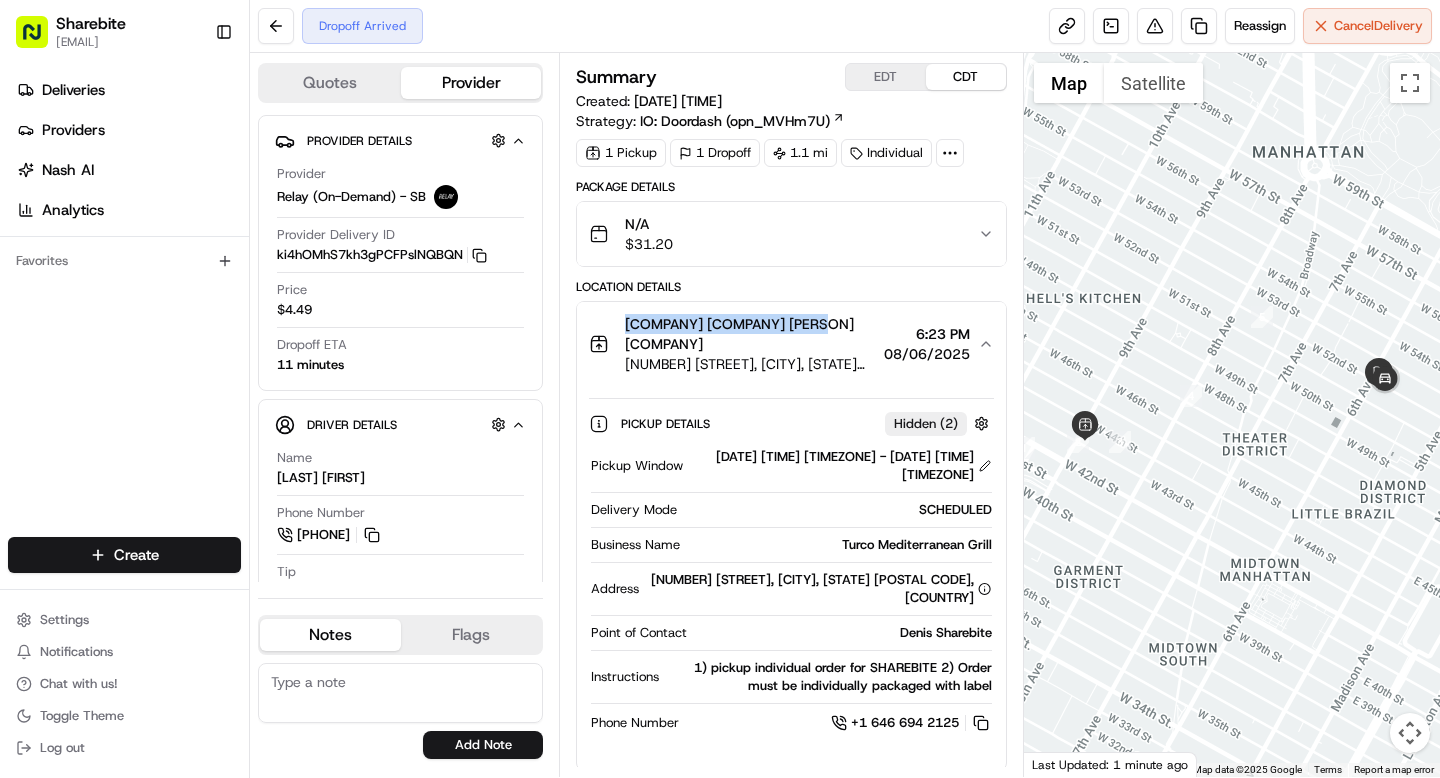 drag, startPoint x: 622, startPoint y: 325, endPoint x: 787, endPoint y: 325, distance: 165 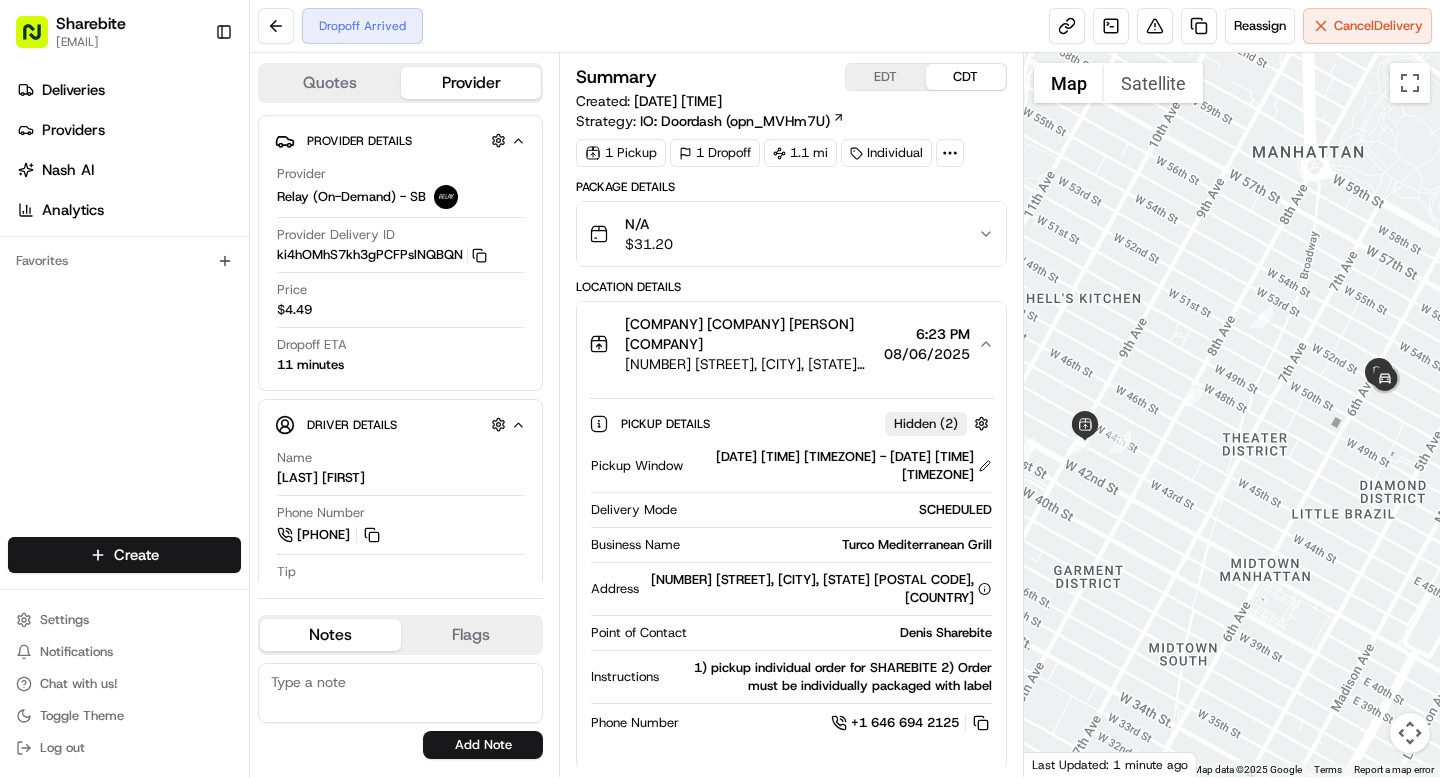 click on "[COMPANY] [COMPANY] [PERSON] [COMPANY]" at bounding box center (750, 334) 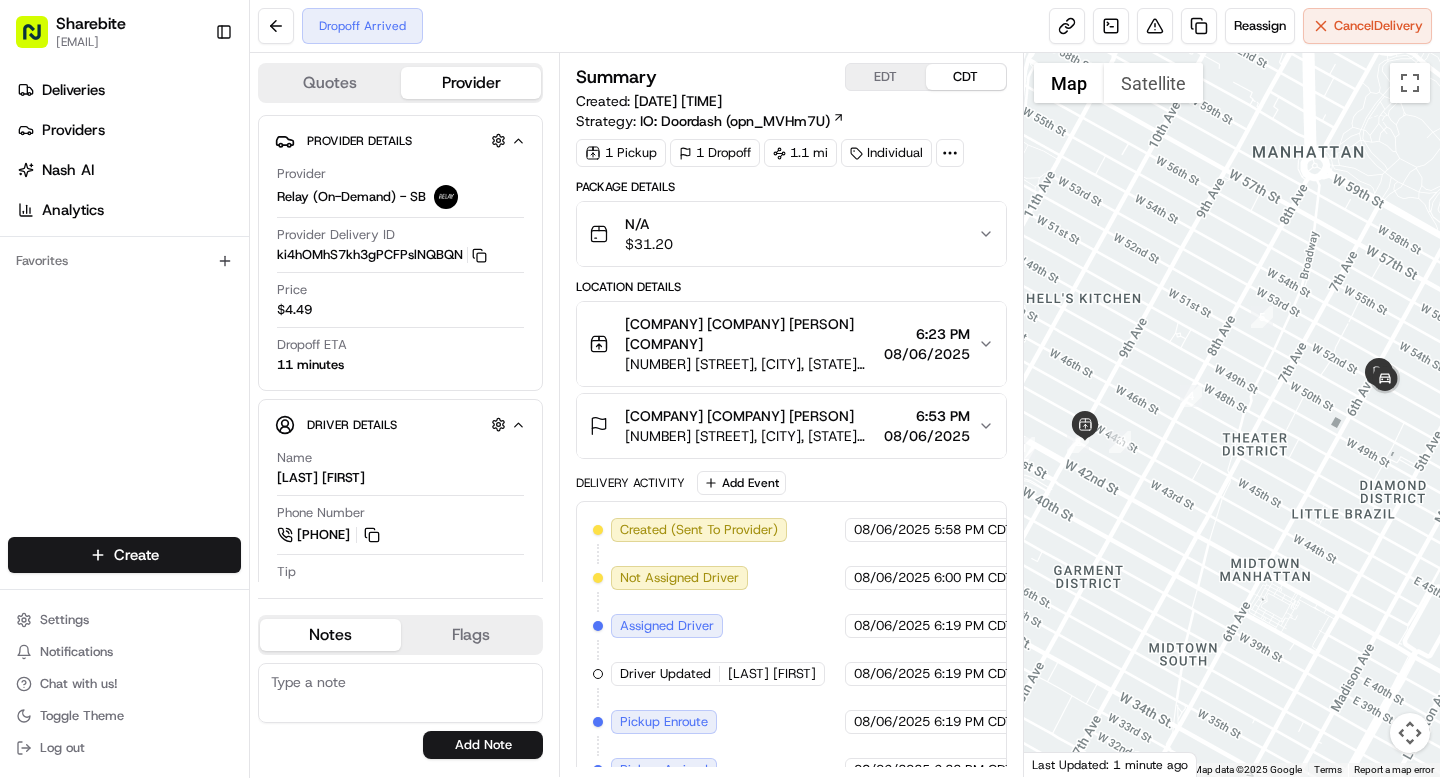 drag, startPoint x: 812, startPoint y: 412, endPoint x: 858, endPoint y: 427, distance: 48.38388 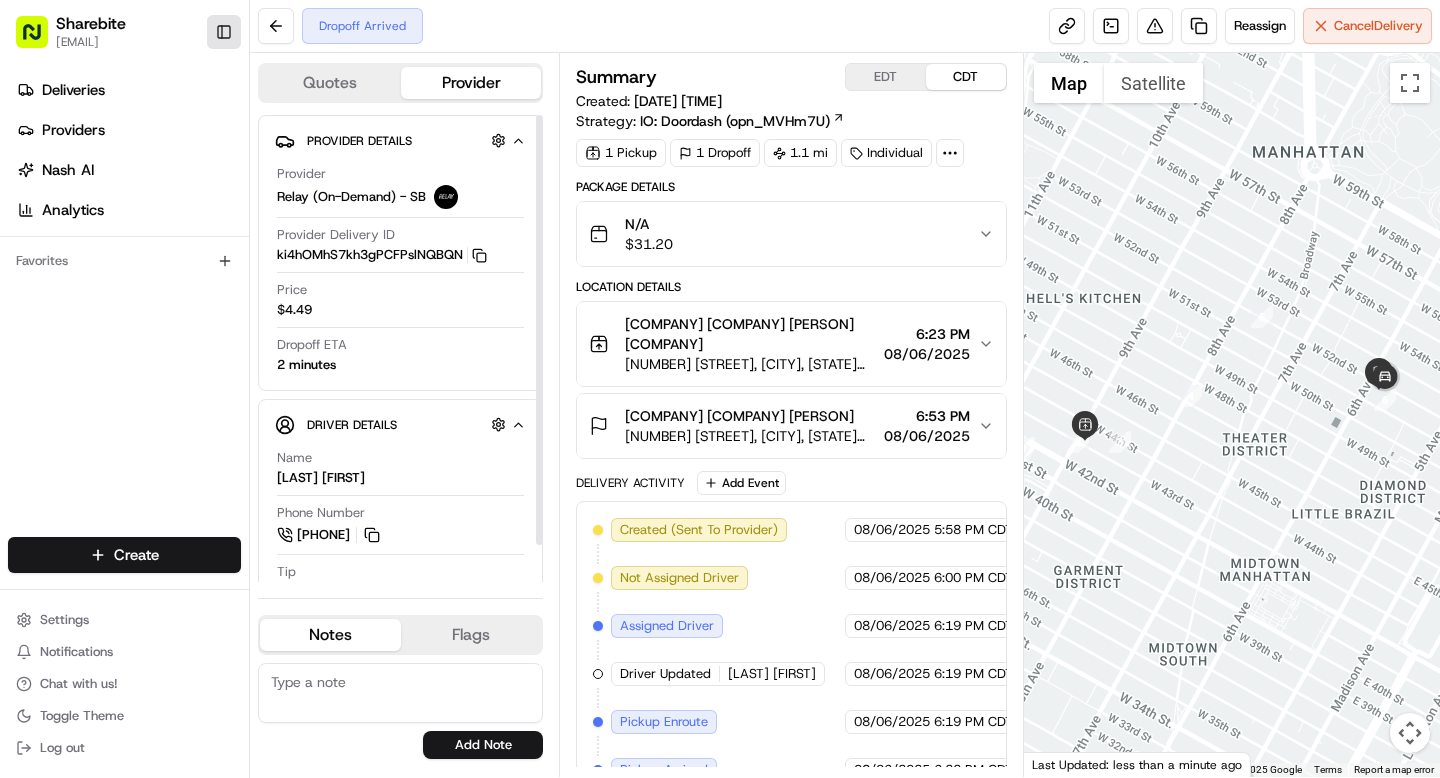 click on "Toggle Sidebar" at bounding box center (224, 32) 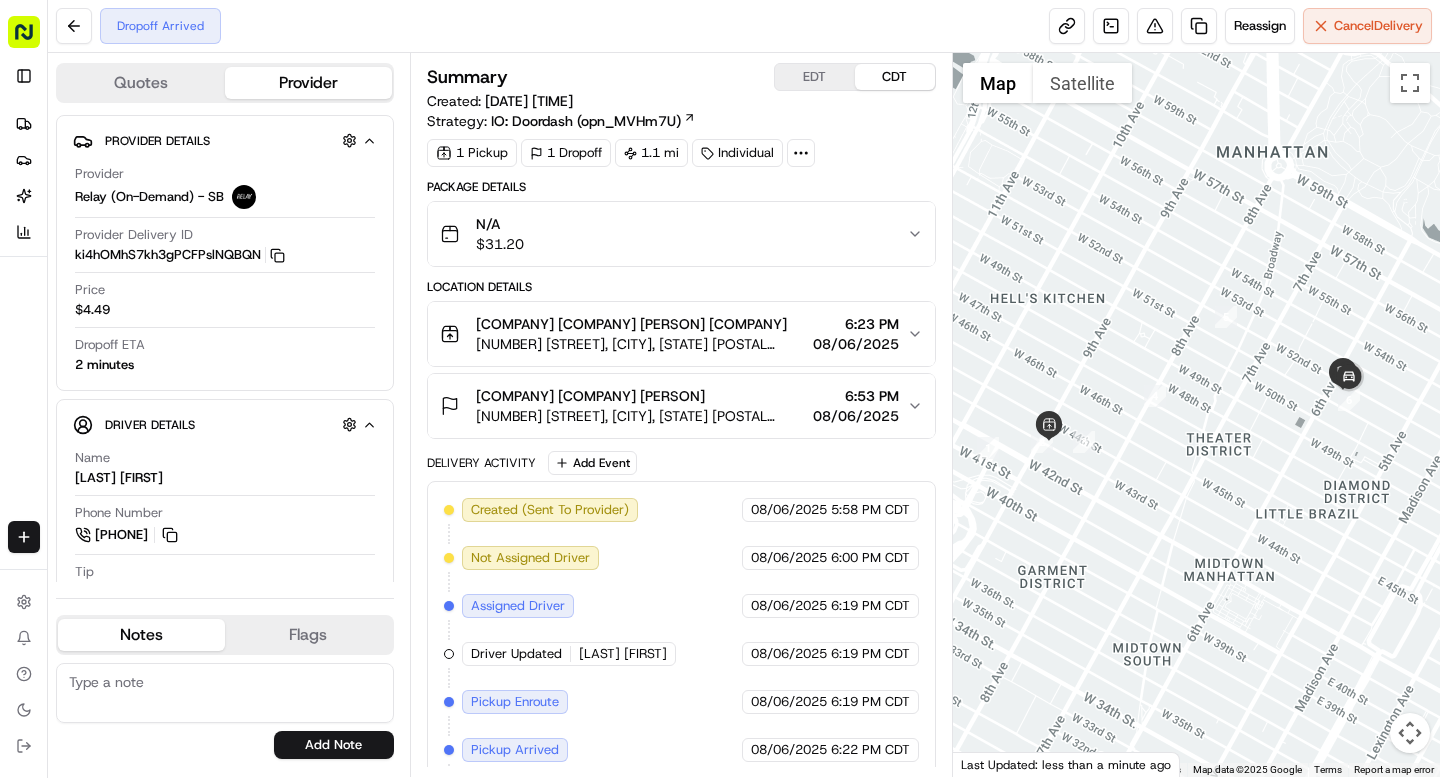 click on "Location Details" at bounding box center [681, 287] 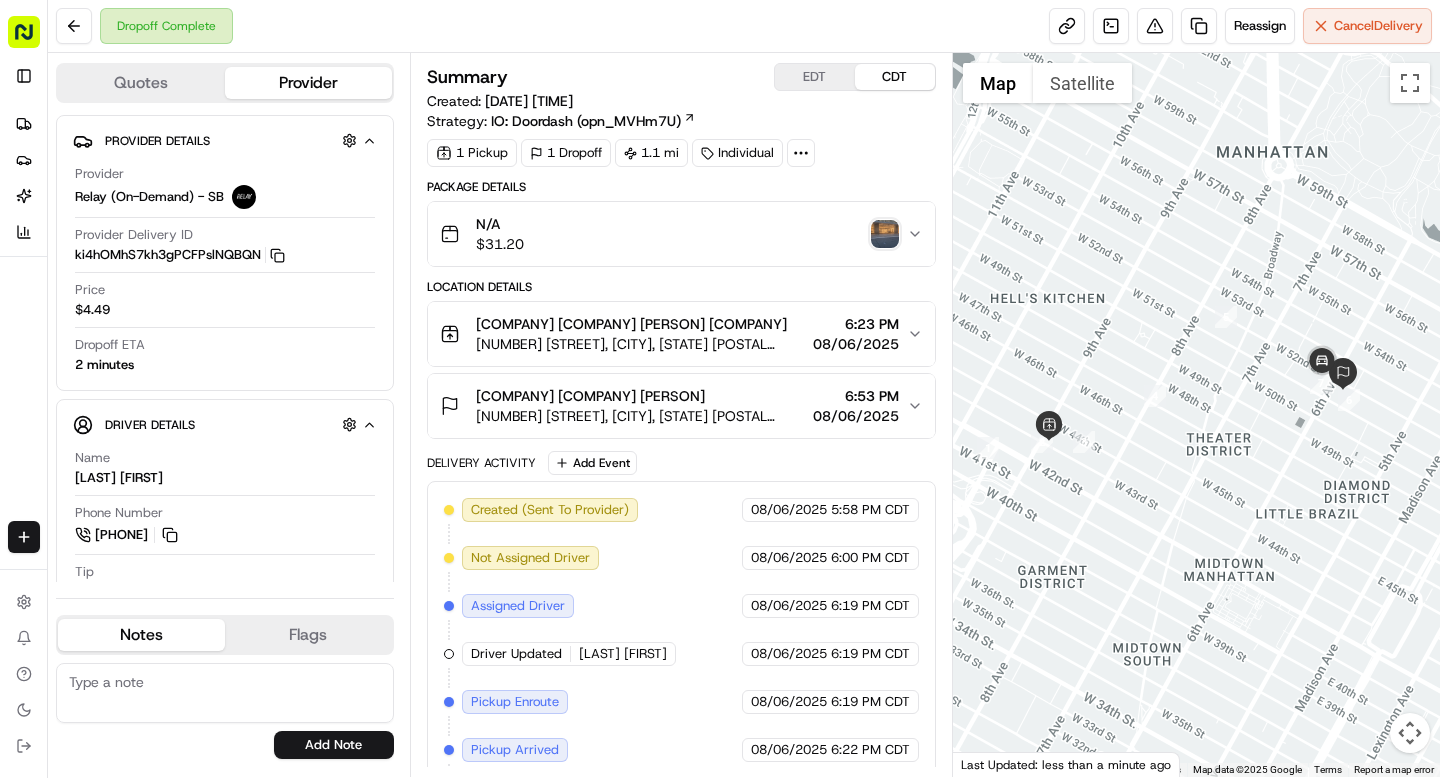 click at bounding box center [885, 234] 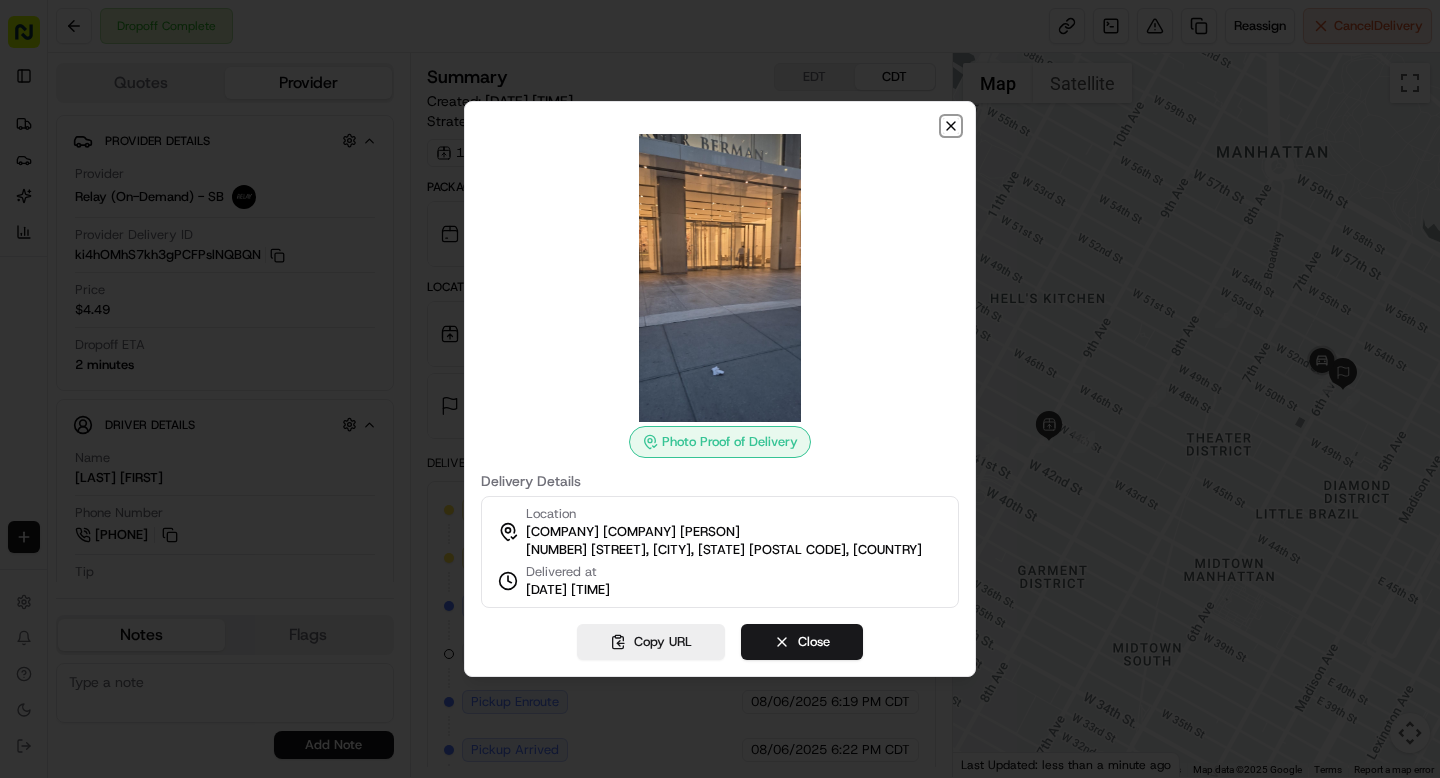 click 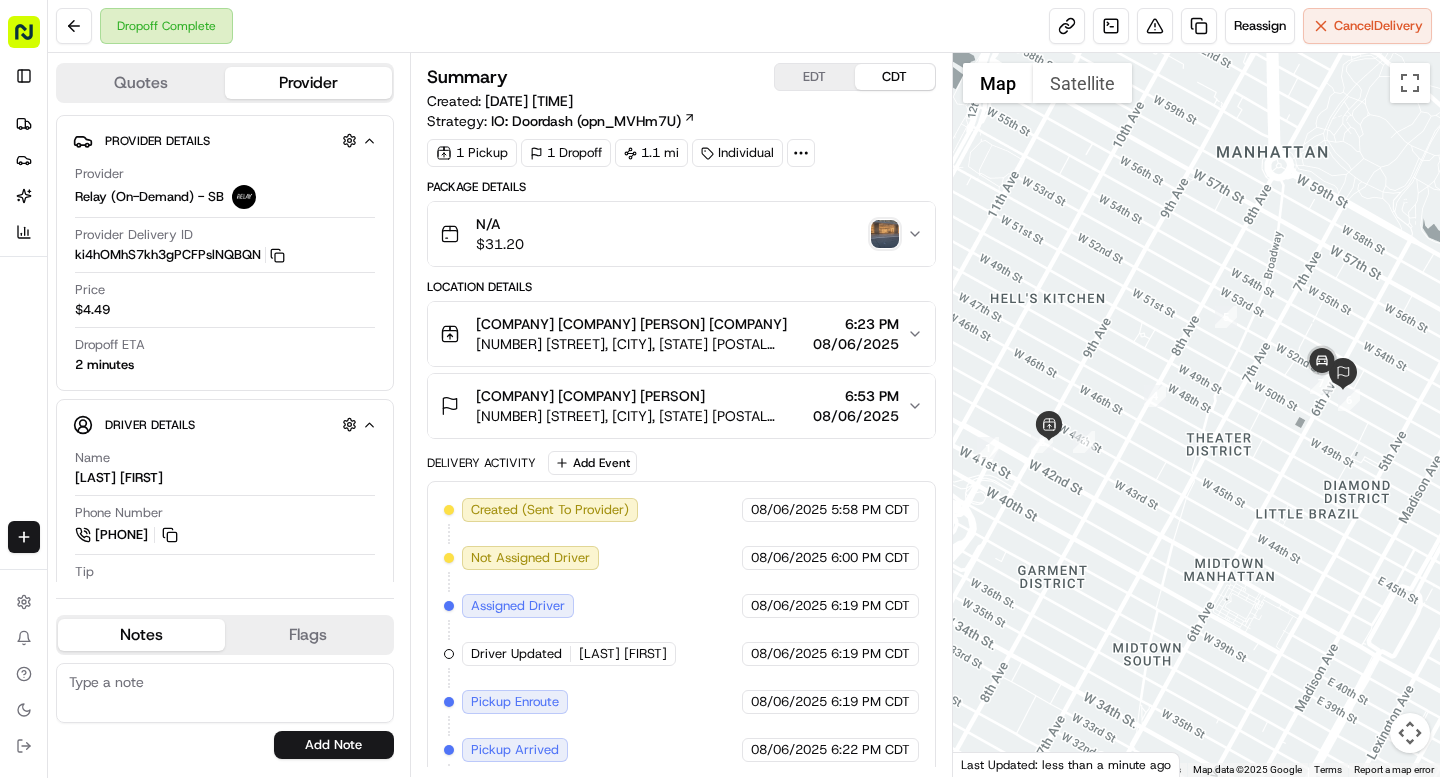 click at bounding box center (885, 234) 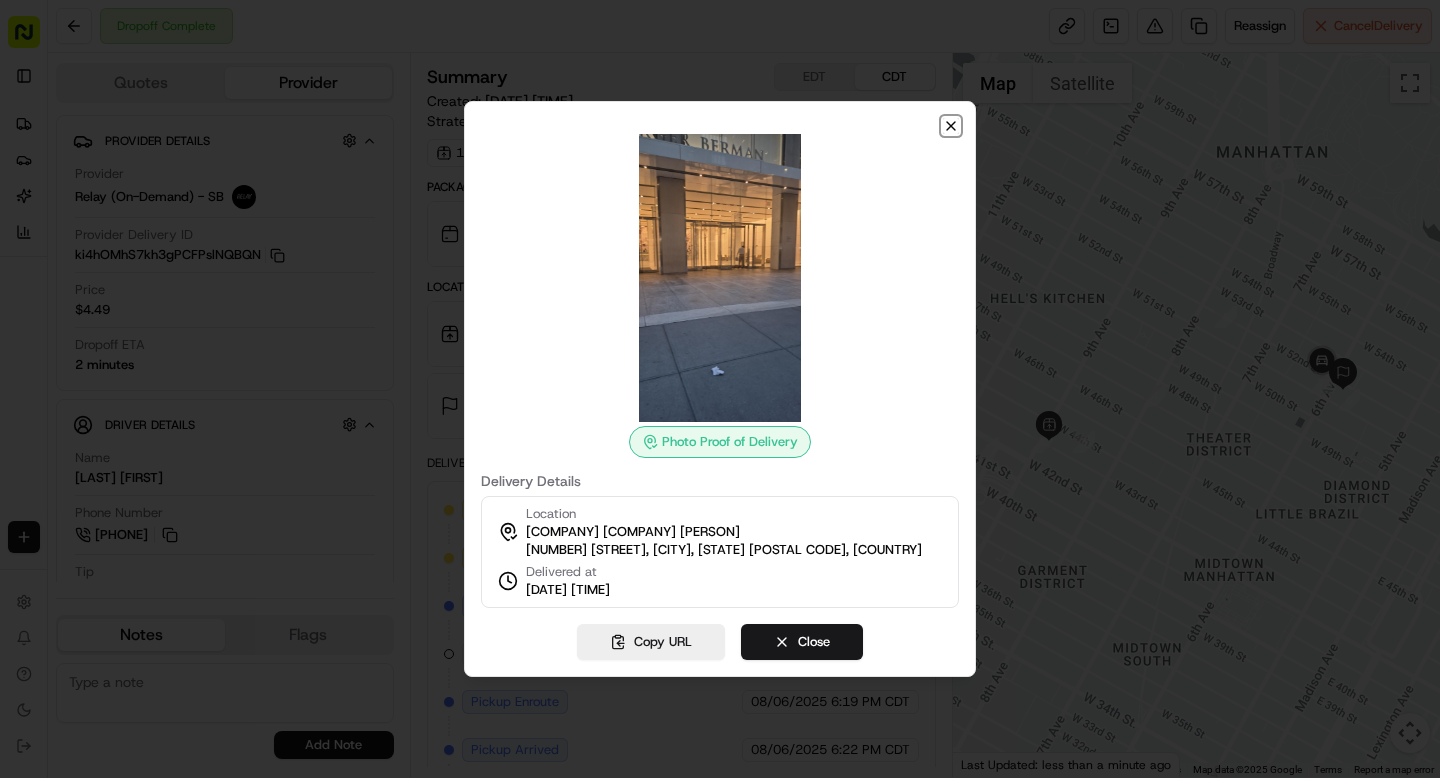 click 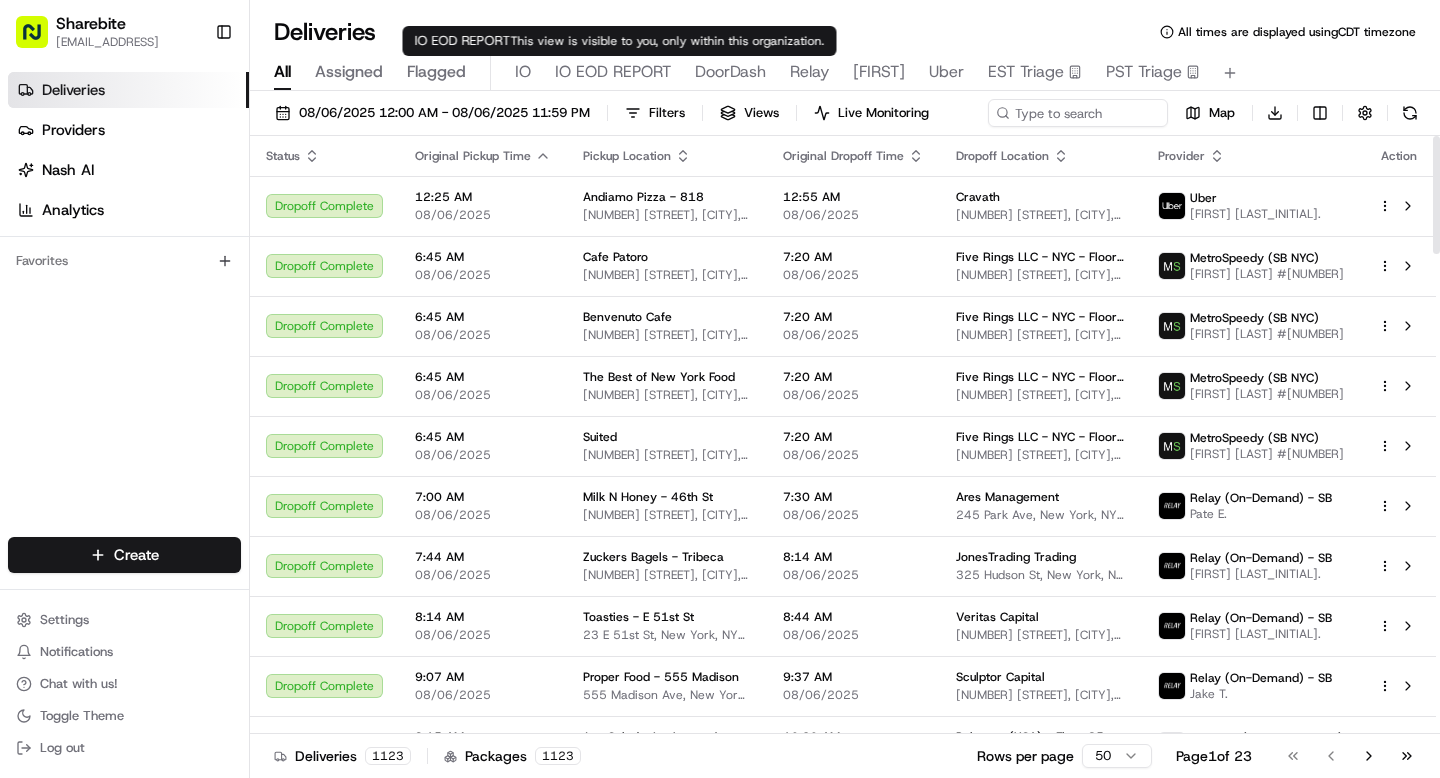 scroll, scrollTop: 0, scrollLeft: 0, axis: both 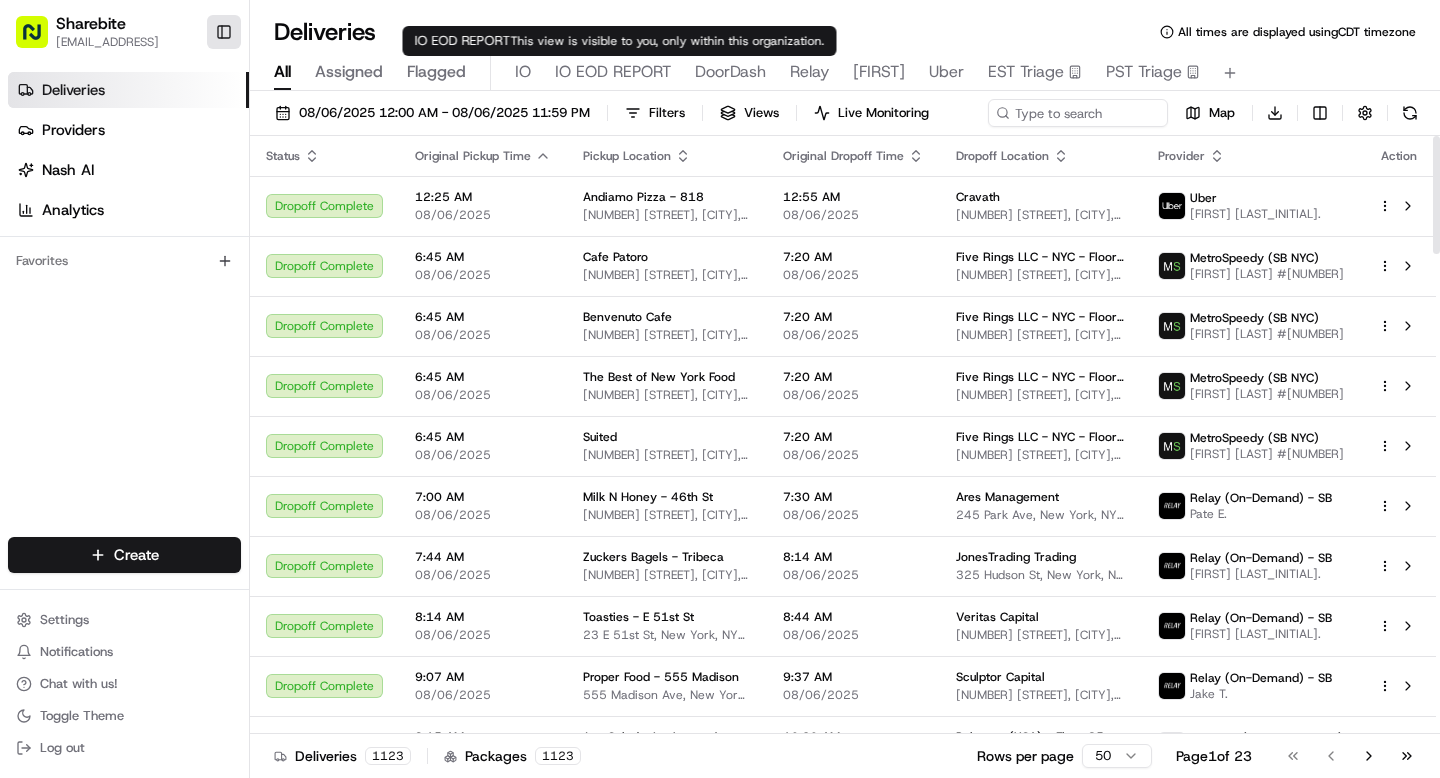 click on "Toggle Sidebar" at bounding box center [224, 32] 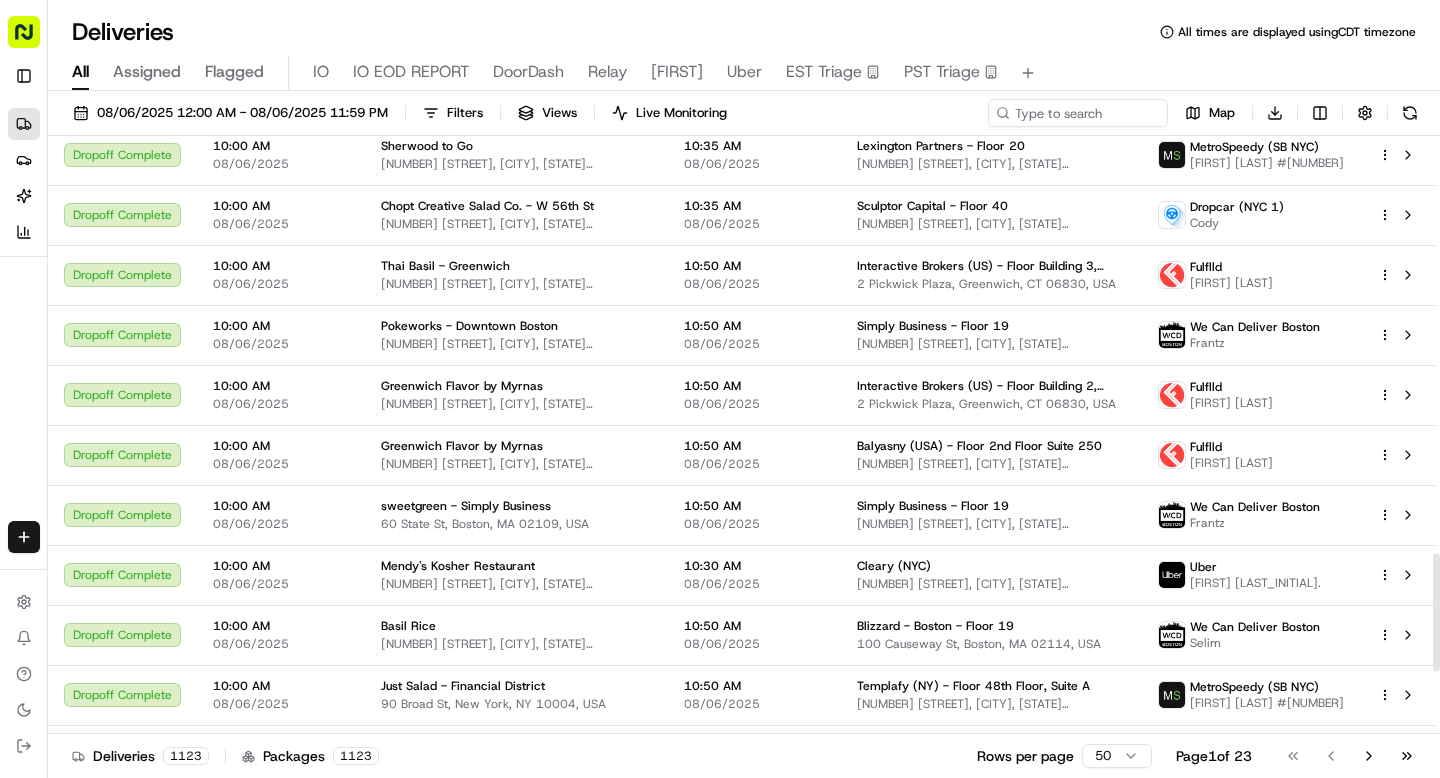 scroll, scrollTop: 2442, scrollLeft: 0, axis: vertical 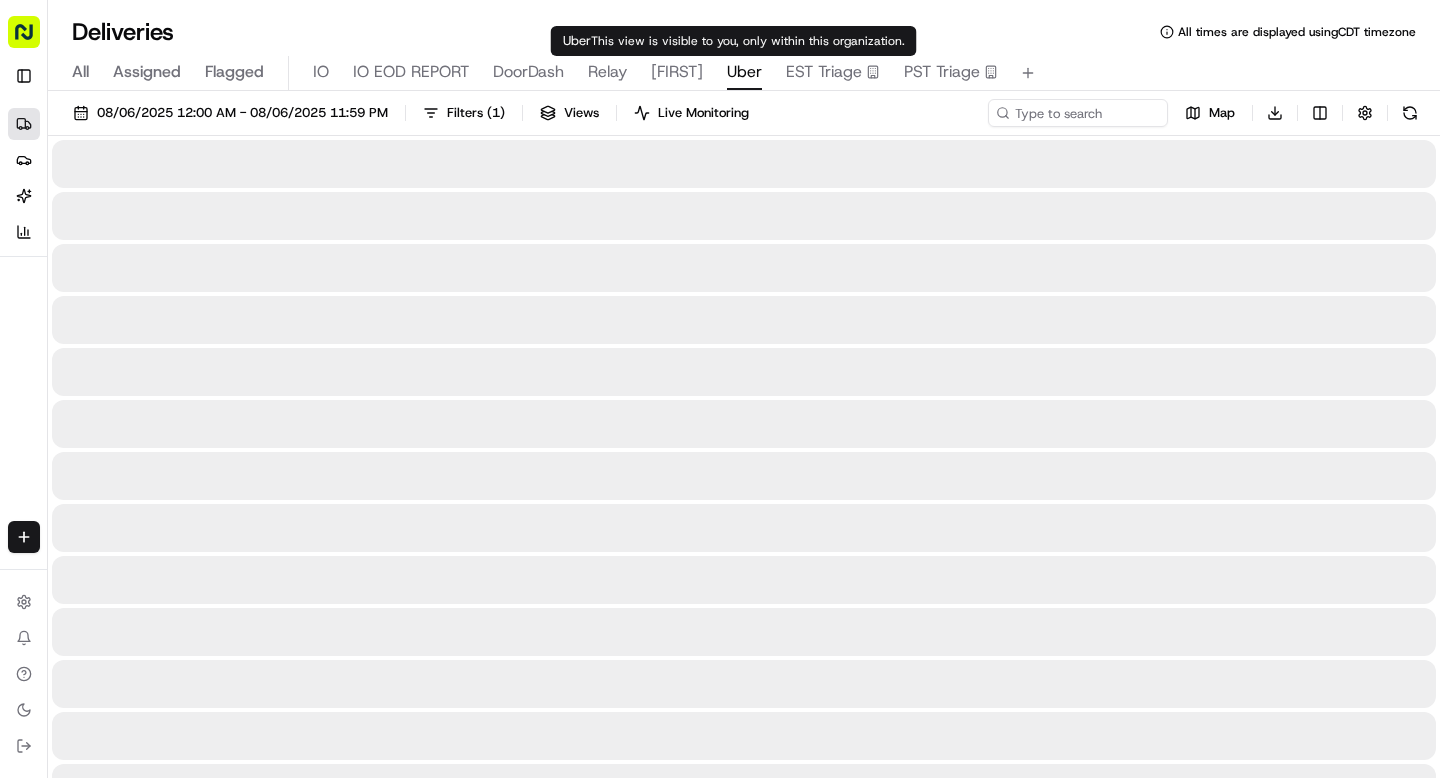 click on "Uber" at bounding box center [744, 72] 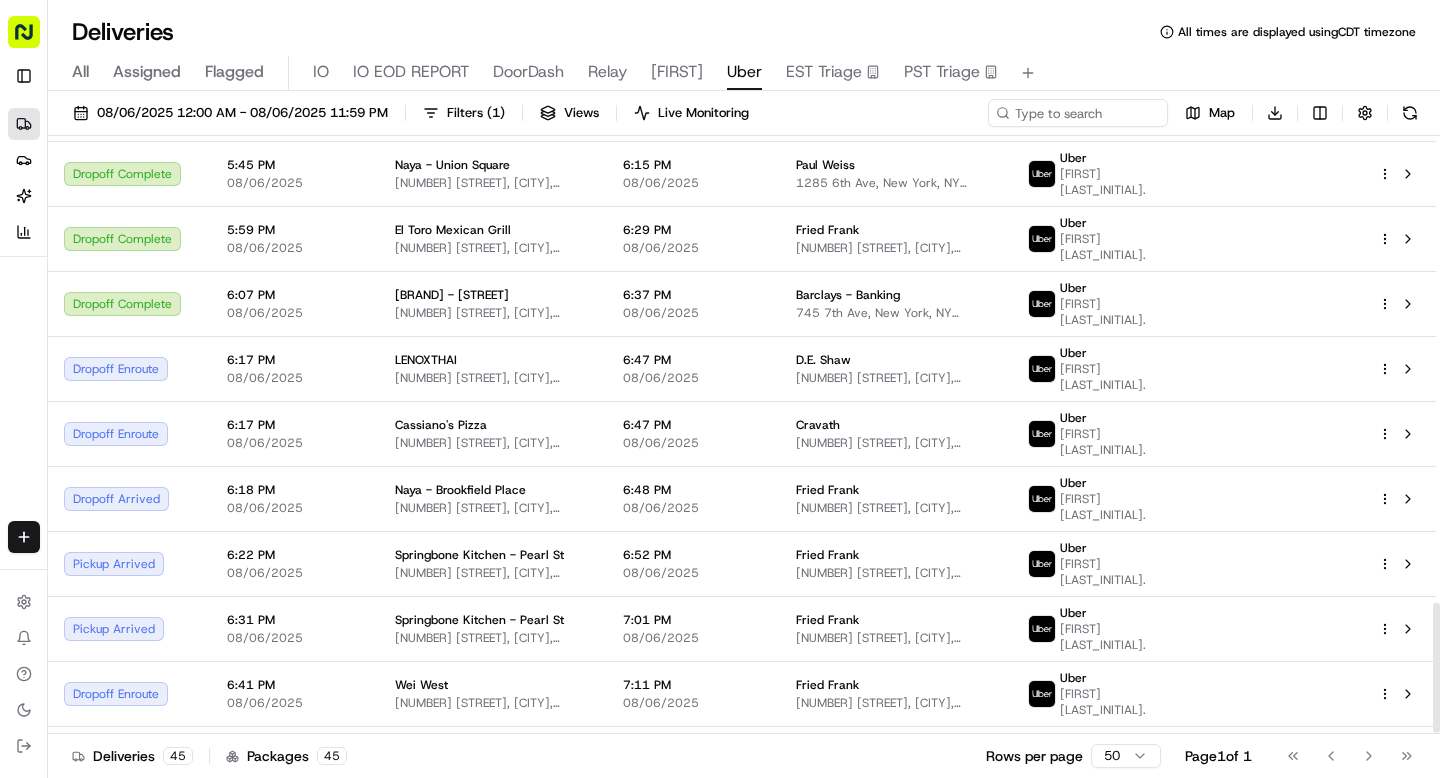 scroll, scrollTop: 2144, scrollLeft: 0, axis: vertical 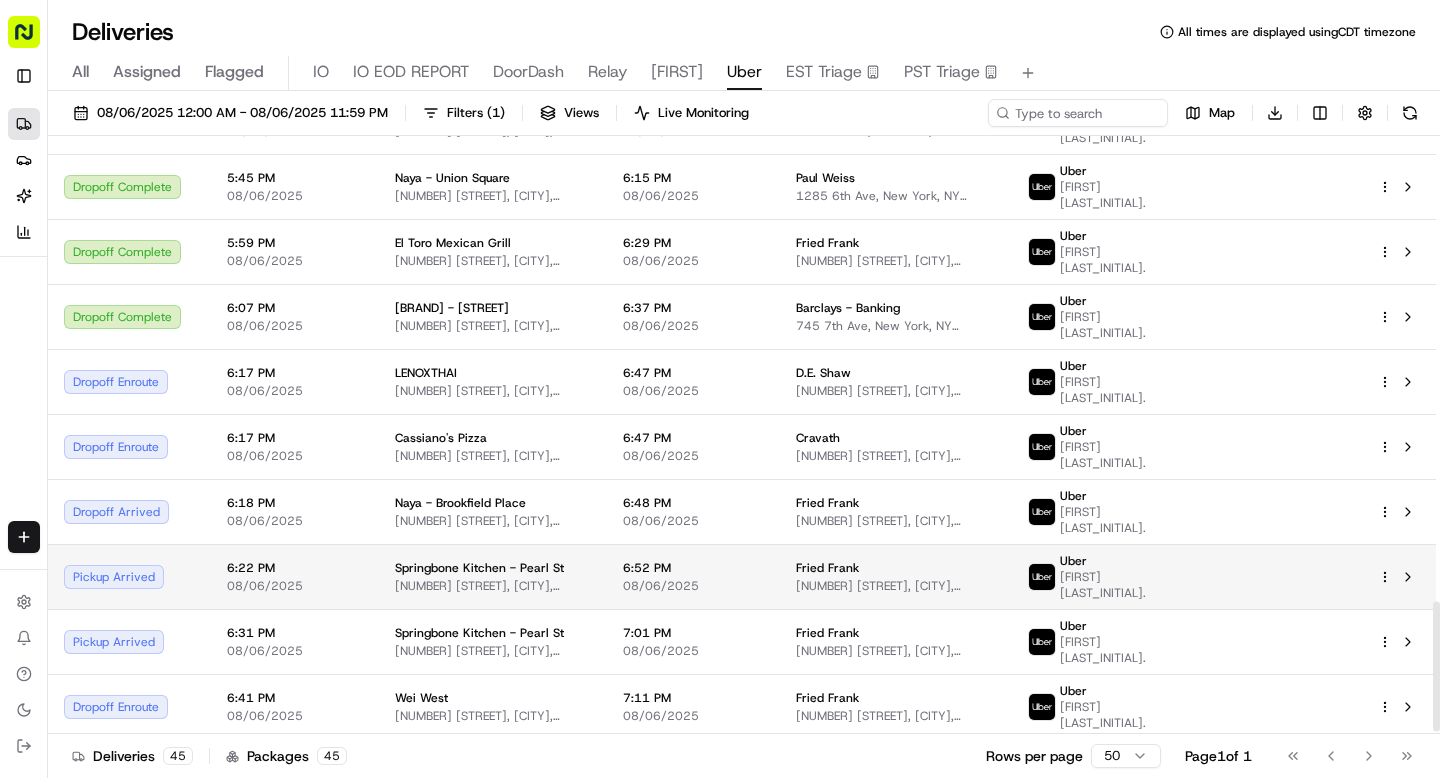 click on "6:22 PM" at bounding box center [295, 568] 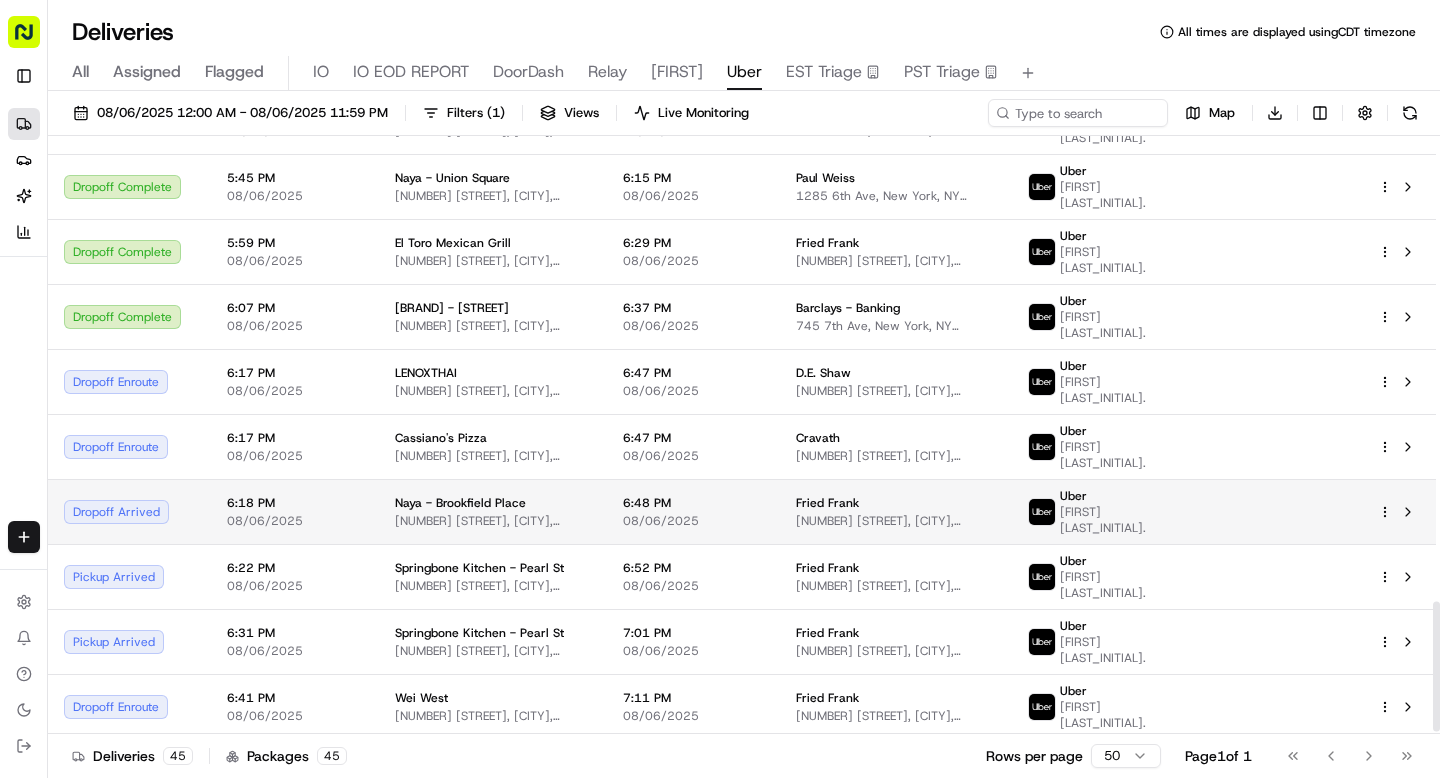 click on "6:18 PM" at bounding box center (295, 503) 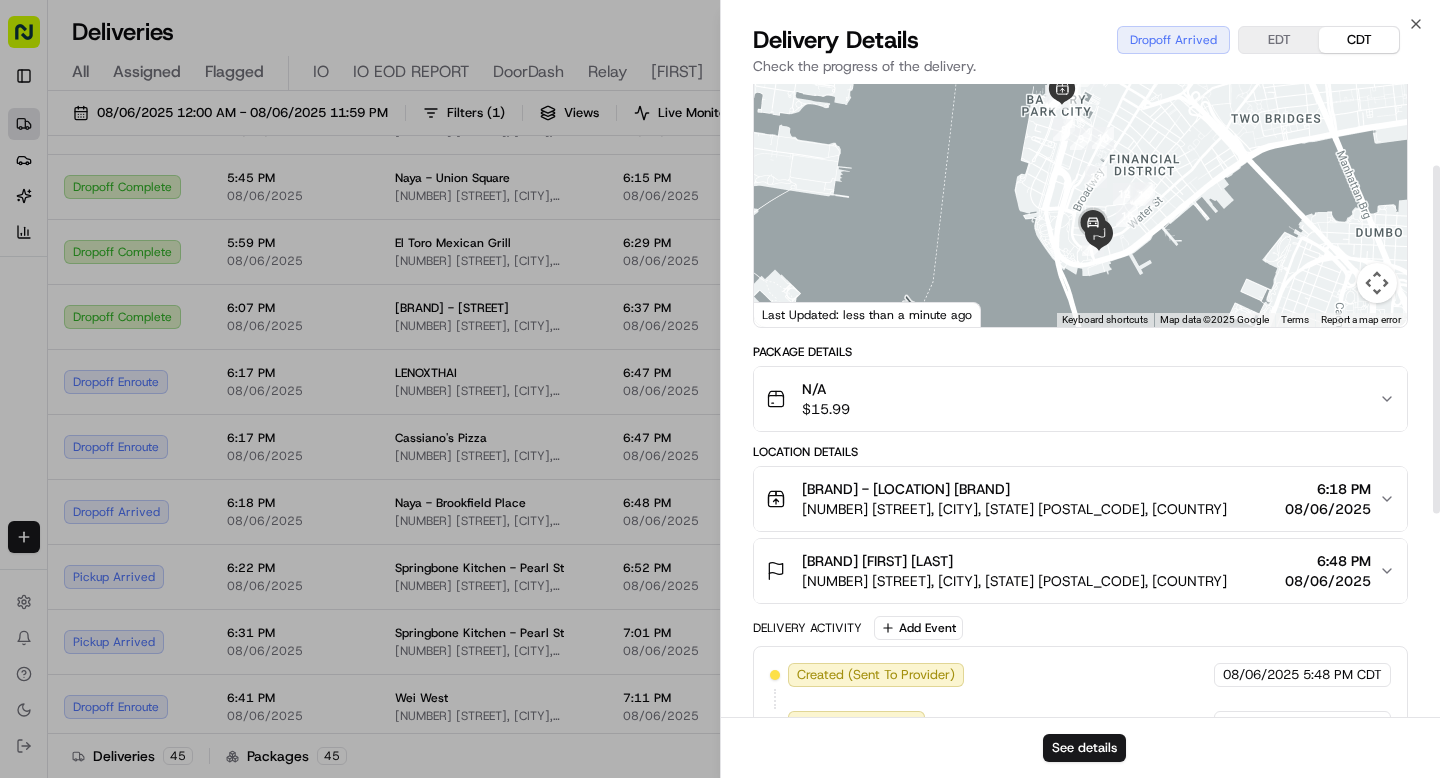 scroll, scrollTop: 155, scrollLeft: 0, axis: vertical 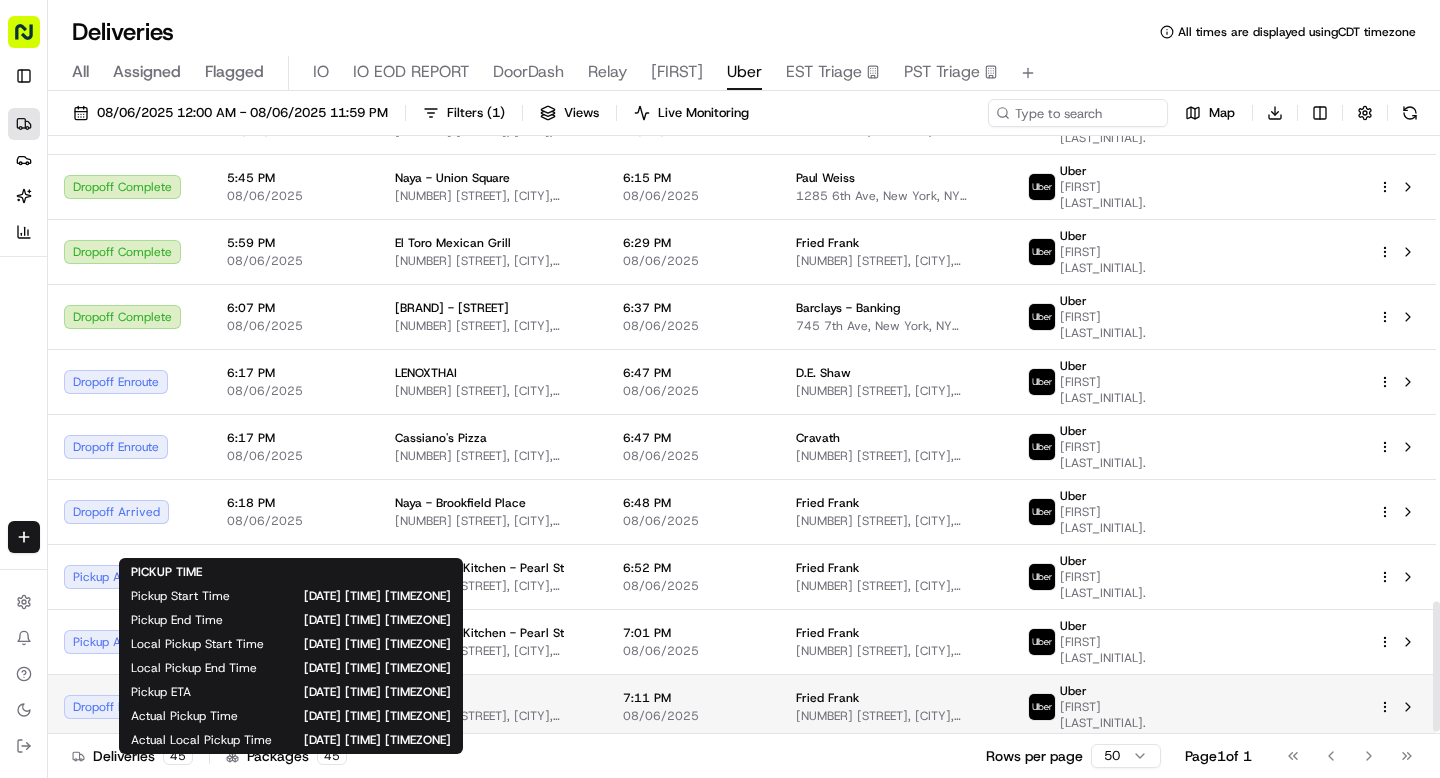 click on "6:41 PM" at bounding box center [295, 698] 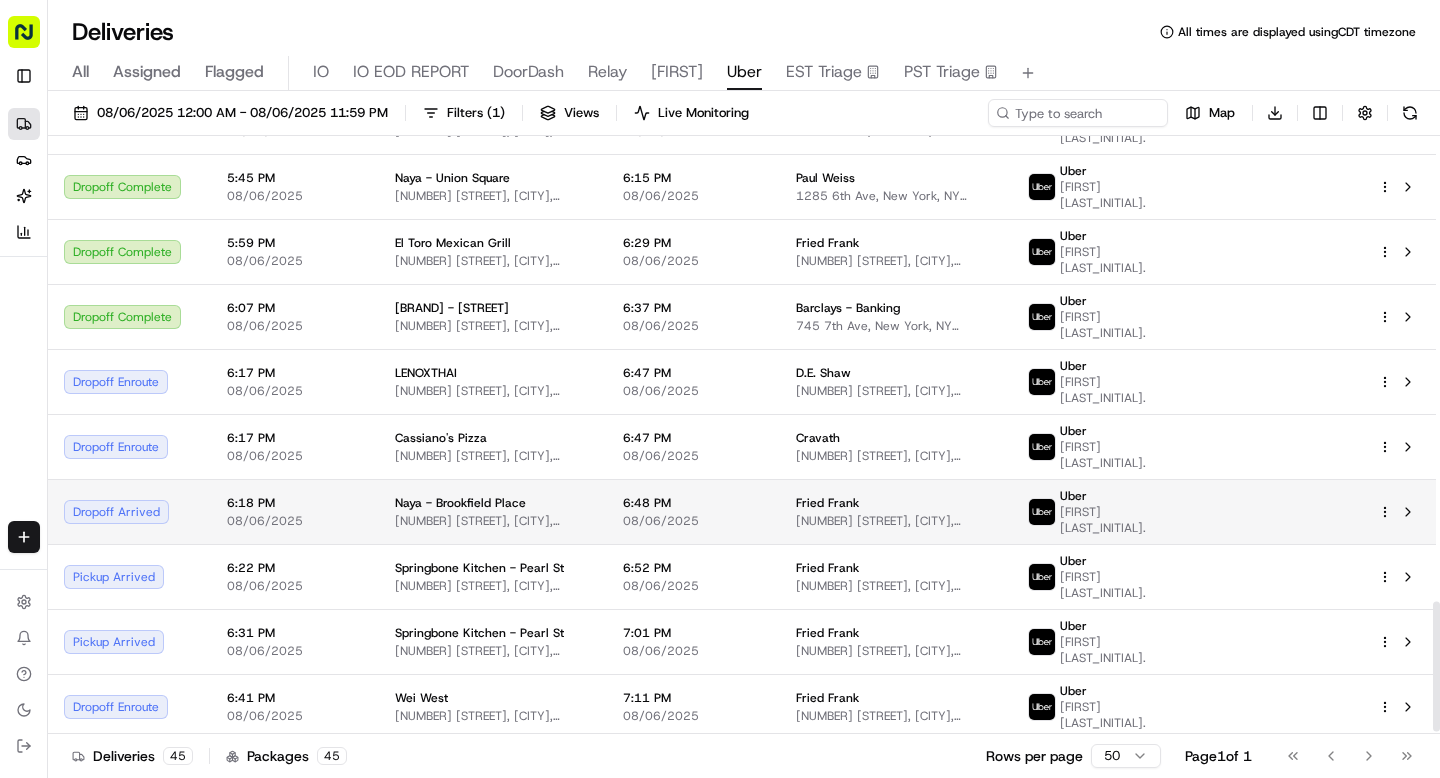 click on "08/06/2025" at bounding box center [295, 521] 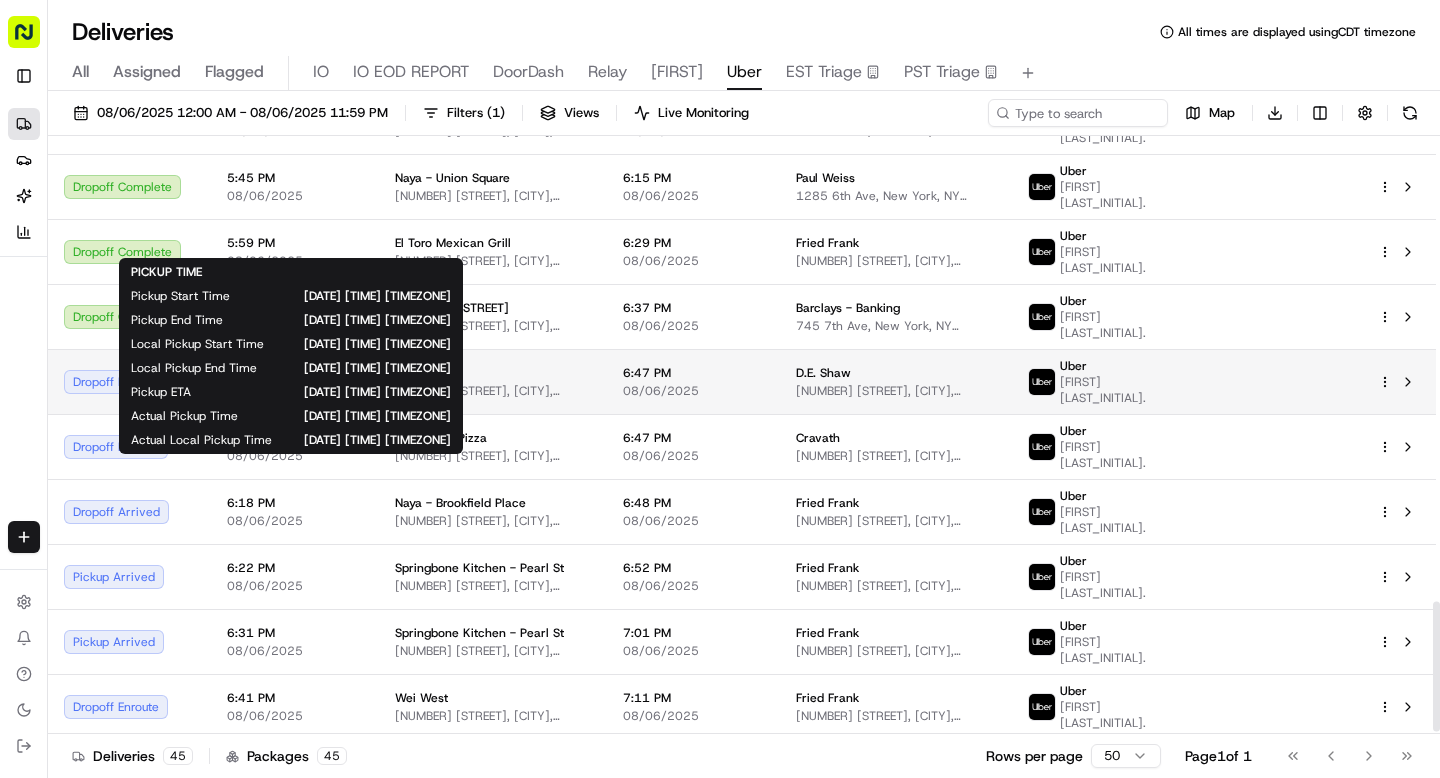 click on "6:17 PM" at bounding box center (295, 373) 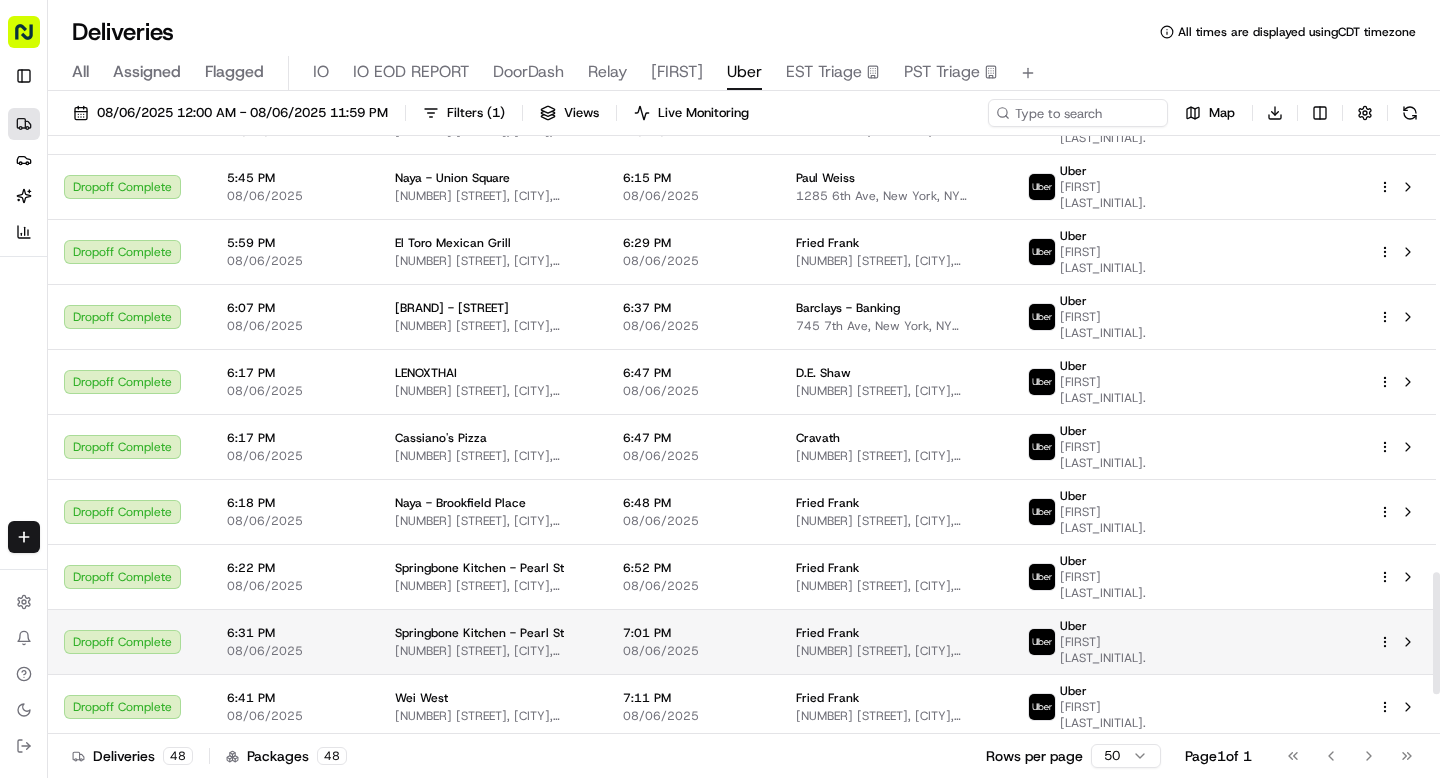 scroll, scrollTop: 2314, scrollLeft: 0, axis: vertical 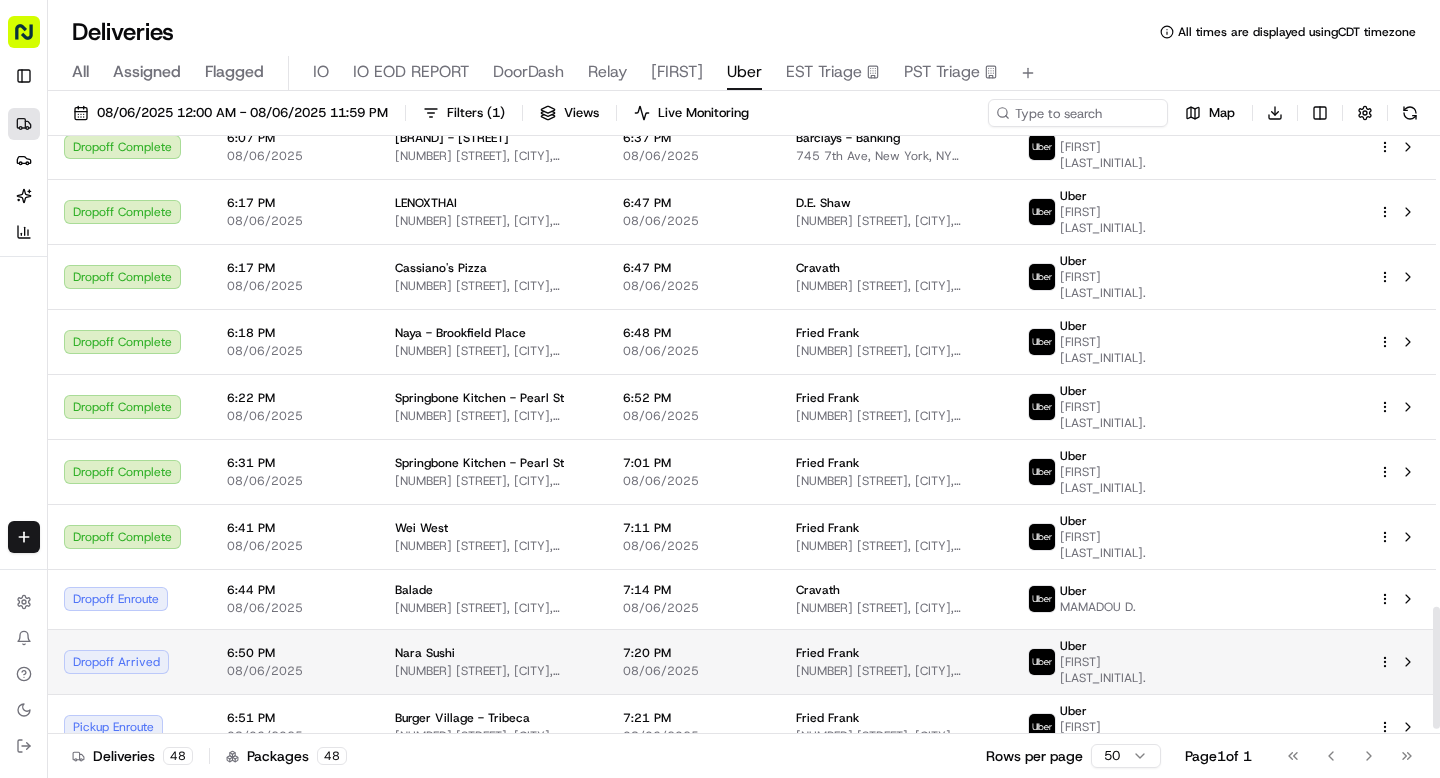 click on "08/06/2025" at bounding box center [295, 671] 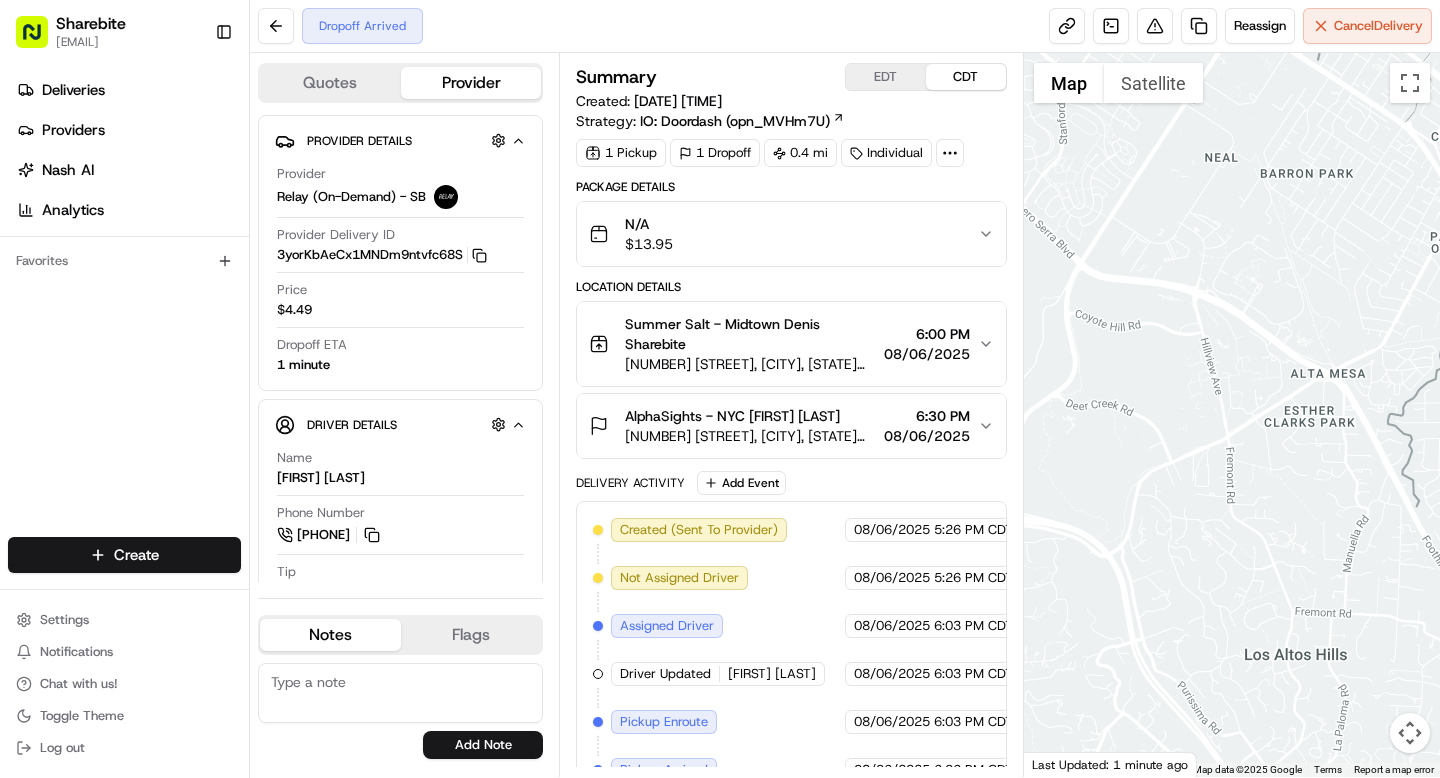 scroll, scrollTop: 0, scrollLeft: 0, axis: both 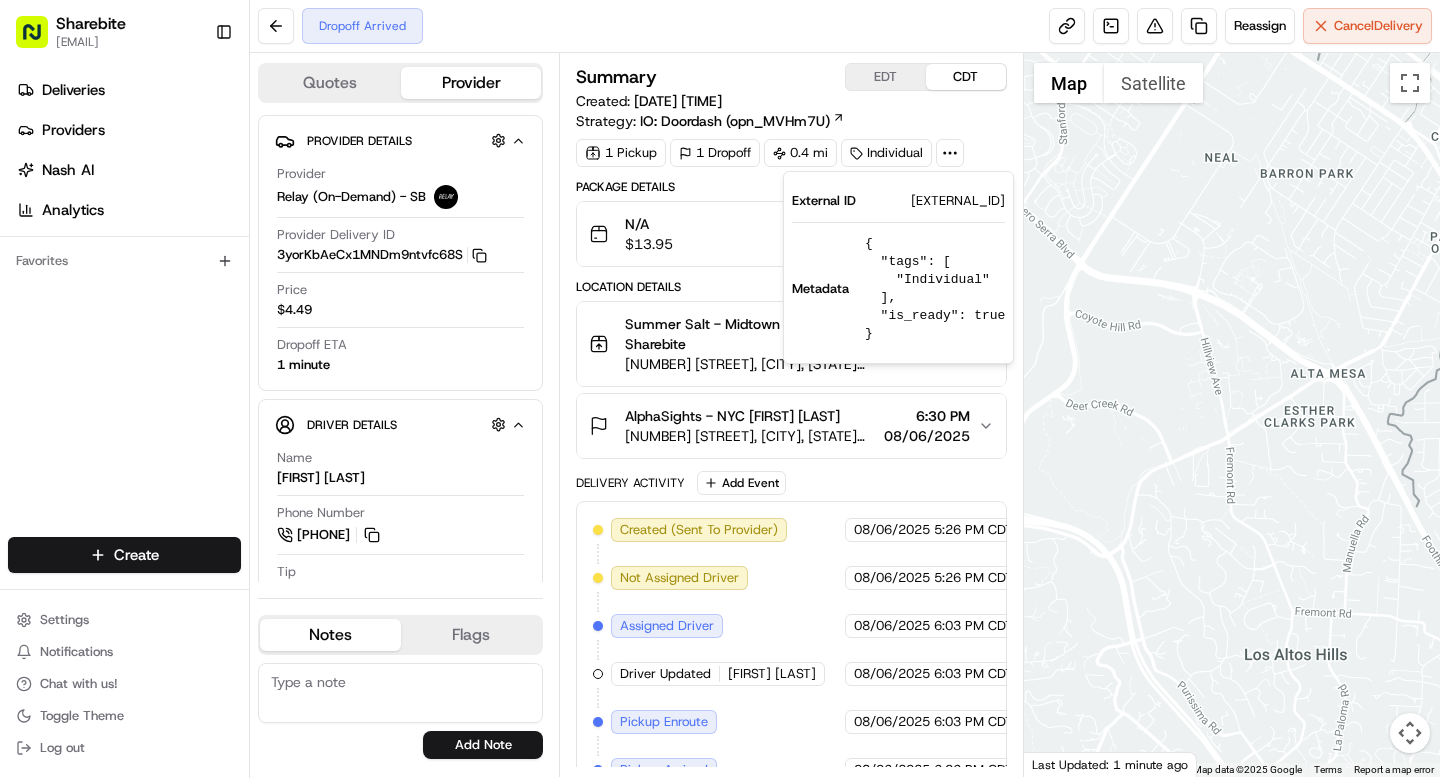click on "[EXTERNAL_ID]" at bounding box center (958, 201) 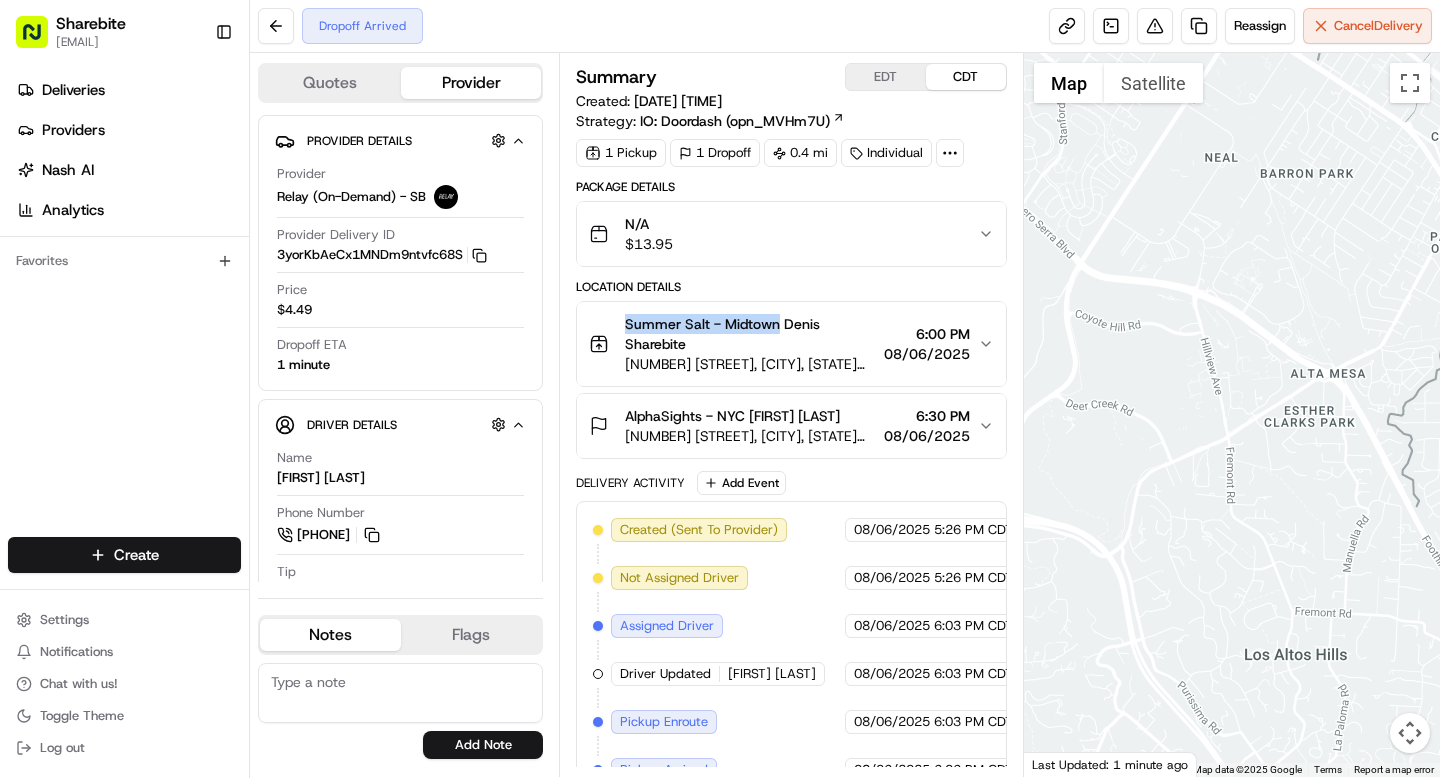 drag, startPoint x: 622, startPoint y: 321, endPoint x: 775, endPoint y: 331, distance: 153.32645 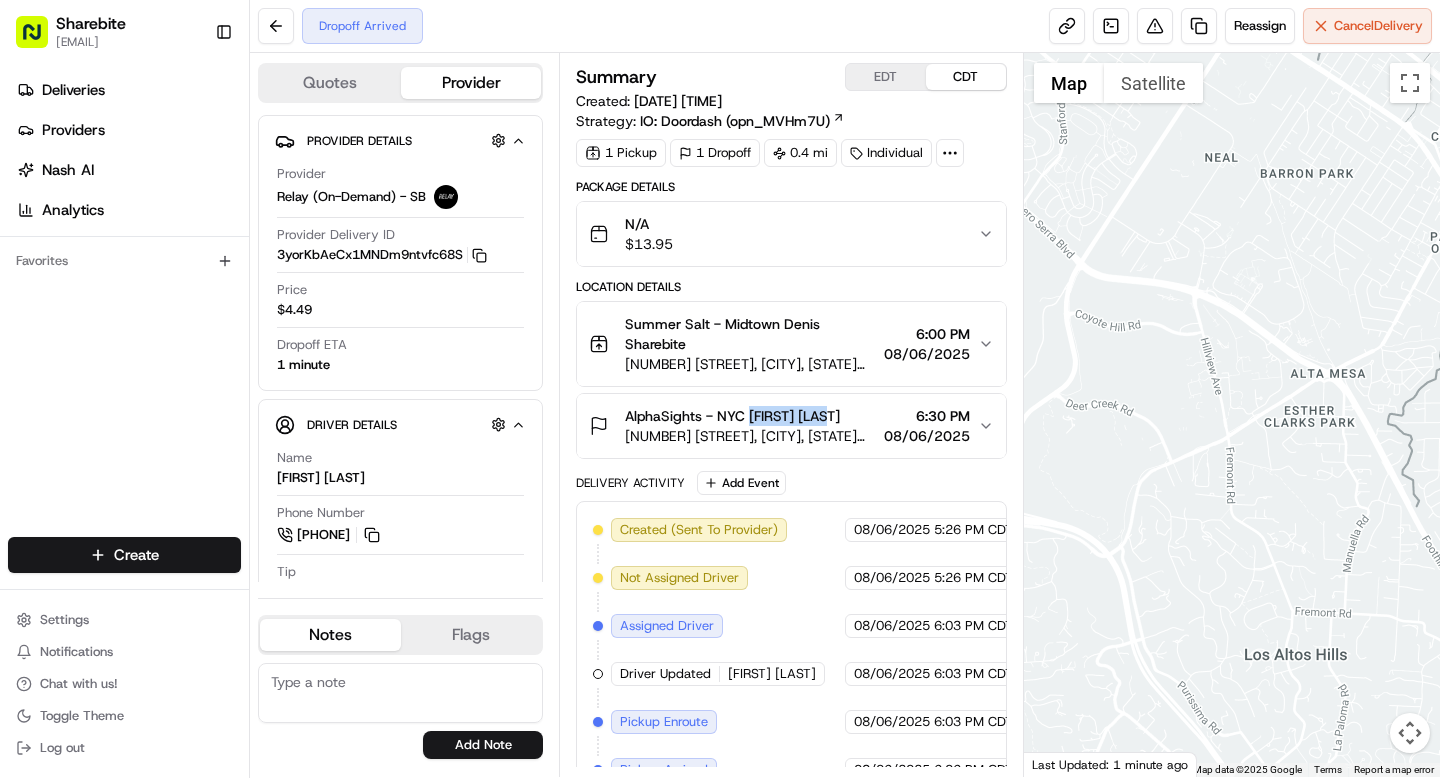 drag, startPoint x: 750, startPoint y: 413, endPoint x: 831, endPoint y: 420, distance: 81.3019 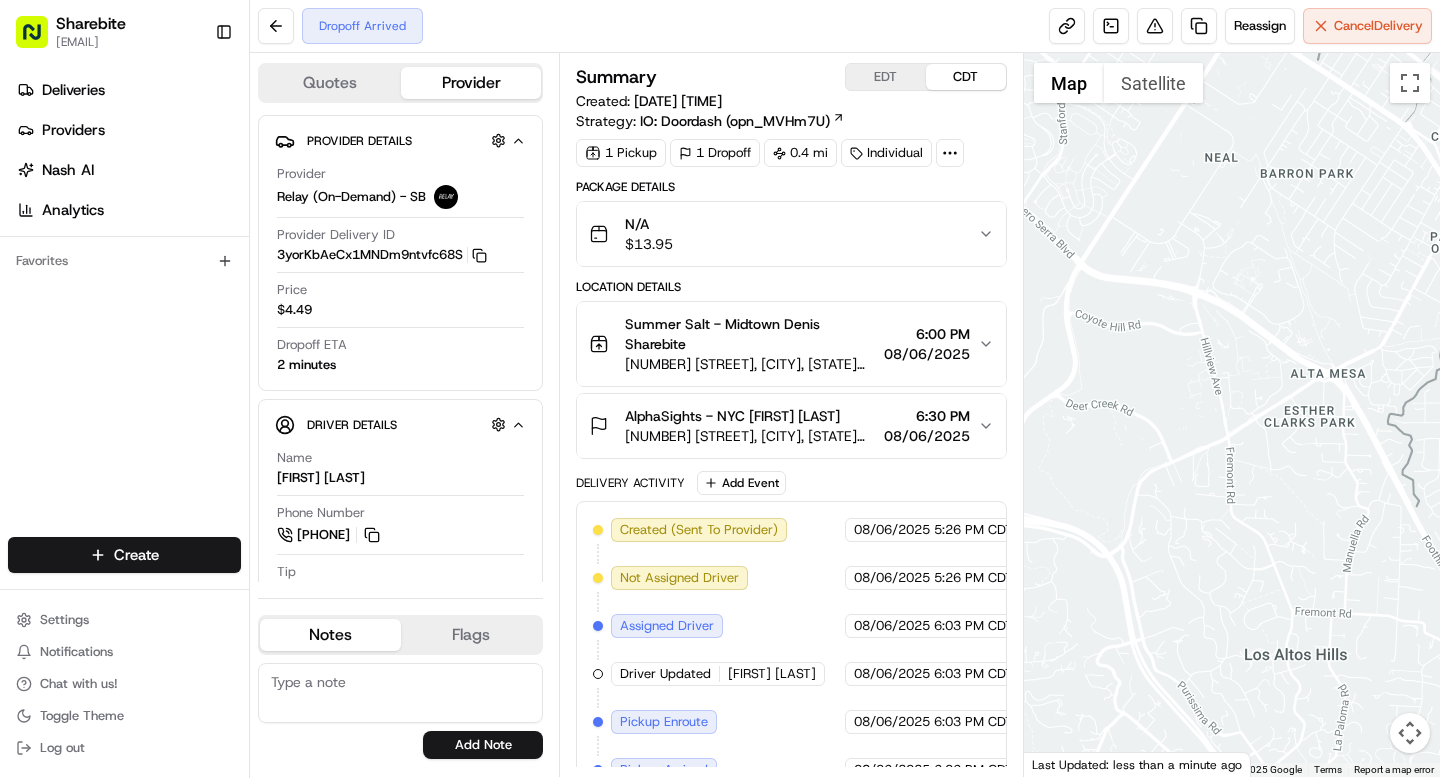 click on "Dropoff Arrived Reassign Cancel  Delivery" at bounding box center (845, 26) 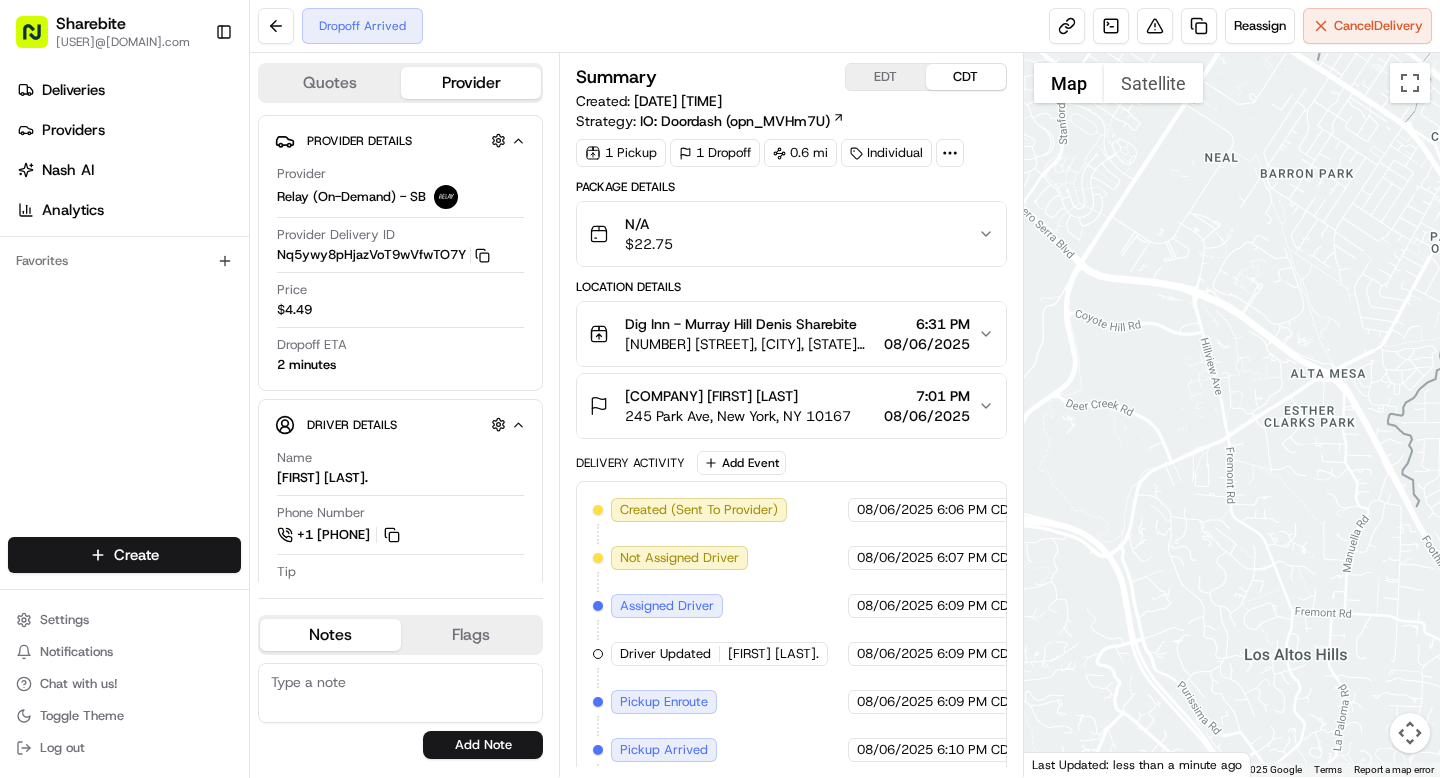 scroll, scrollTop: 0, scrollLeft: 0, axis: both 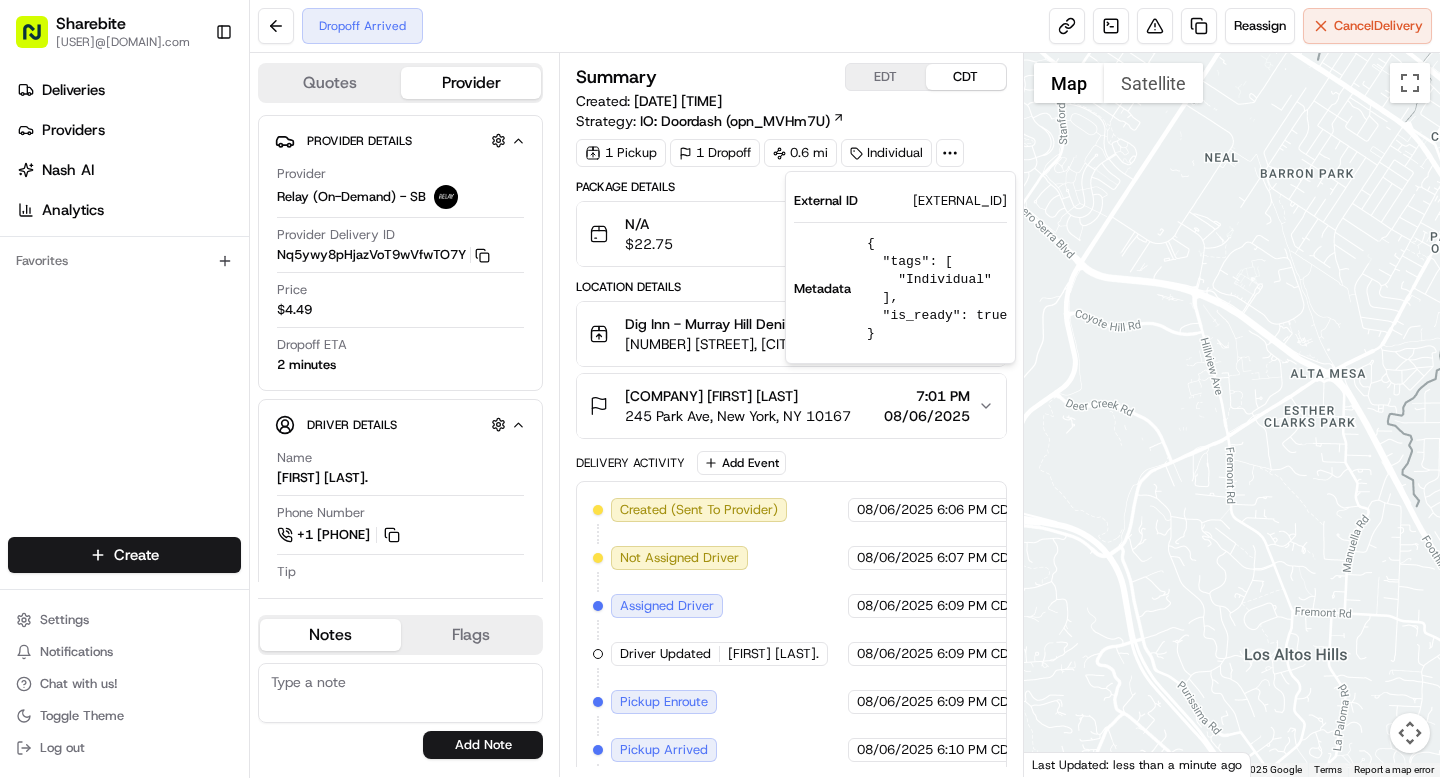 click on "[EXTERNAL_ID]" at bounding box center (960, 201) 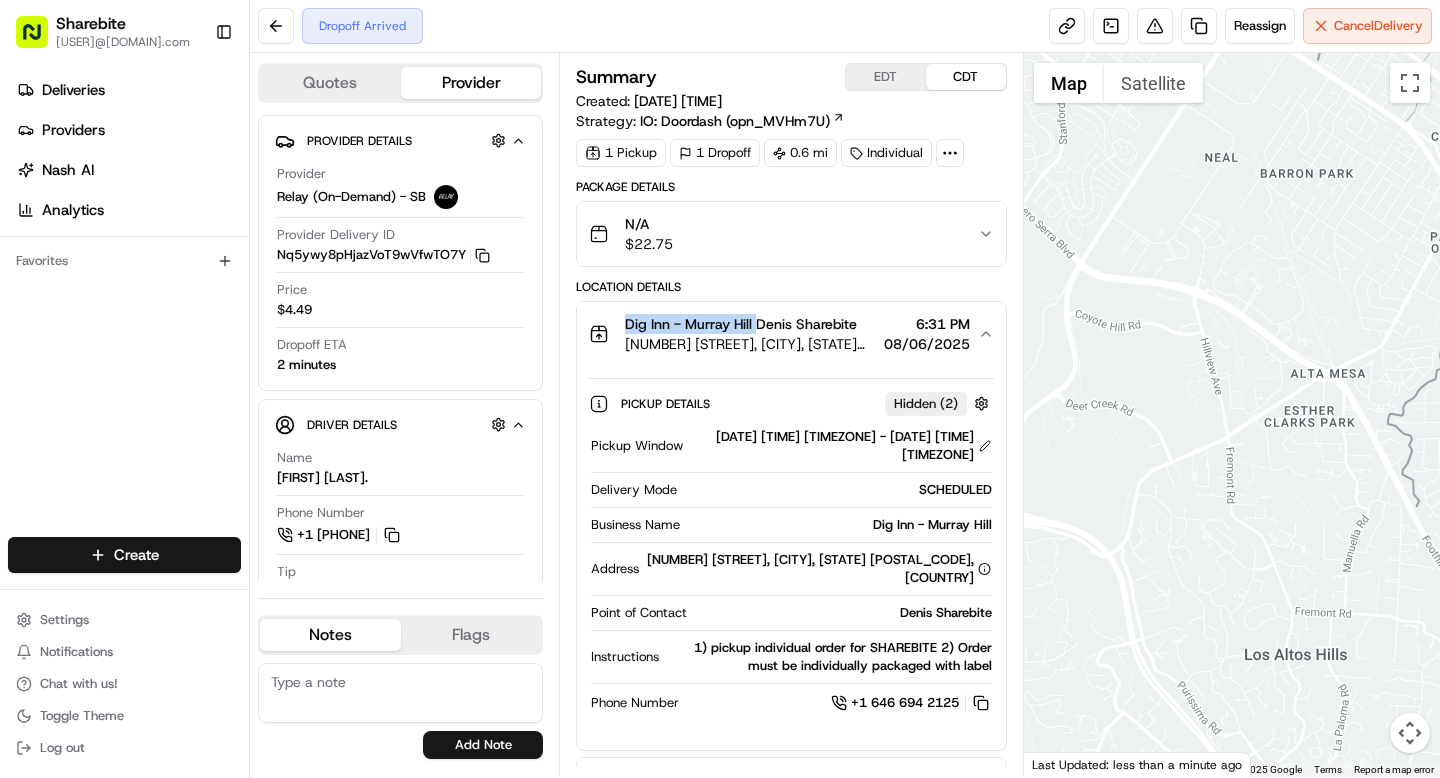 drag, startPoint x: 626, startPoint y: 324, endPoint x: 757, endPoint y: 325, distance: 131.00381 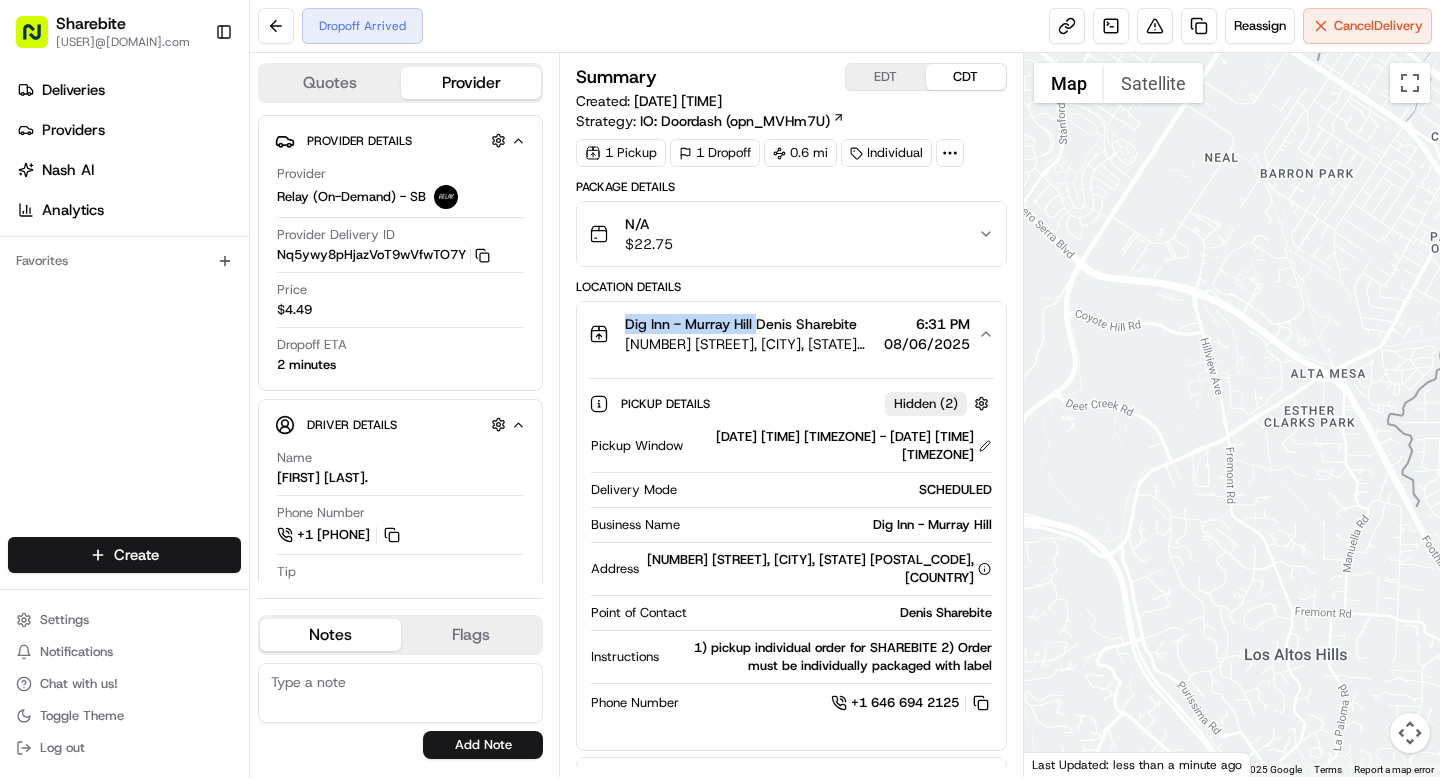 copy on "Dig Inn - Murray Hill" 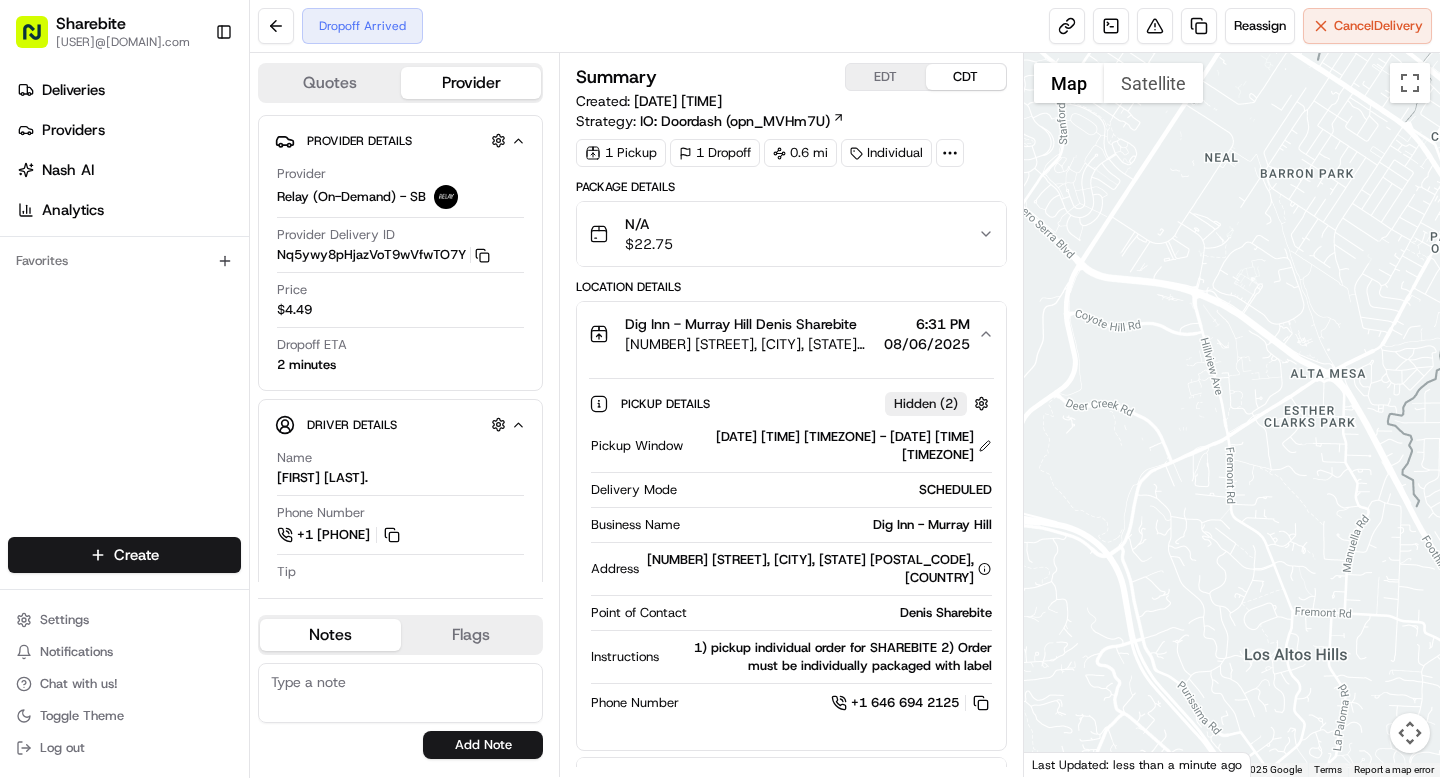 click on "630 3rd Avenue, New York, New York 10017, USA" at bounding box center [750, 344] 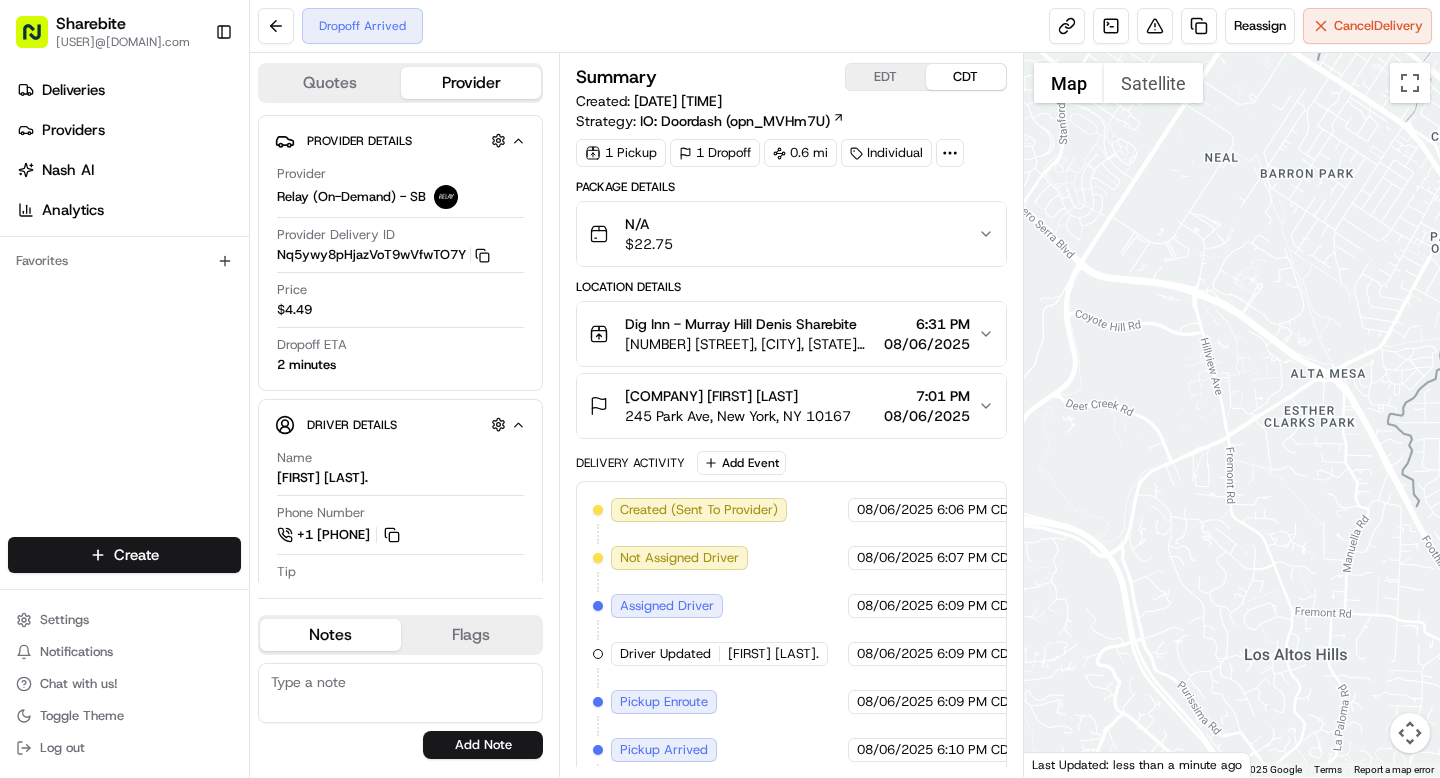 drag, startPoint x: 749, startPoint y: 397, endPoint x: 854, endPoint y: 400, distance: 105.04285 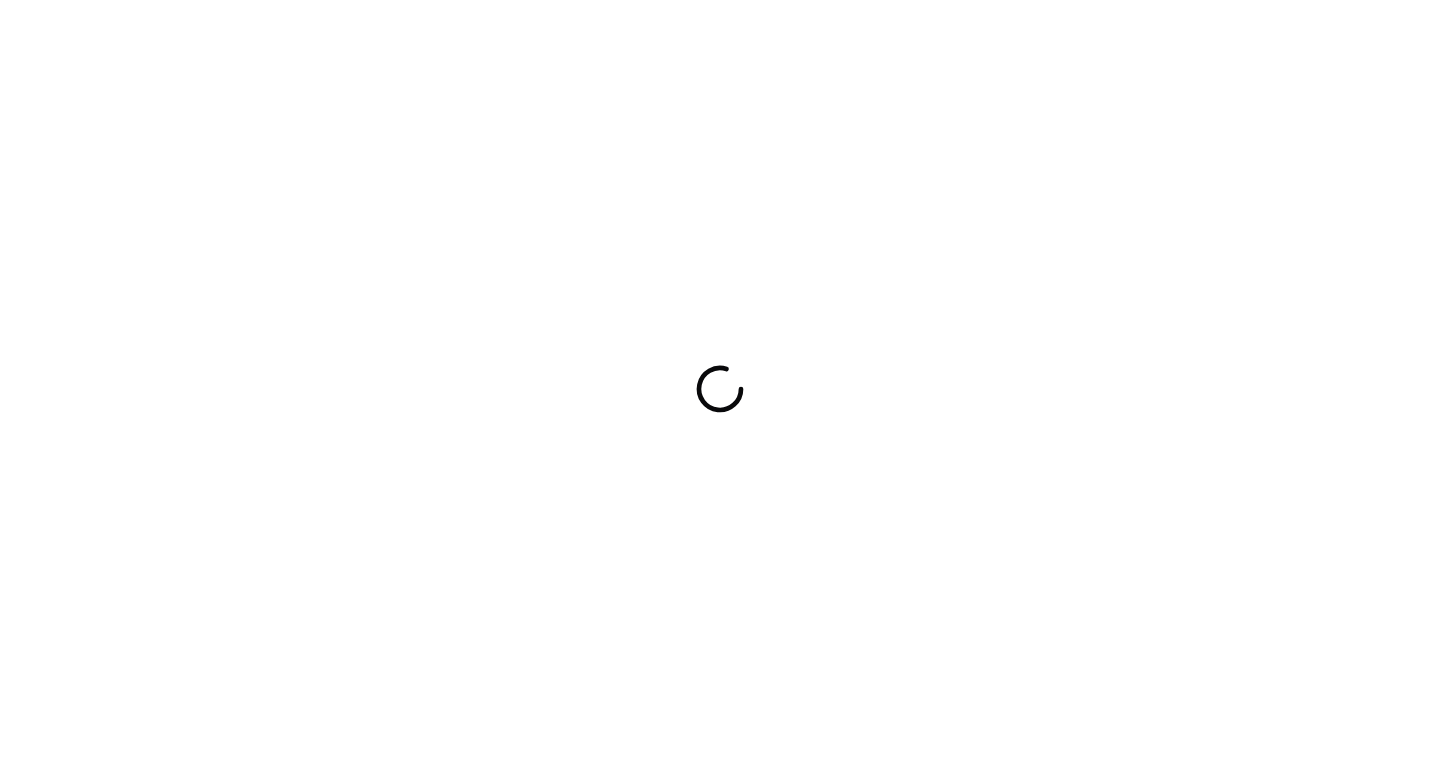 scroll, scrollTop: 0, scrollLeft: 0, axis: both 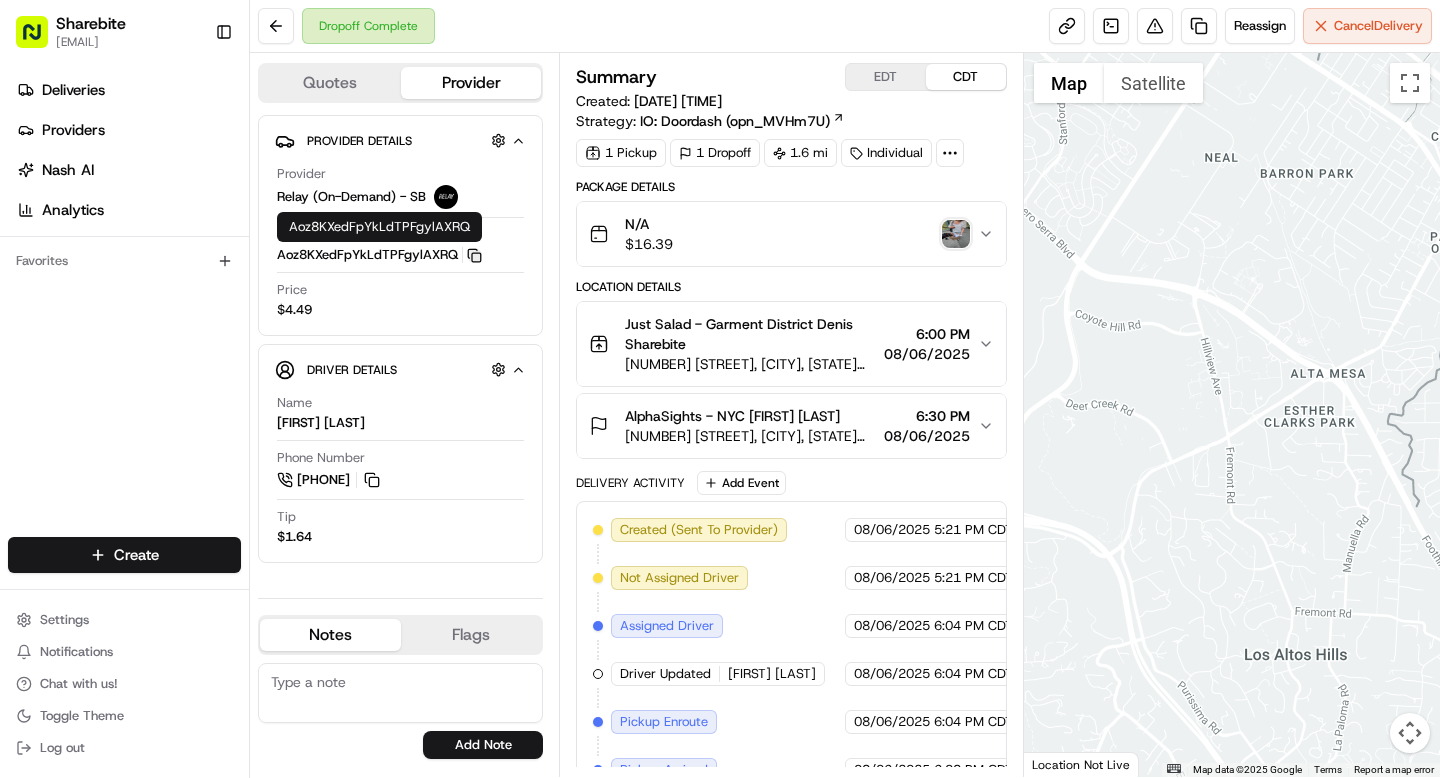click 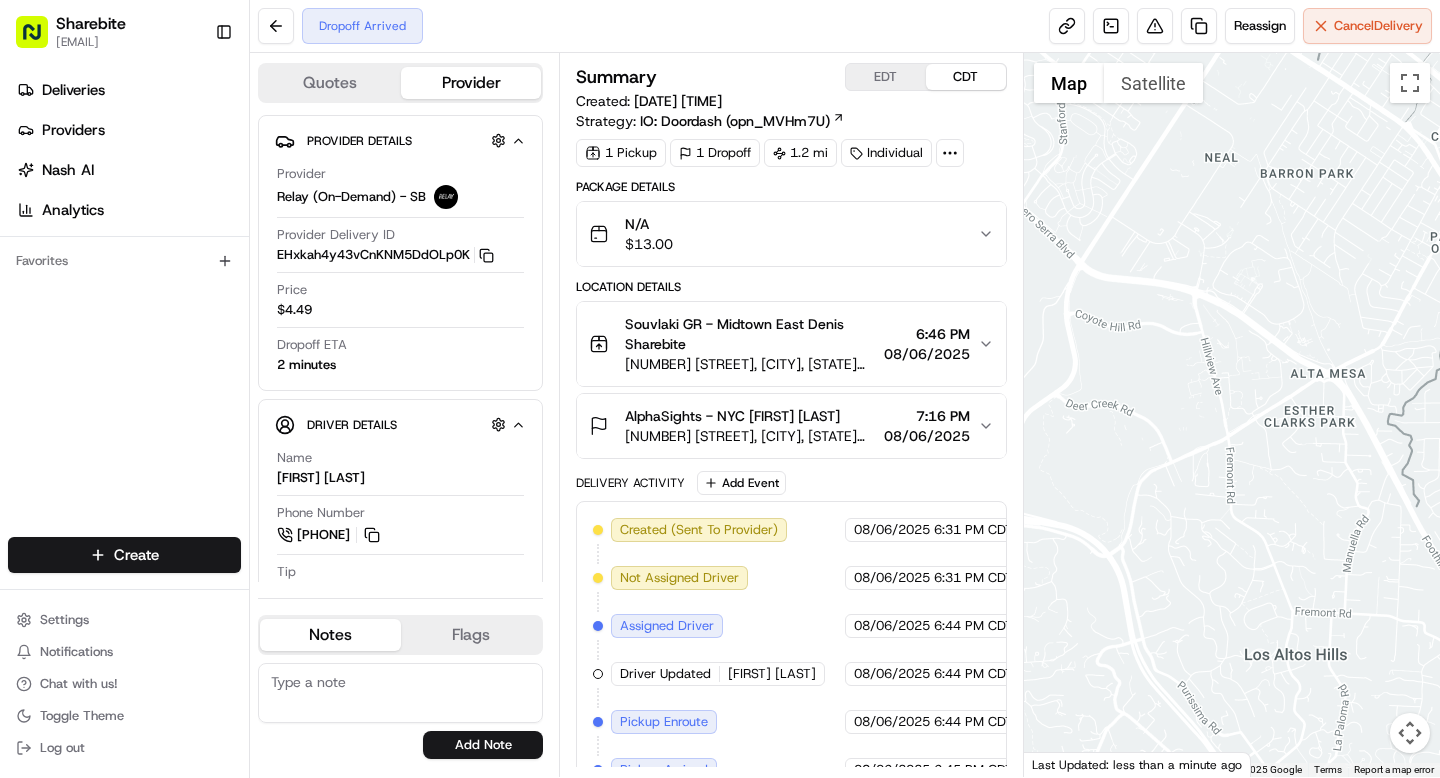 scroll, scrollTop: 0, scrollLeft: 0, axis: both 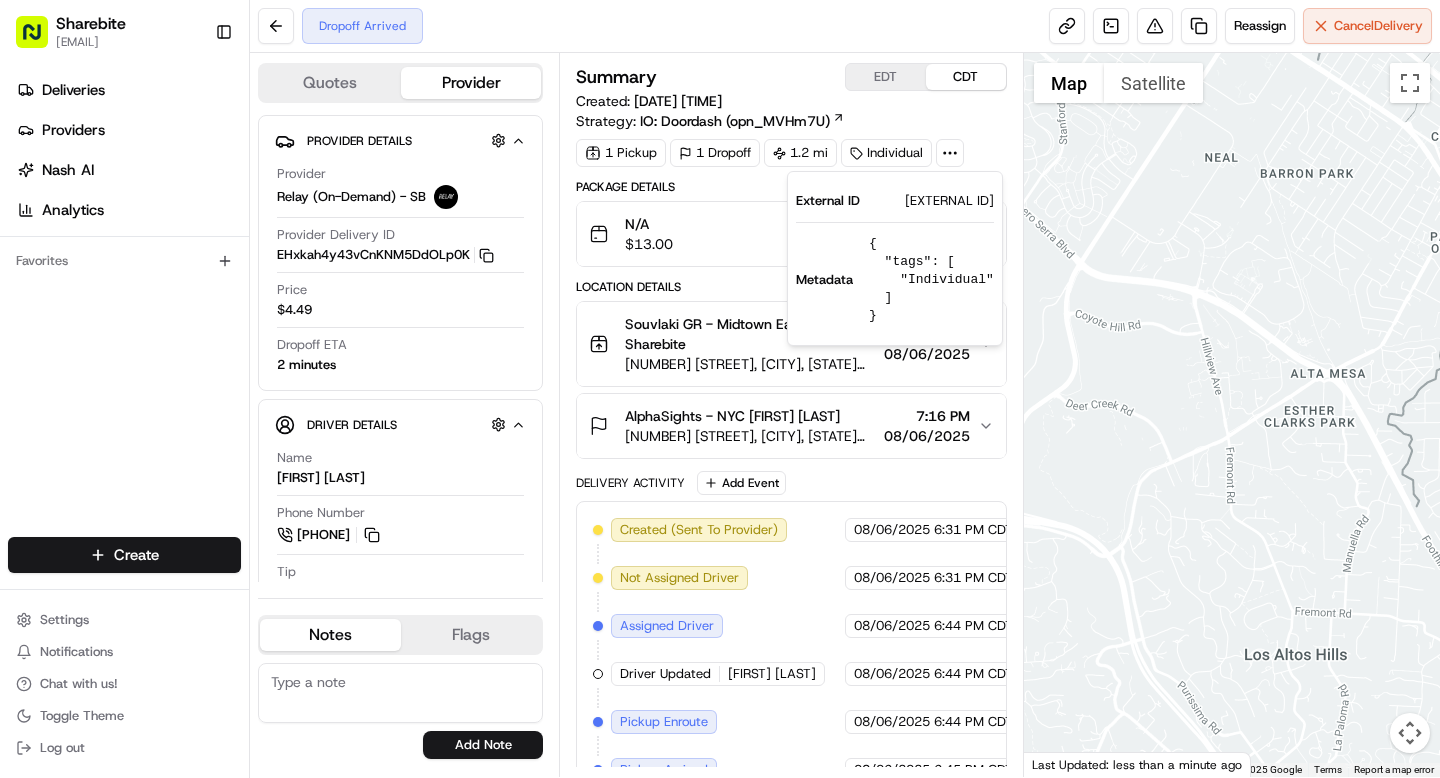 click on "[EXTERNAL ID]" at bounding box center (949, 201) 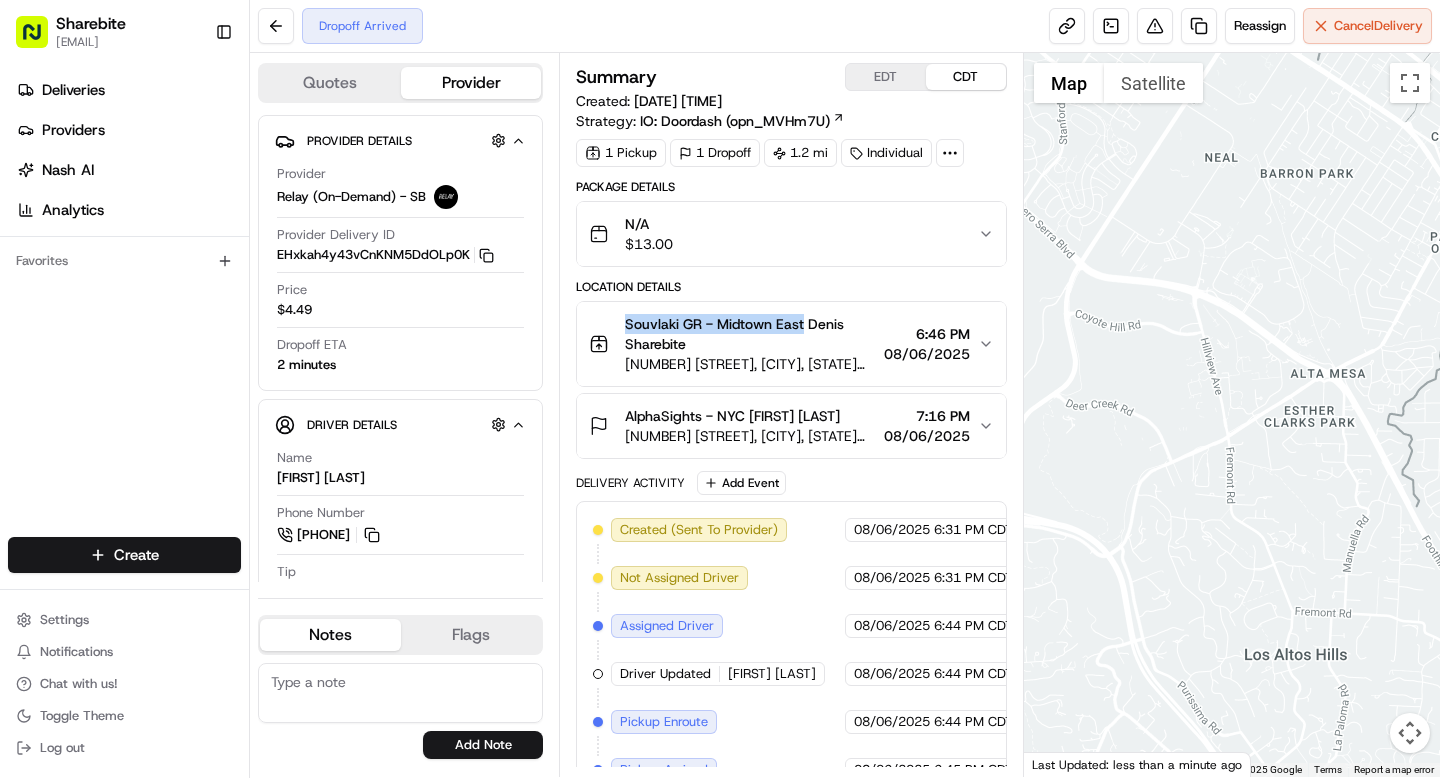 drag, startPoint x: 626, startPoint y: 323, endPoint x: 802, endPoint y: 324, distance: 176.00284 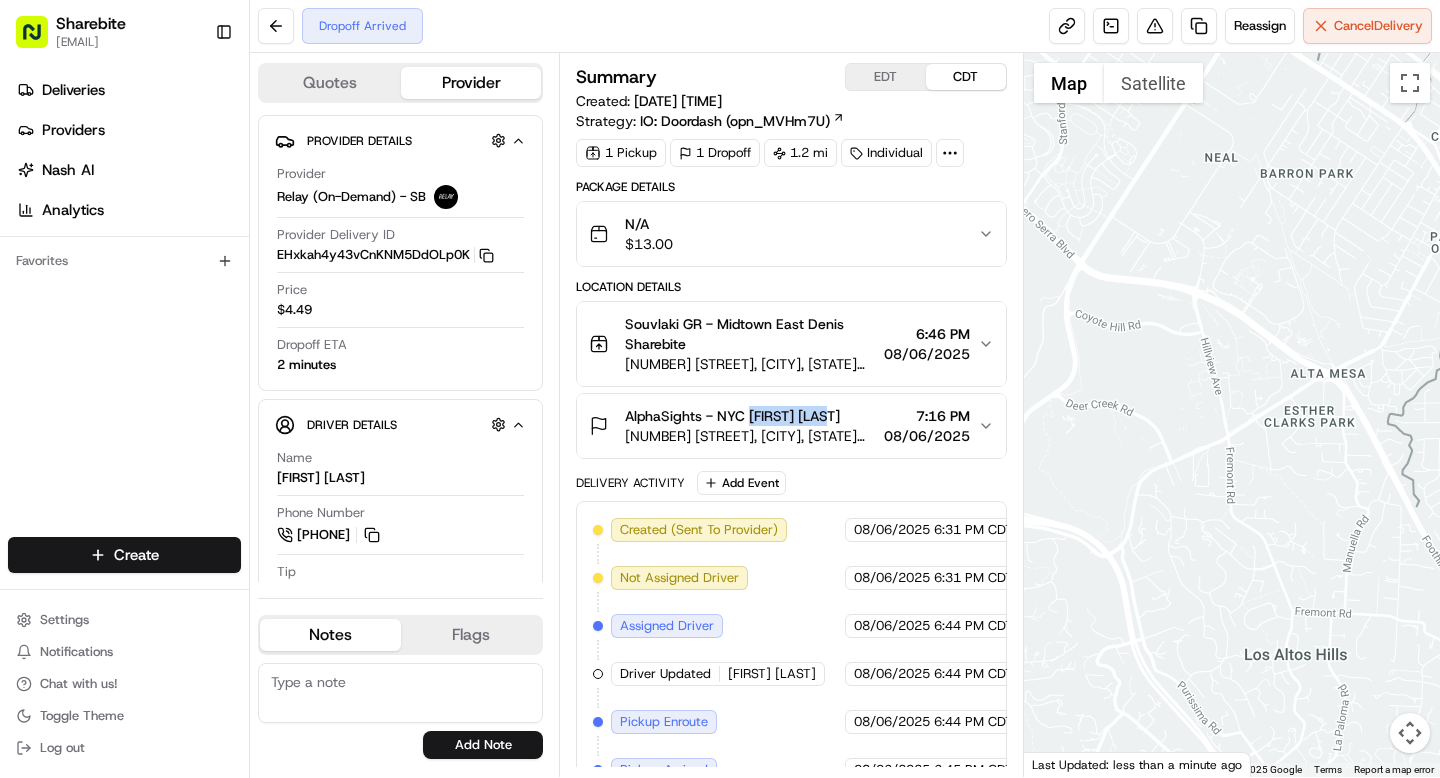 drag, startPoint x: 748, startPoint y: 414, endPoint x: 819, endPoint y: 417, distance: 71.063354 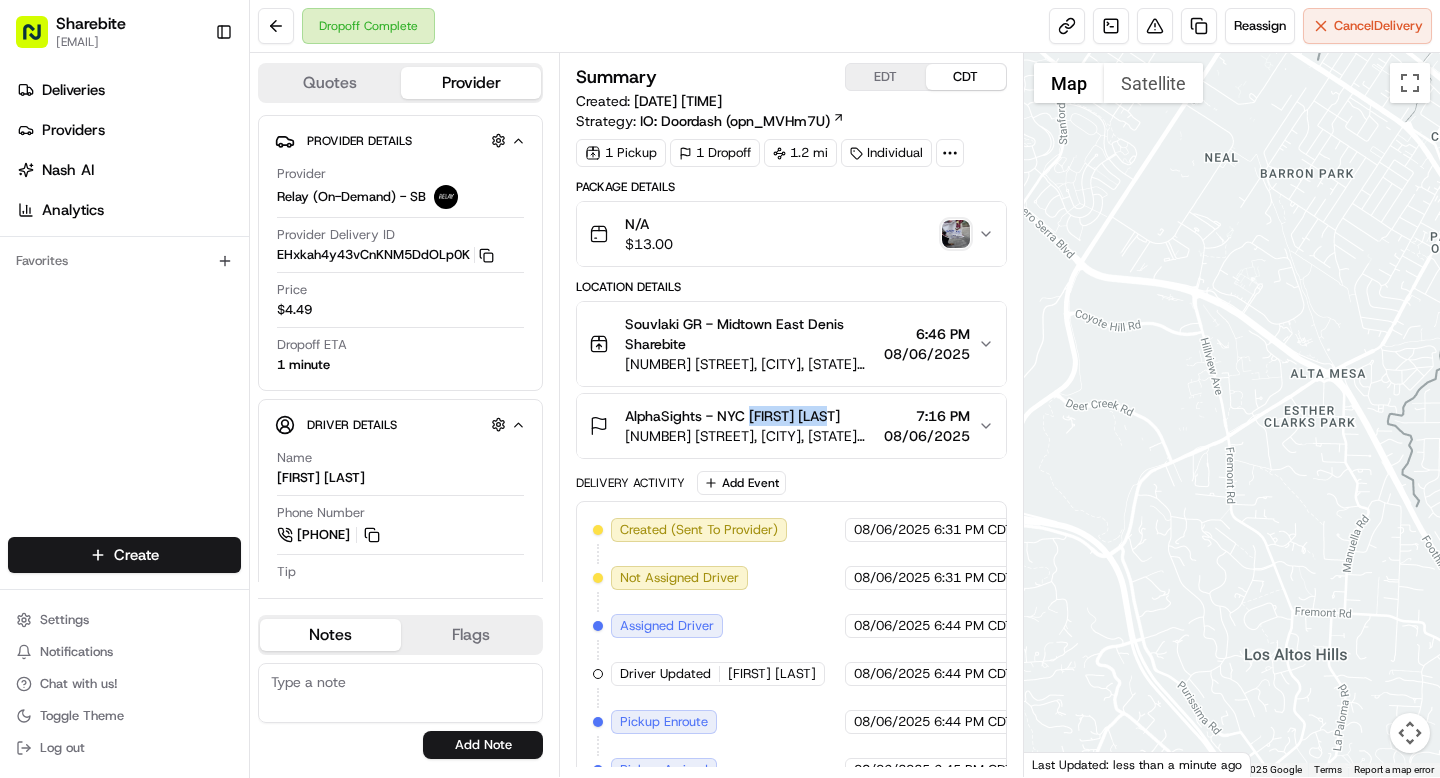 click at bounding box center [956, 234] 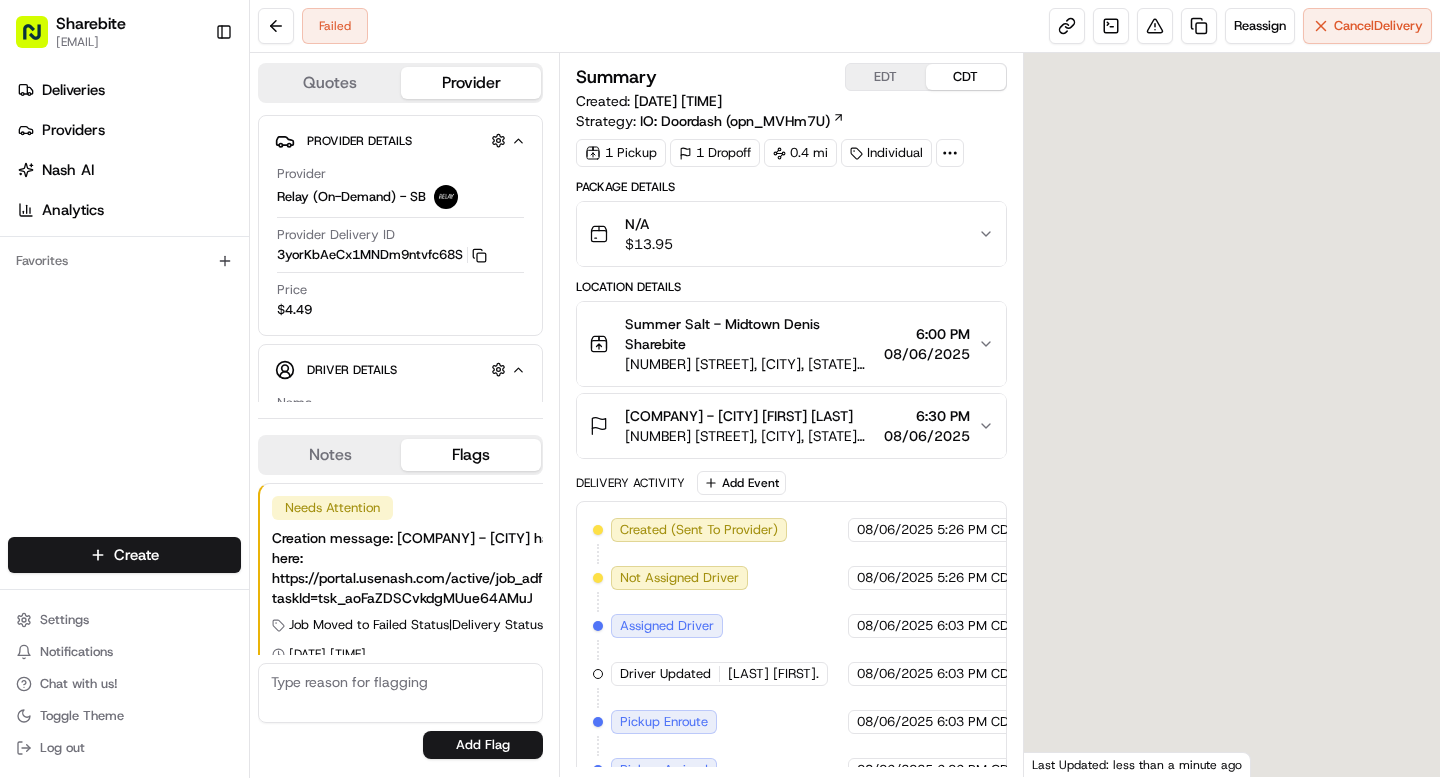 scroll, scrollTop: 0, scrollLeft: 0, axis: both 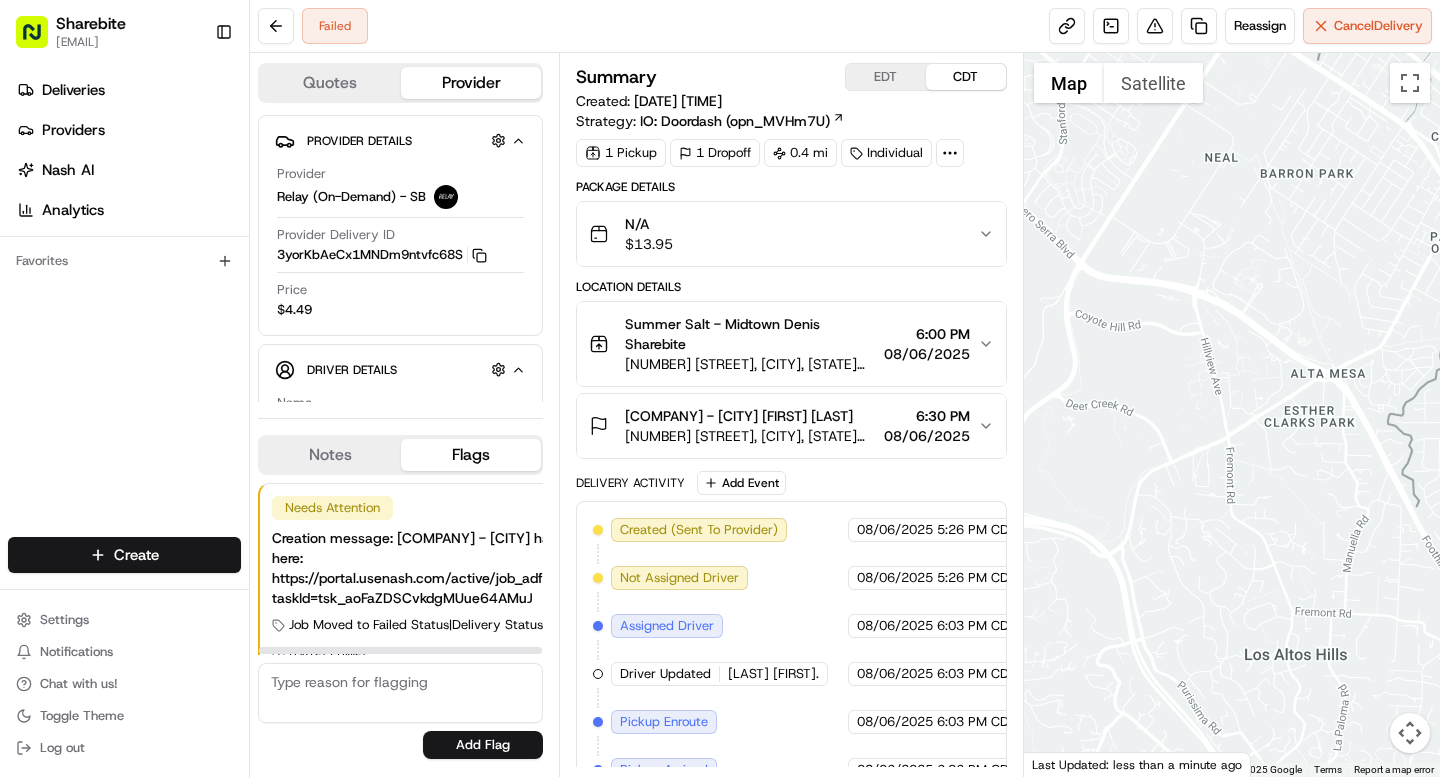click on "Notes" at bounding box center [330, 455] 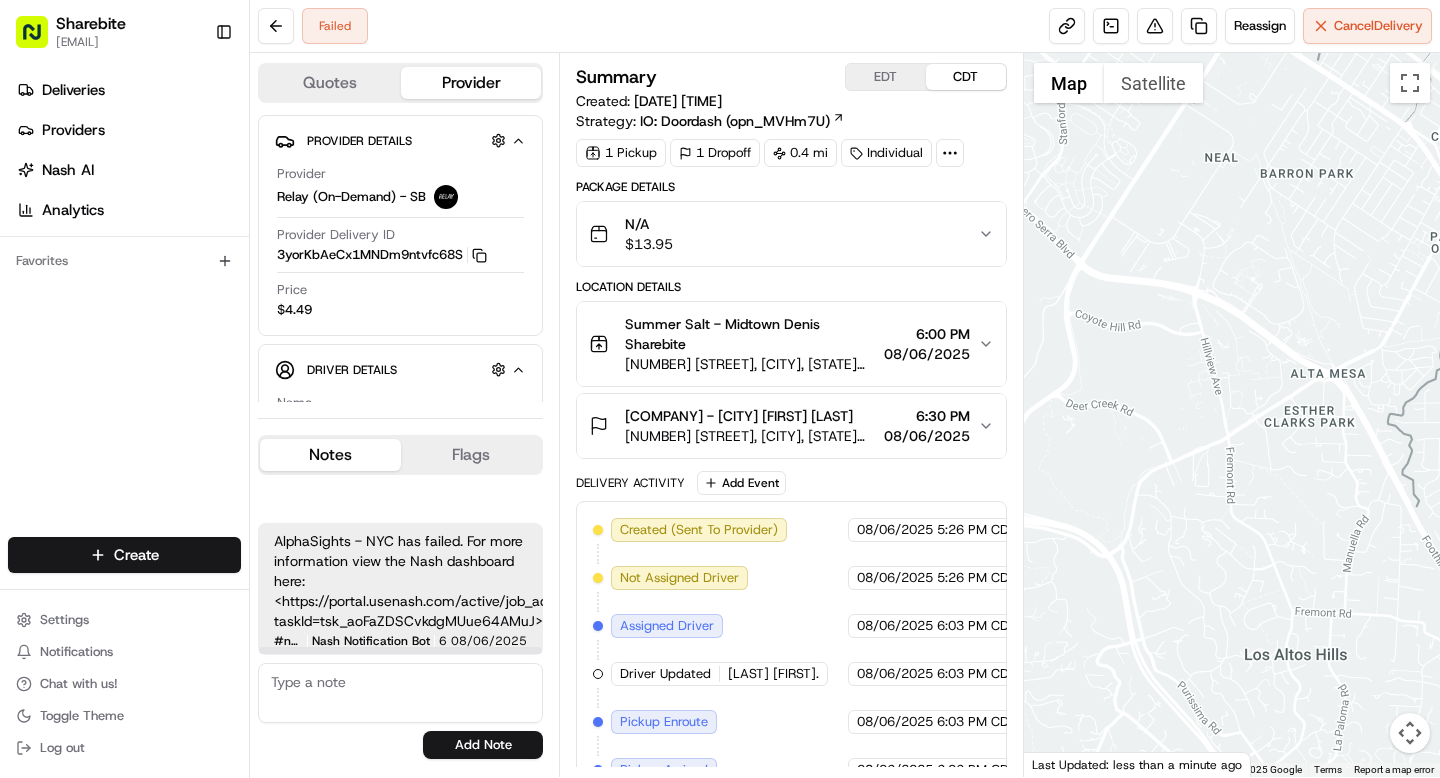 click at bounding box center [400, 693] 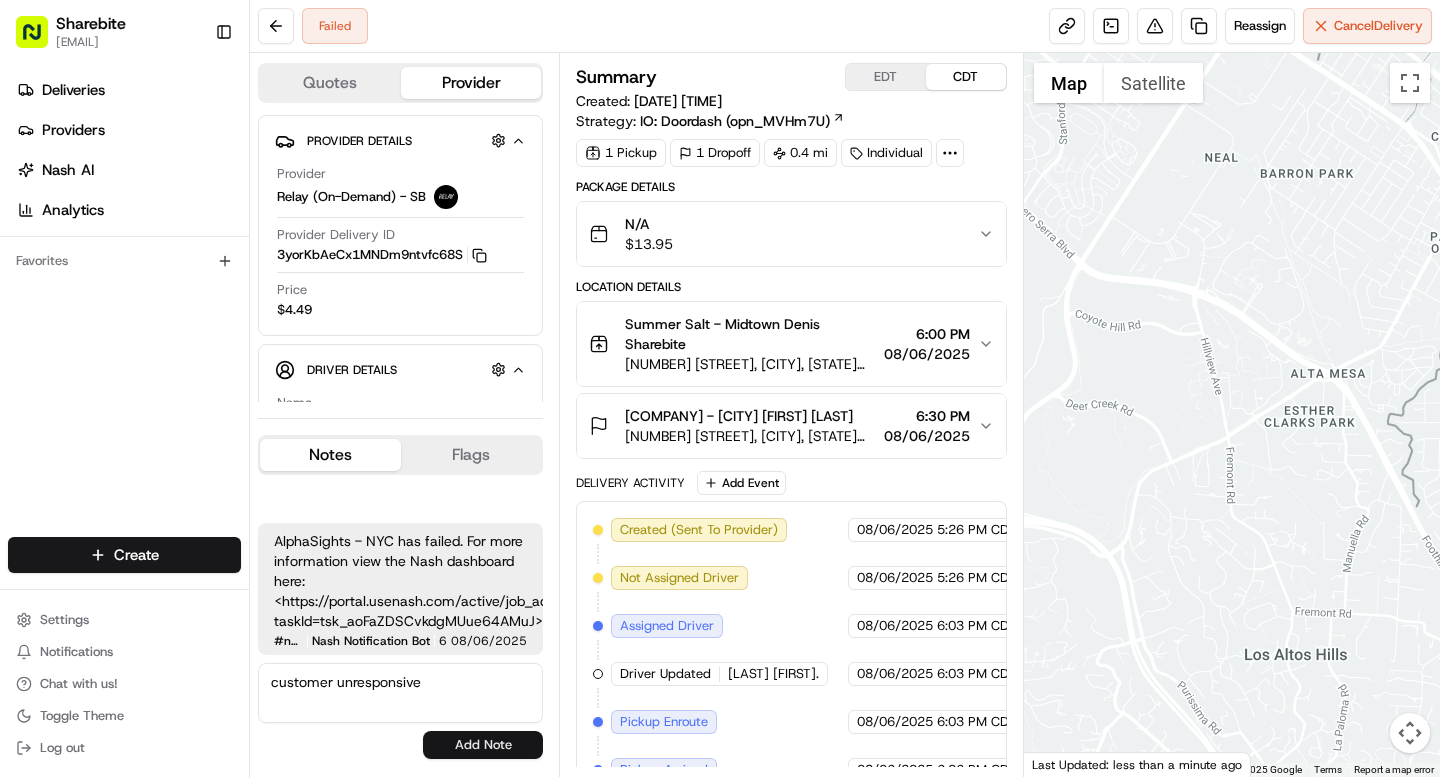 type on "customer unresponsive" 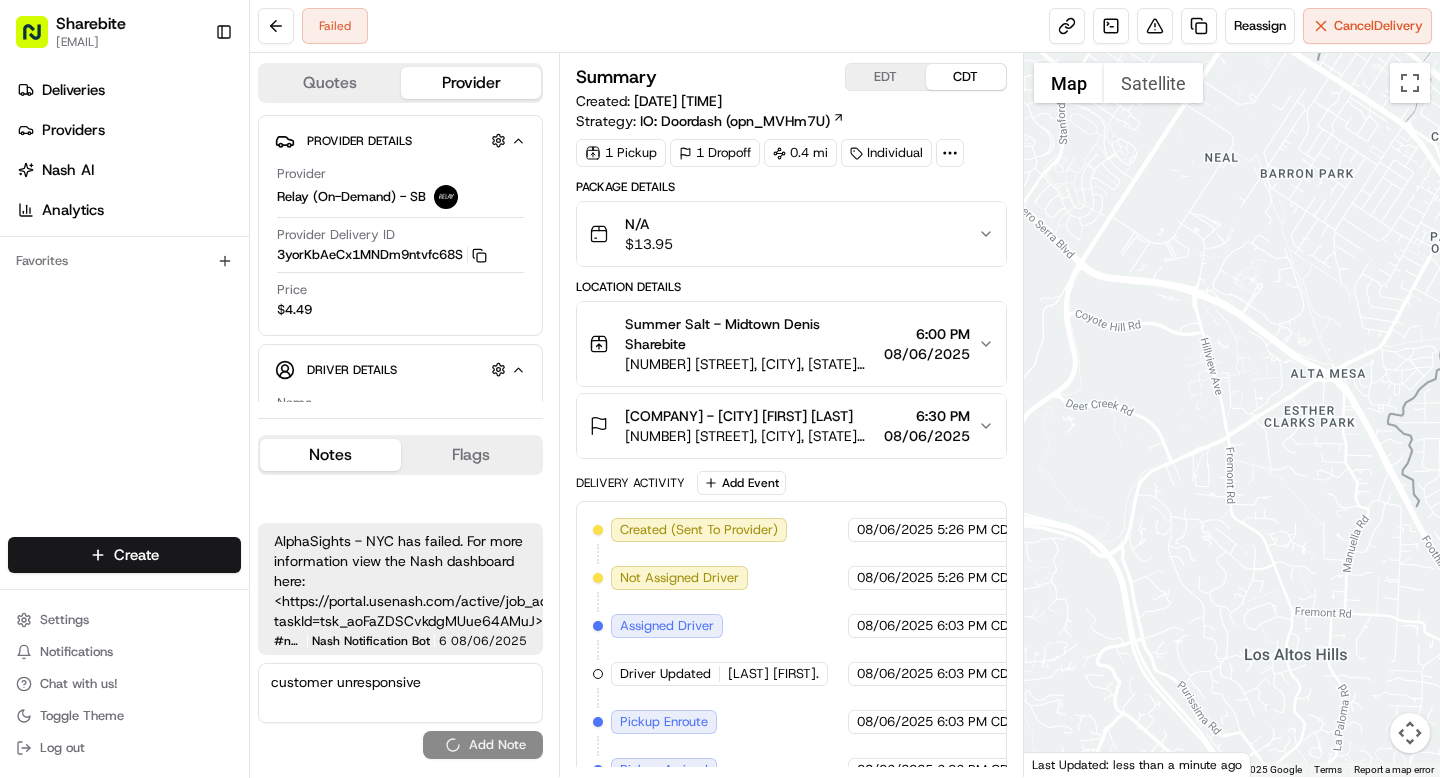 type 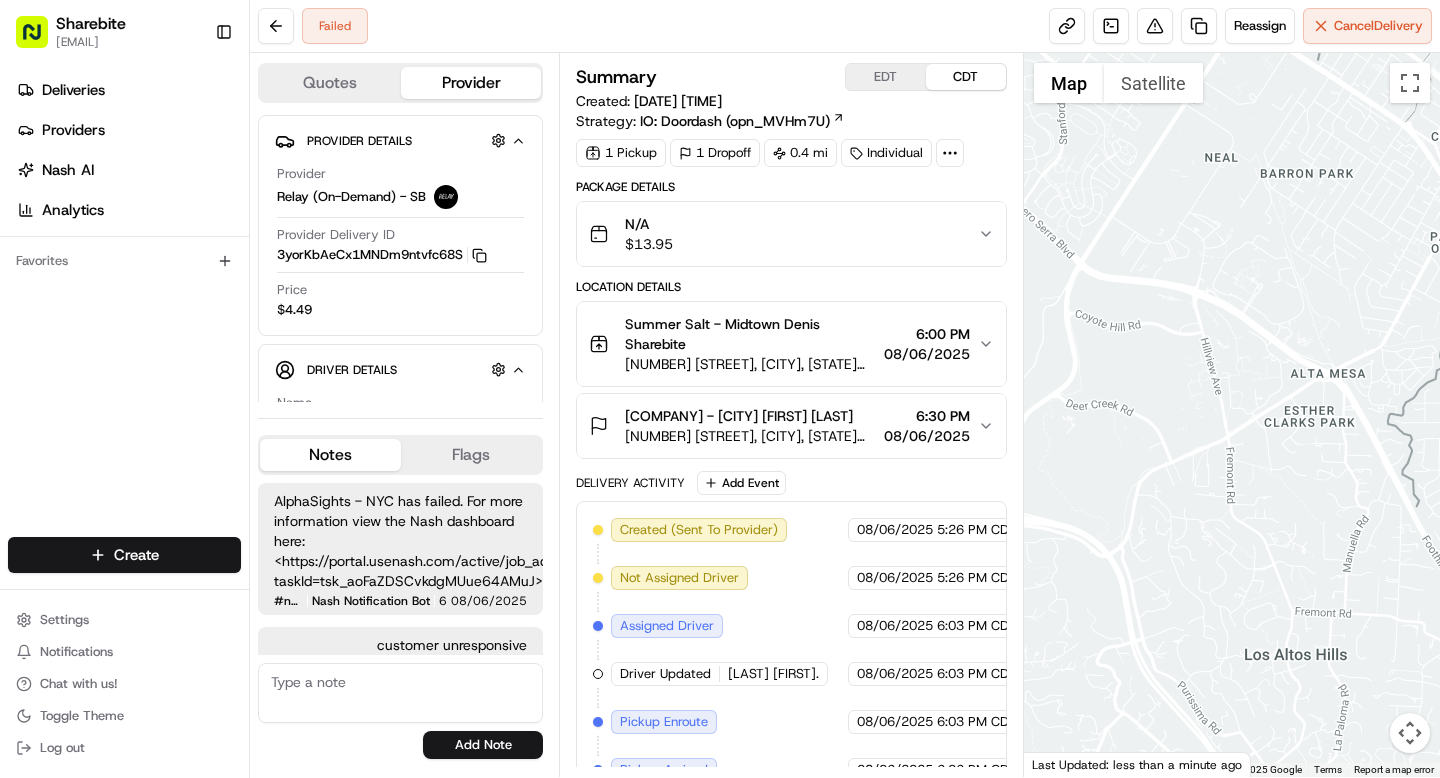 scroll, scrollTop: 24, scrollLeft: 0, axis: vertical 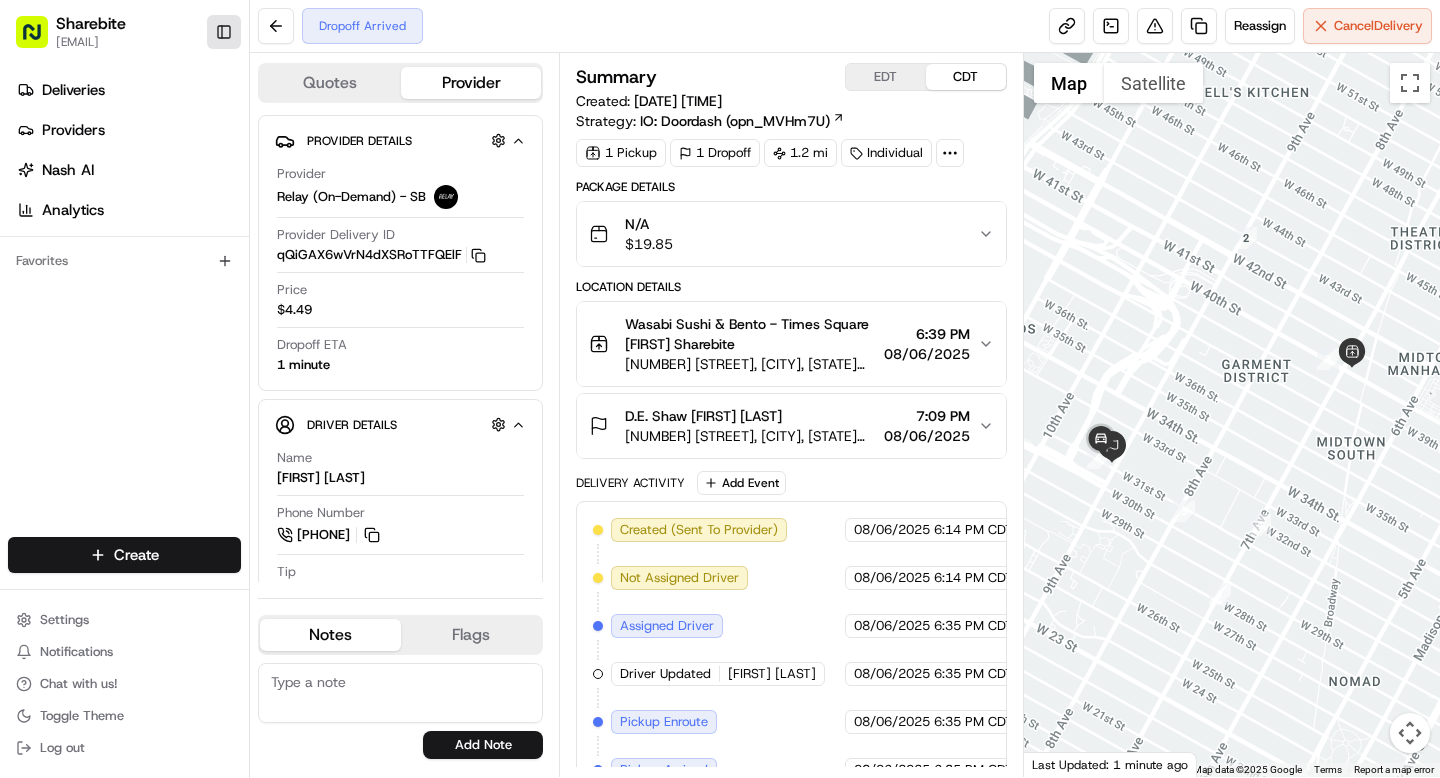 click on "Toggle Sidebar" at bounding box center (224, 32) 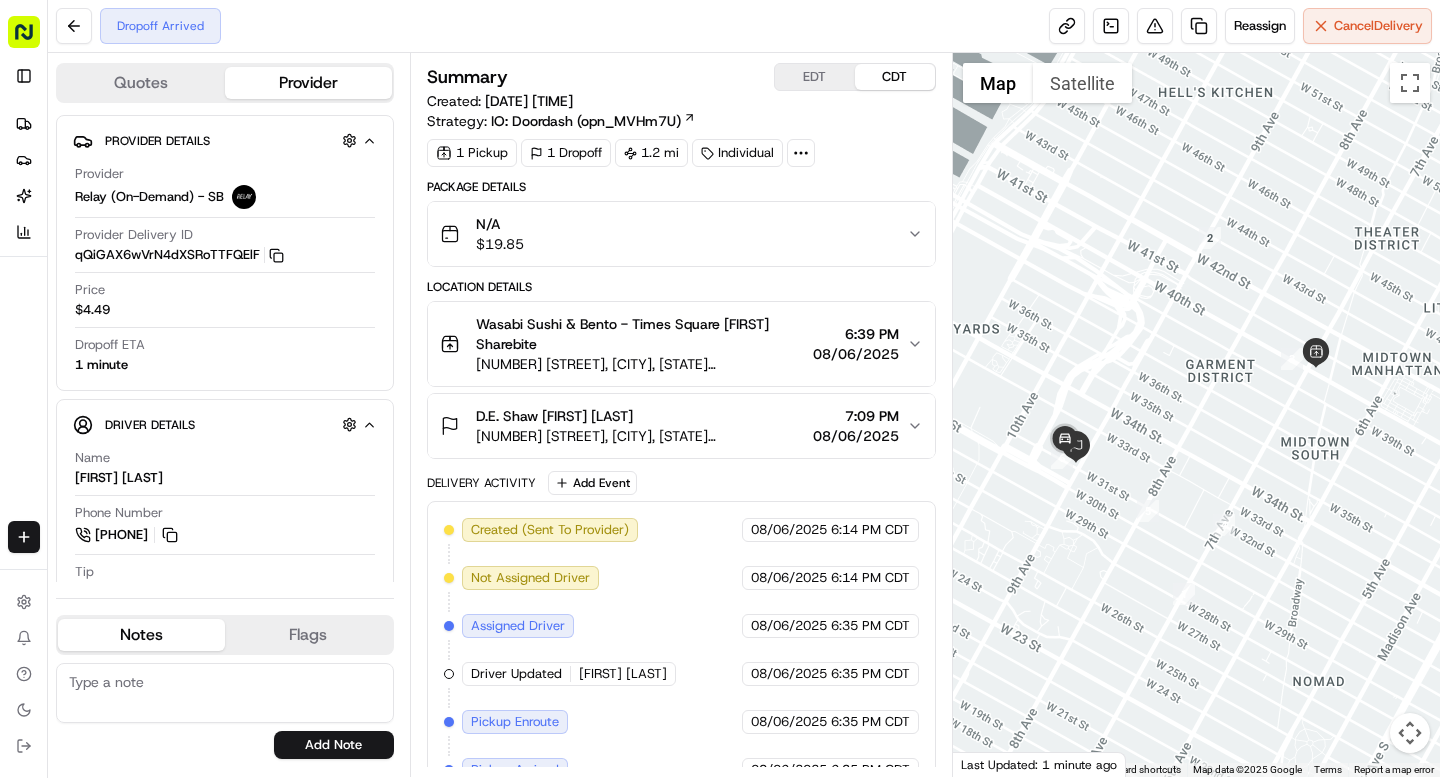 click 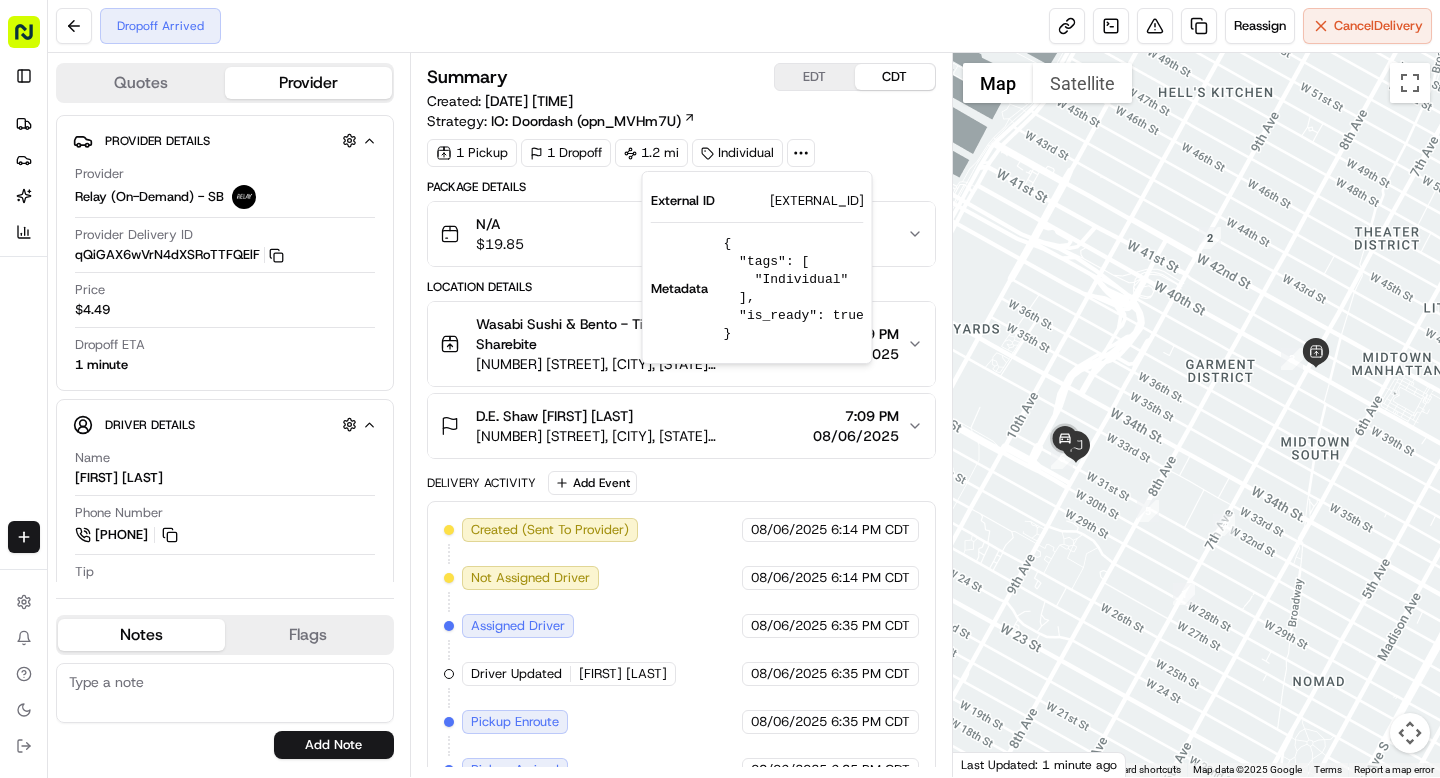 click on "DS08062553340-29507-1890916" at bounding box center [817, 201] 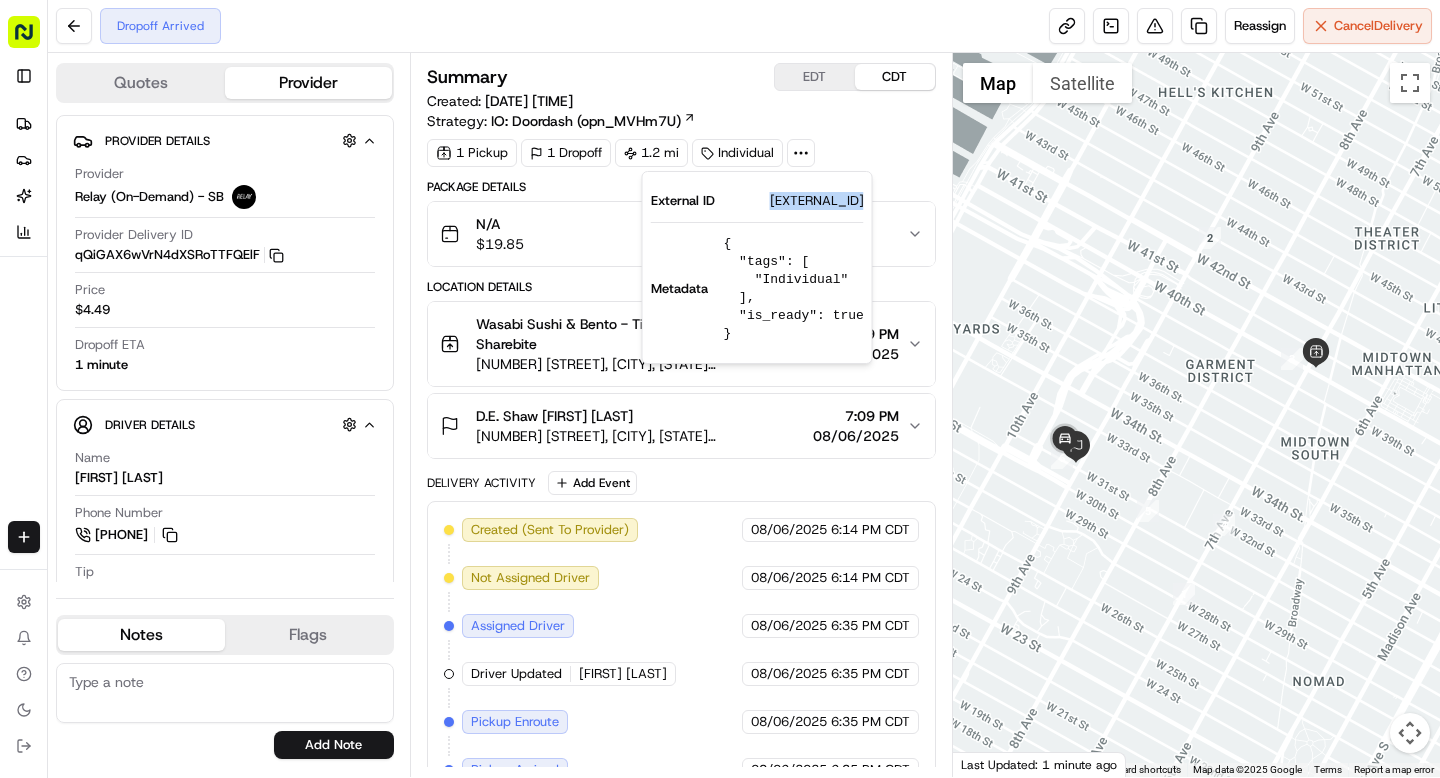 click on "DS08062553340-29507-1890916" at bounding box center [817, 201] 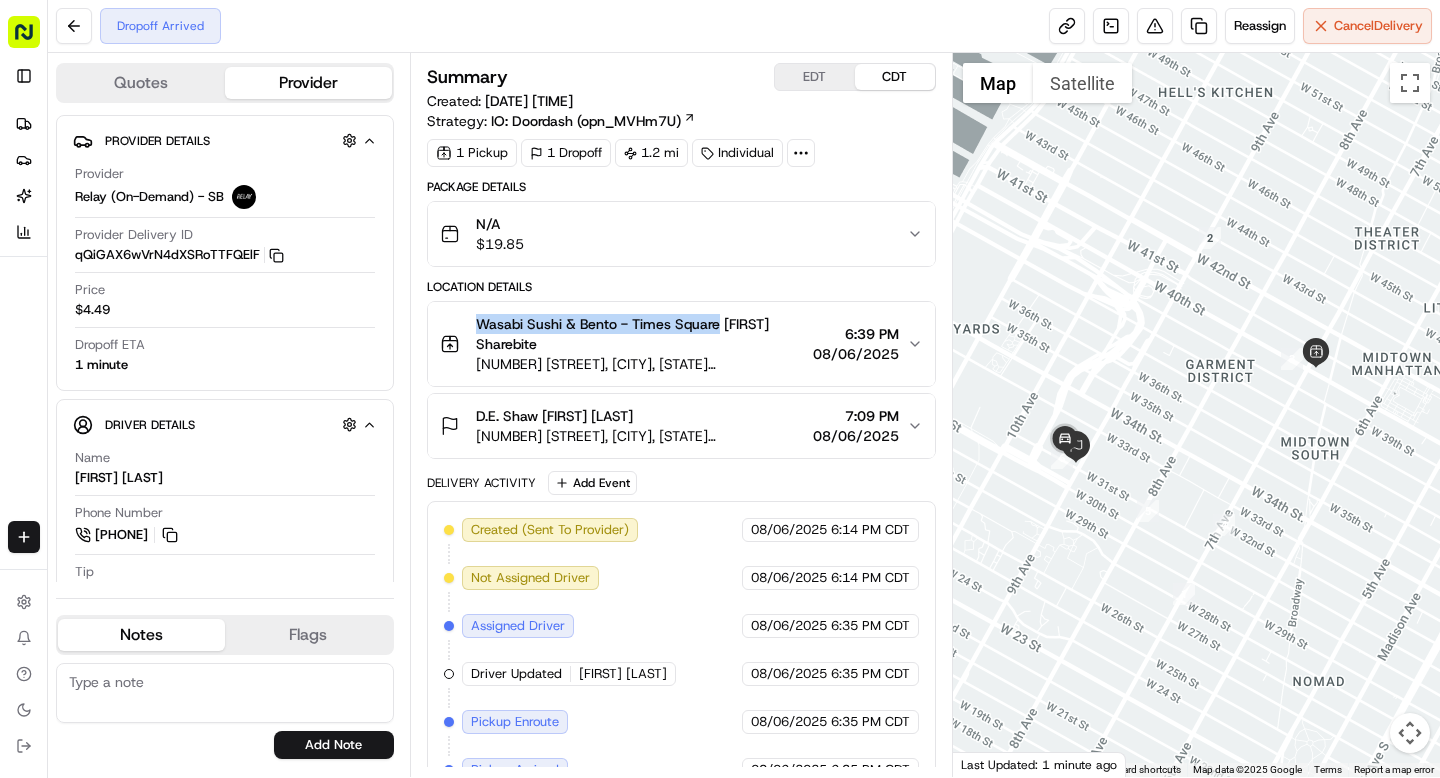 drag, startPoint x: 477, startPoint y: 321, endPoint x: 716, endPoint y: 325, distance: 239.03348 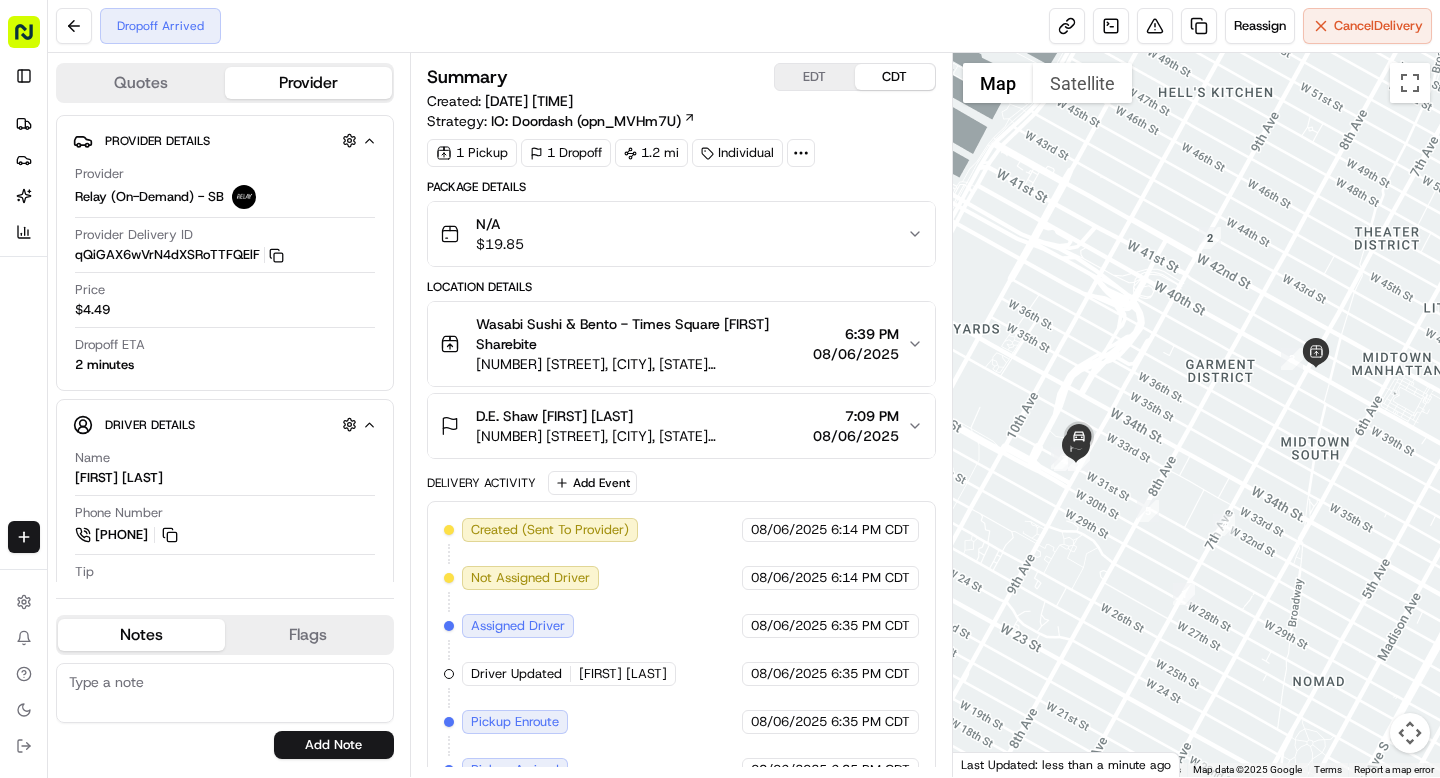 click on "Dropoff Arrived Reassign Cancel  Delivery" at bounding box center [744, 26] 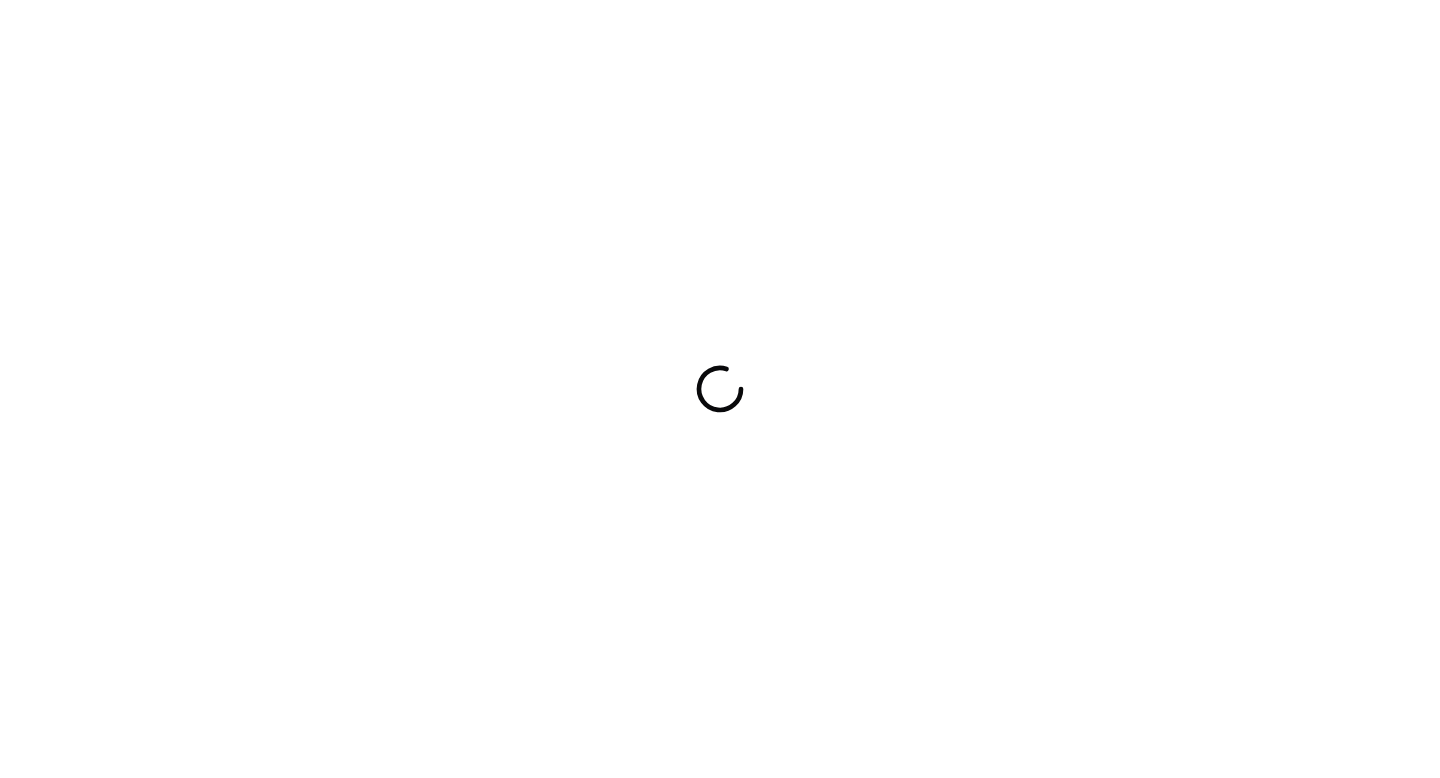 scroll, scrollTop: 0, scrollLeft: 0, axis: both 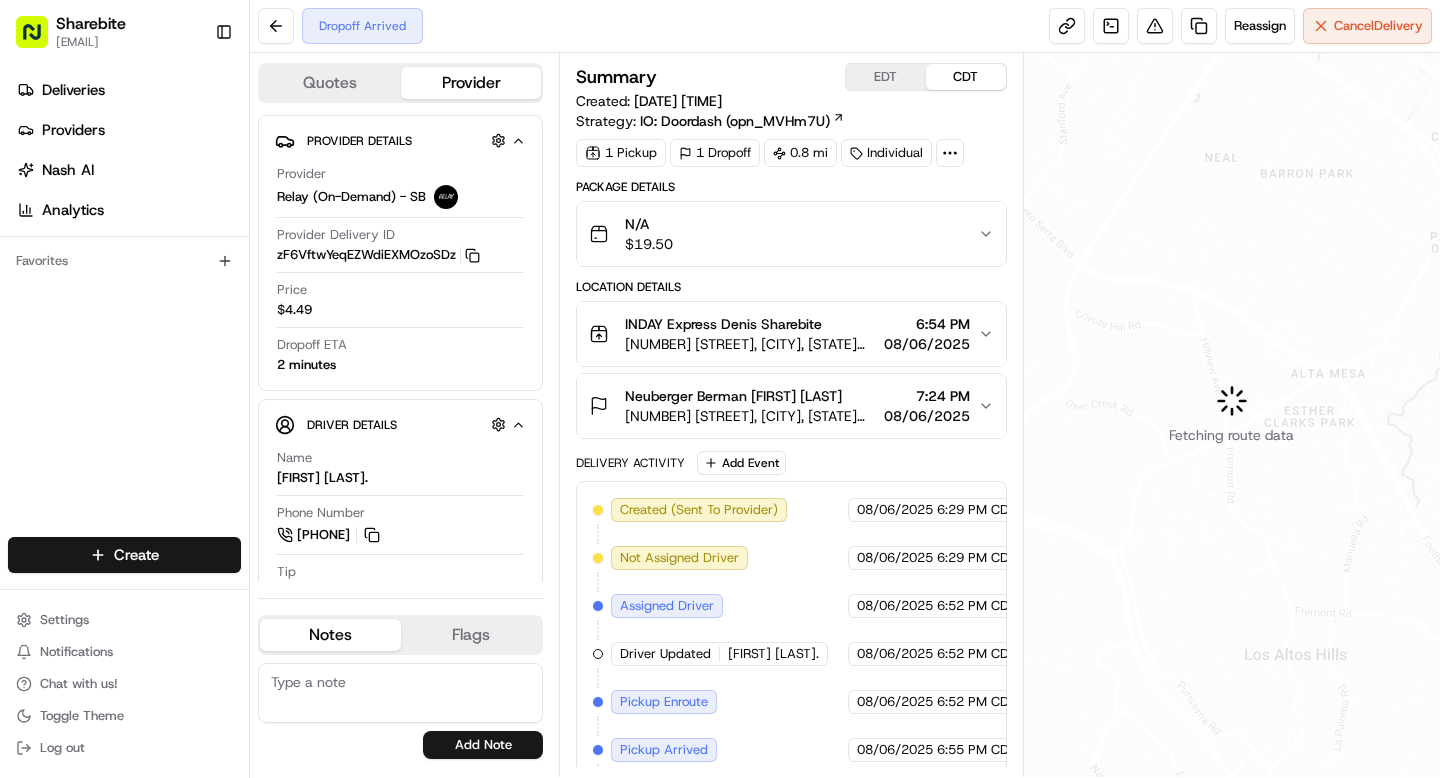click on "1290 6th Ave, New York, NY 10104, USA" at bounding box center [750, 416] 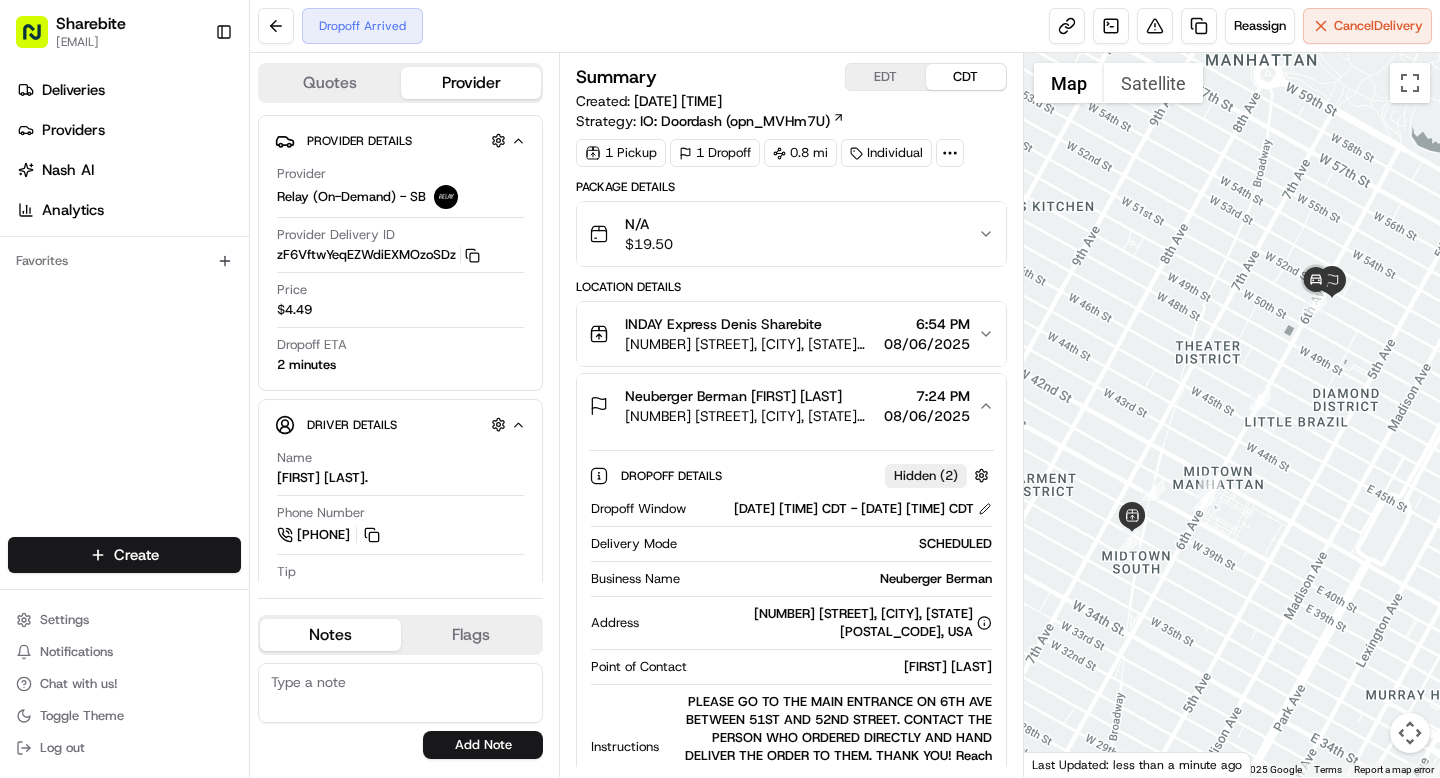 scroll, scrollTop: 0, scrollLeft: 0, axis: both 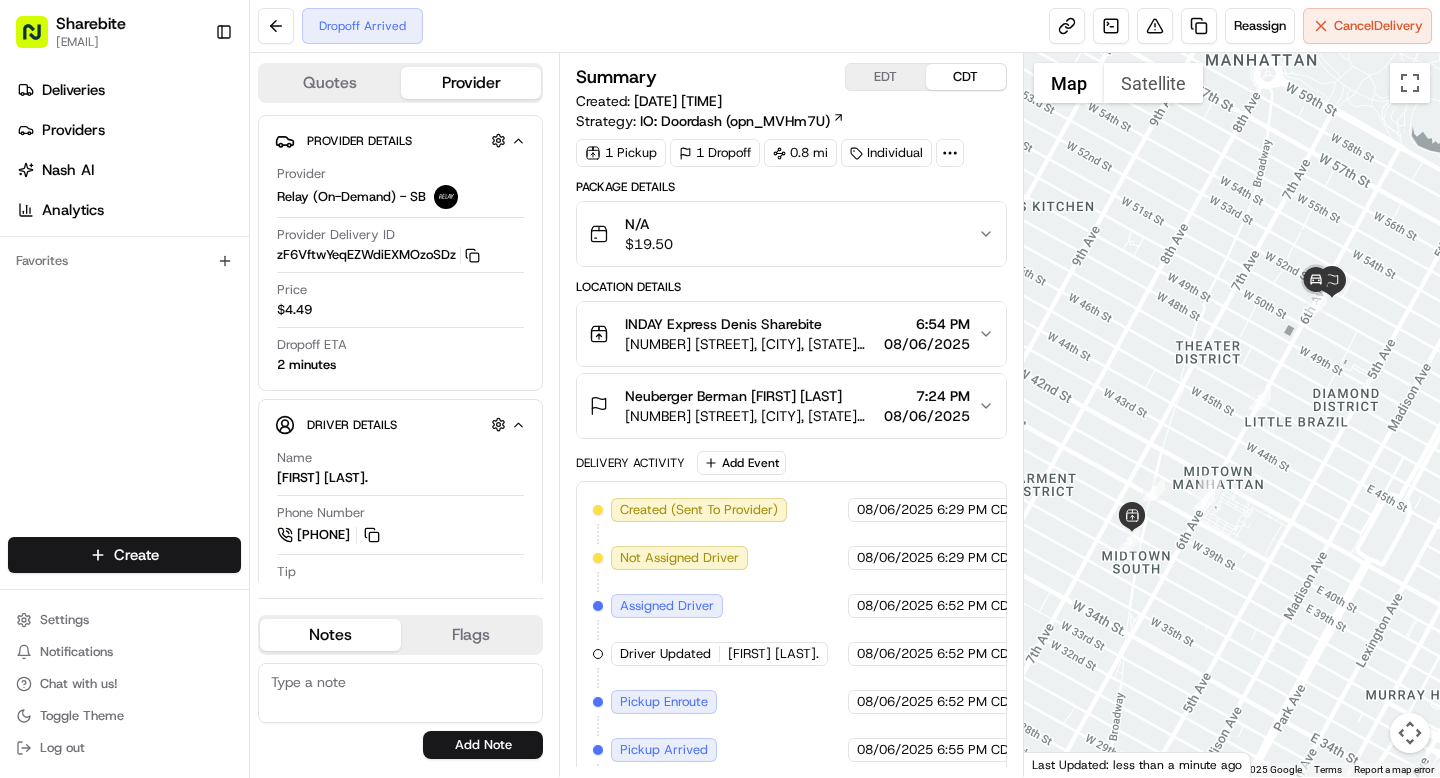 click 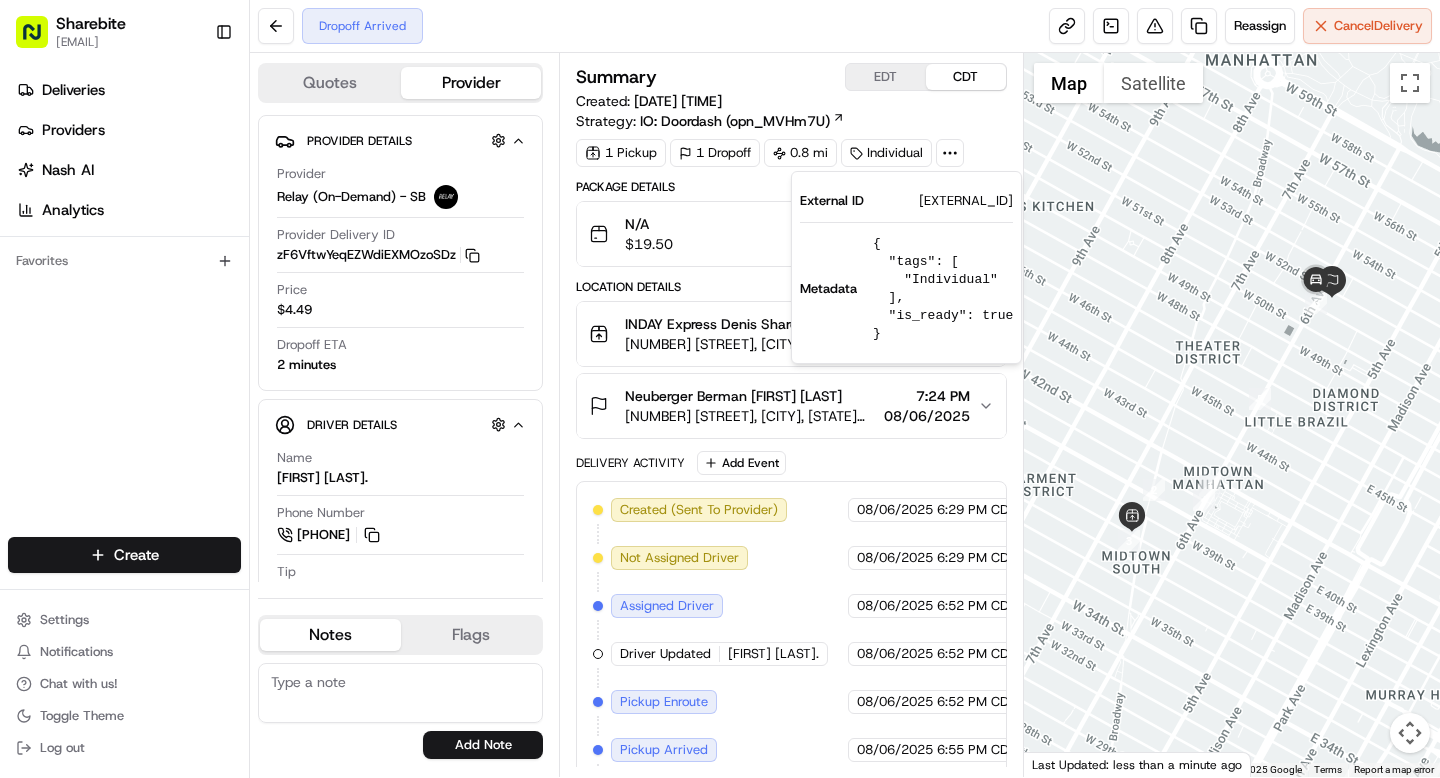 click on "NB08062554987-23173-1890938" at bounding box center [966, 201] 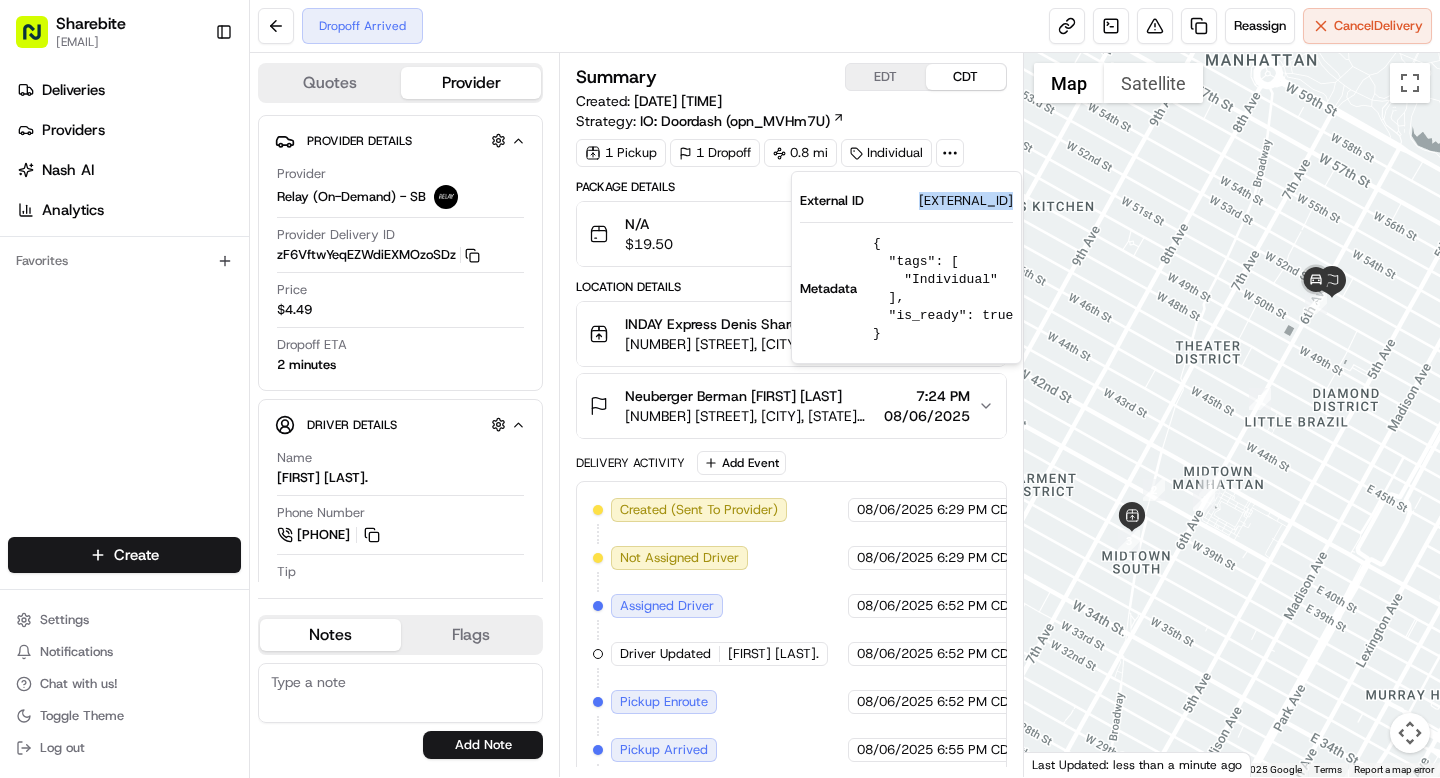 click on "NB08062554987-23173-1890938" at bounding box center [966, 201] 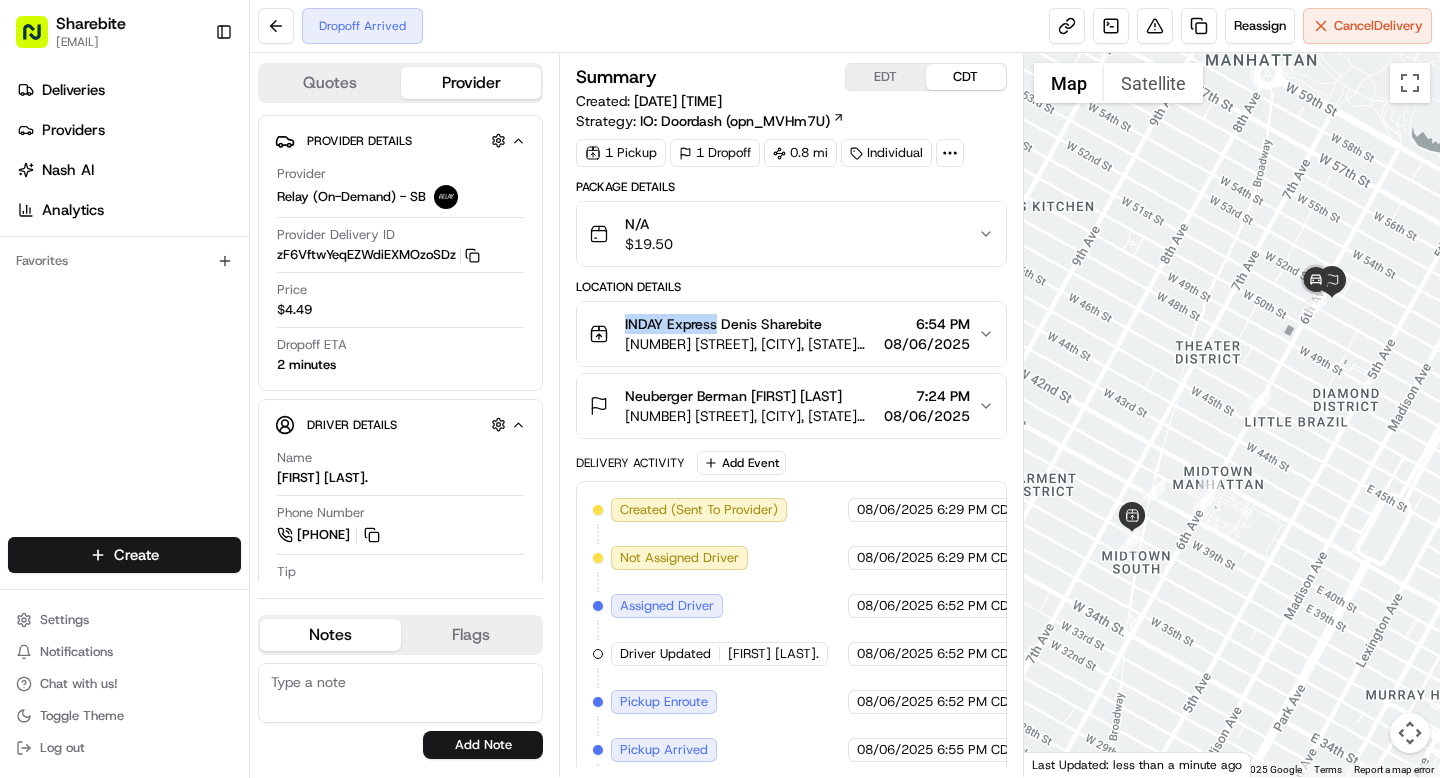 drag, startPoint x: 621, startPoint y: 327, endPoint x: 719, endPoint y: 328, distance: 98.005104 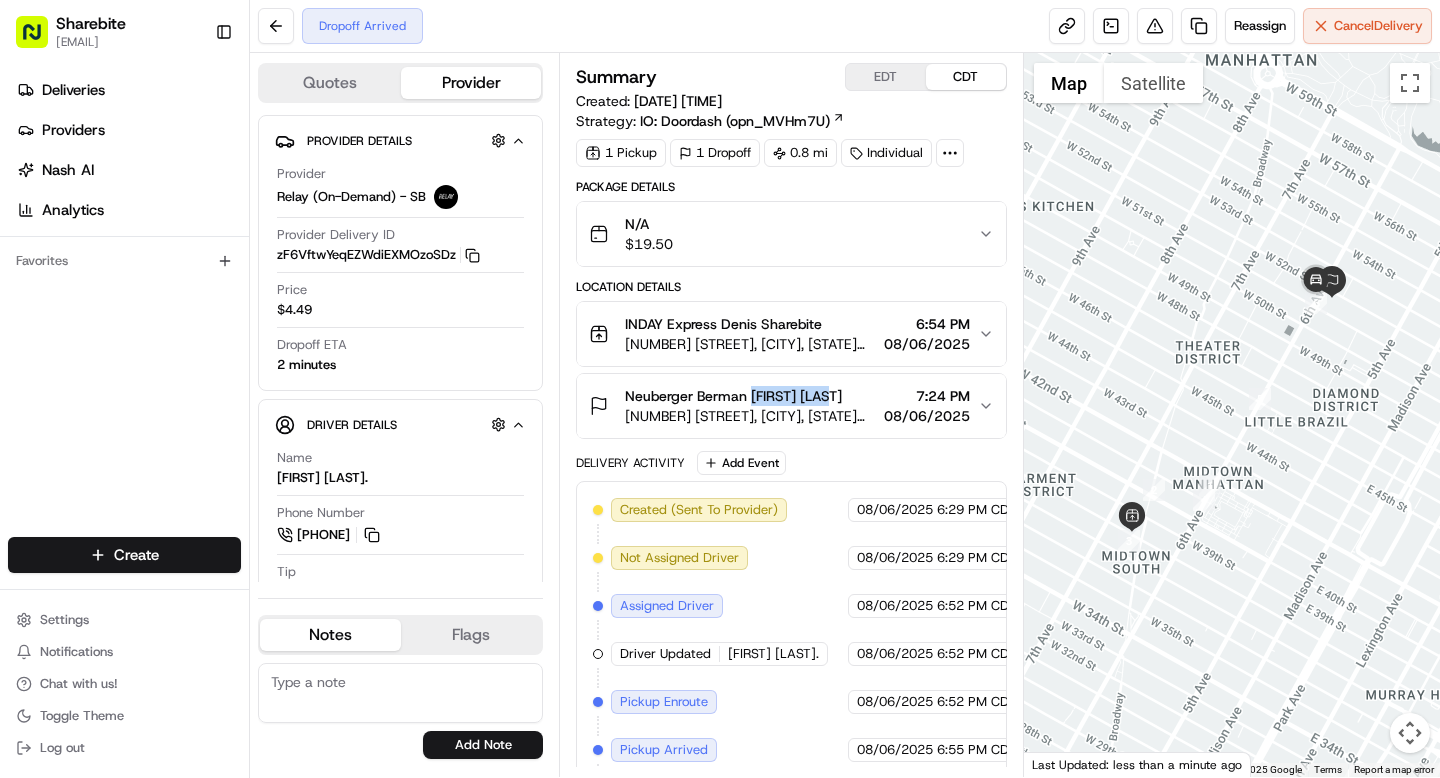drag, startPoint x: 752, startPoint y: 394, endPoint x: 838, endPoint y: 394, distance: 86 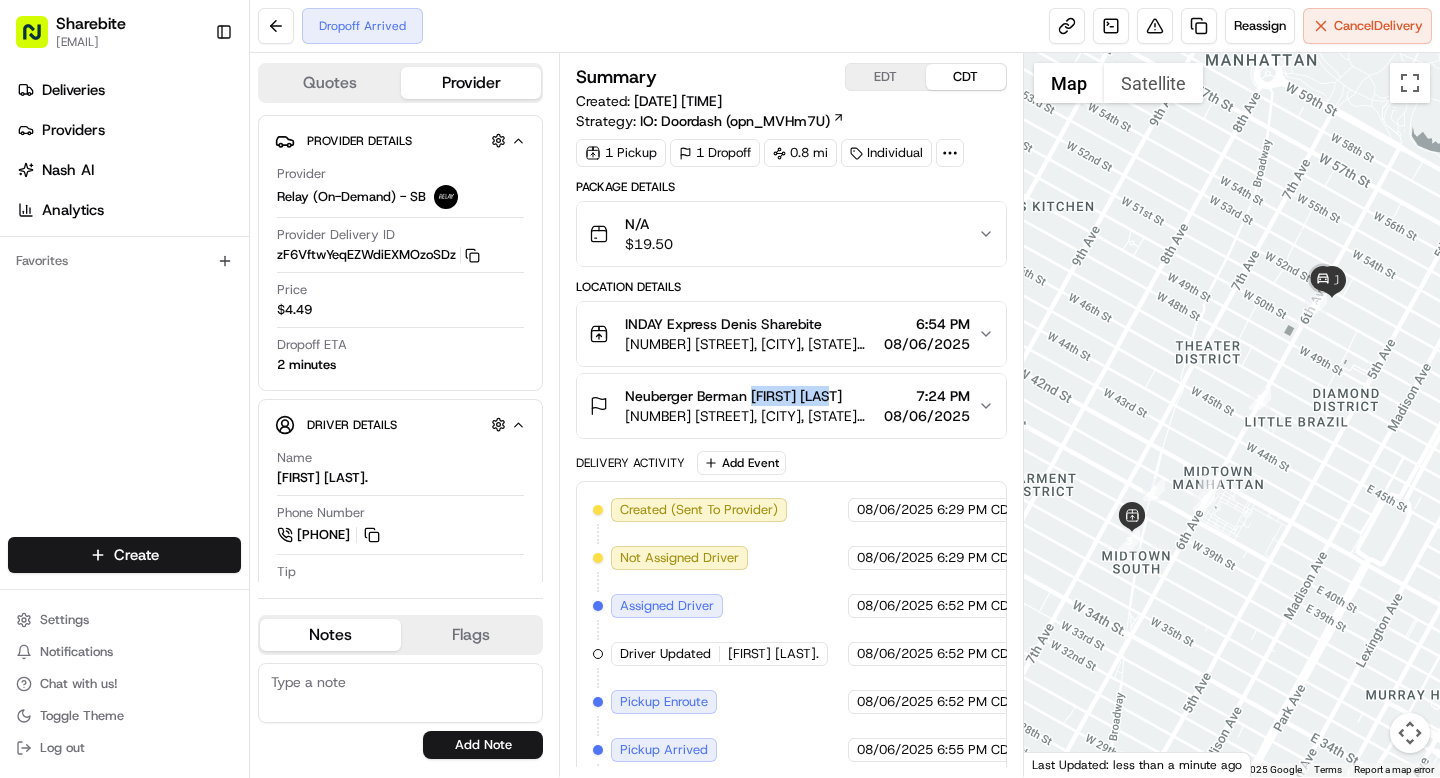 copy on "Arhant Batra" 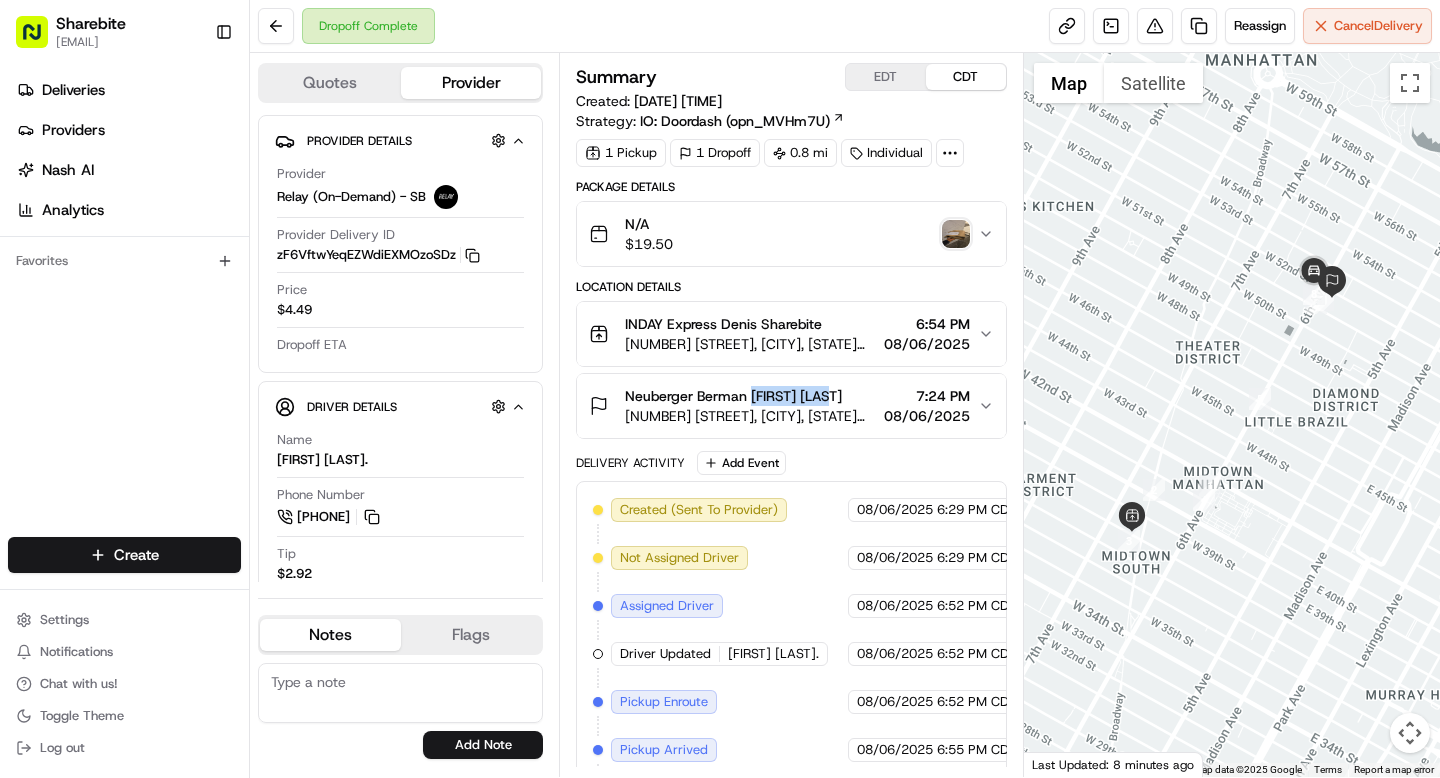 click at bounding box center [956, 234] 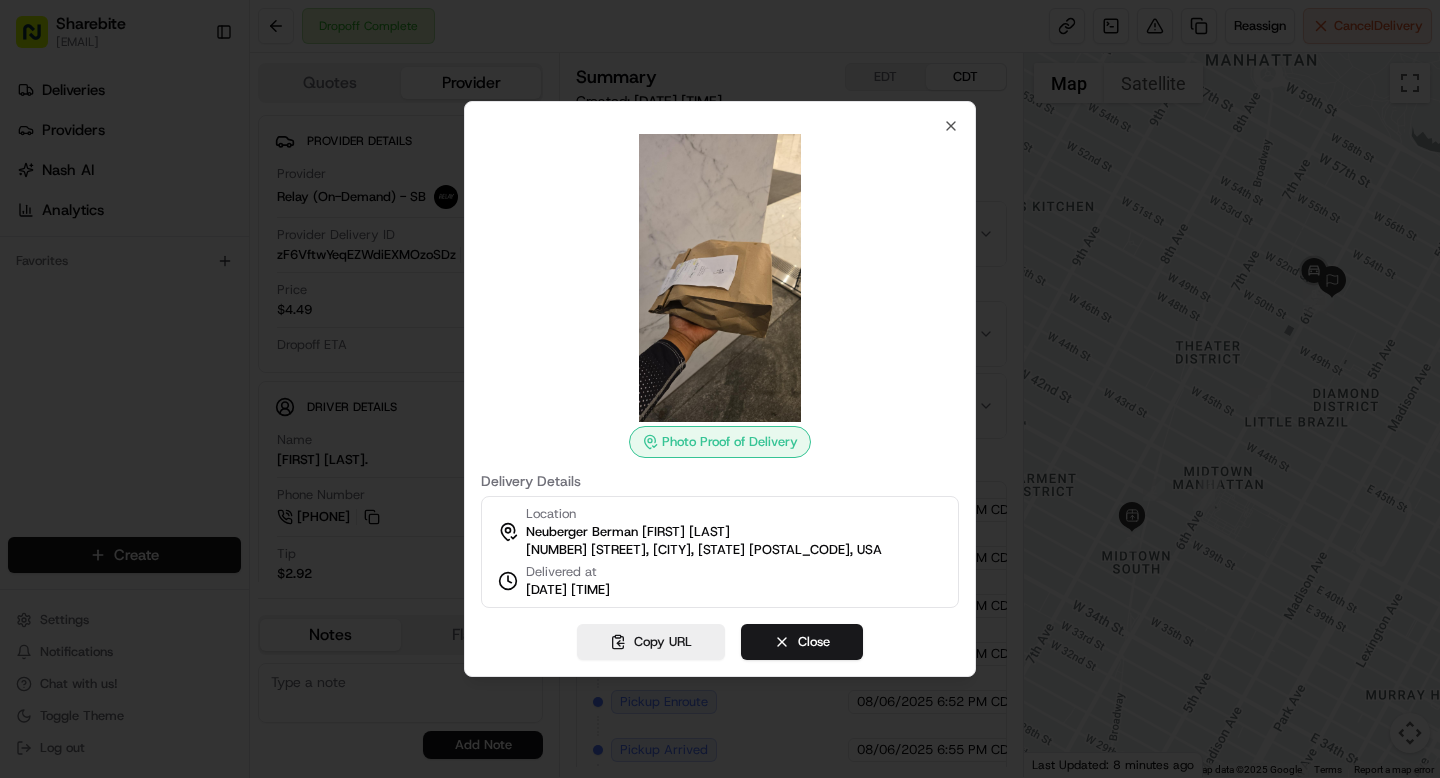 click at bounding box center (720, 278) 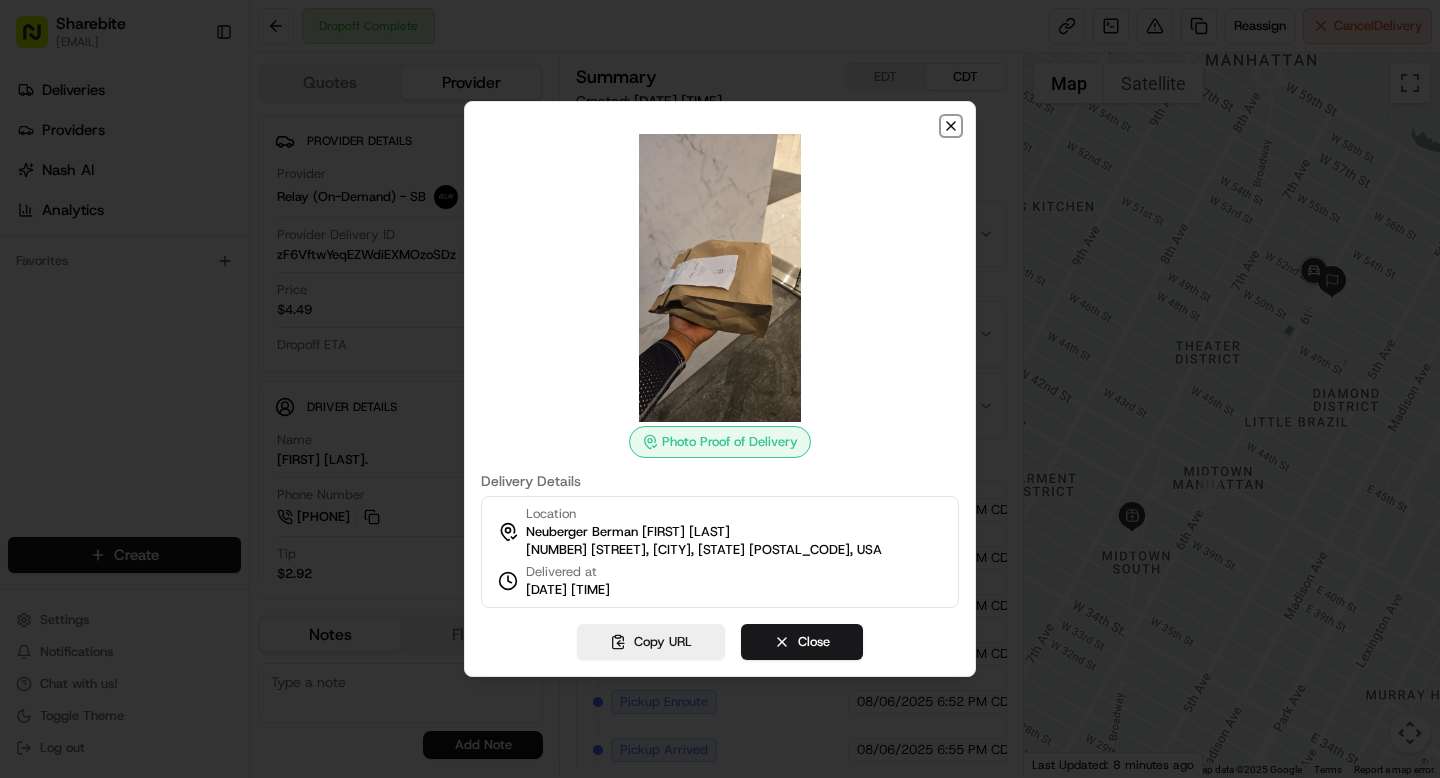 click 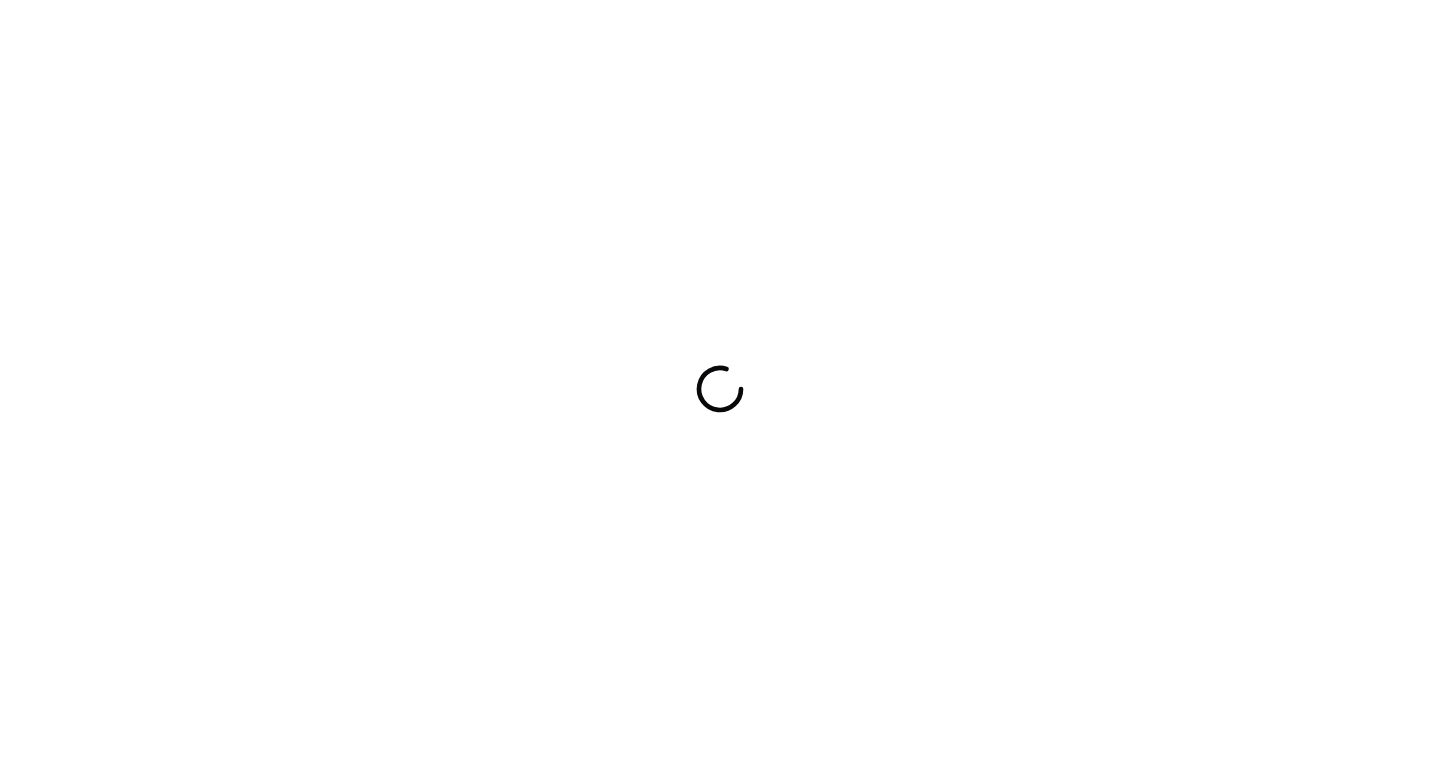 scroll, scrollTop: 0, scrollLeft: 0, axis: both 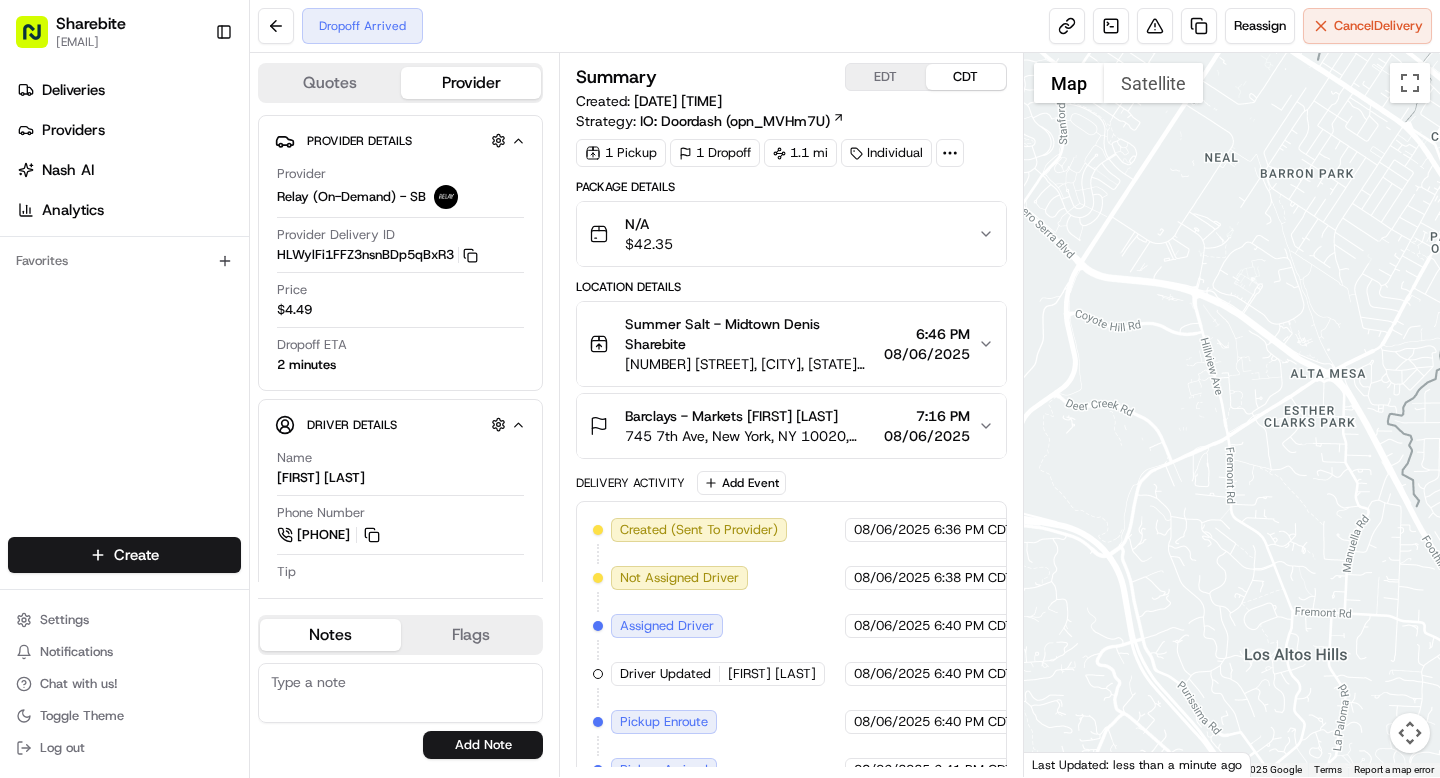 click 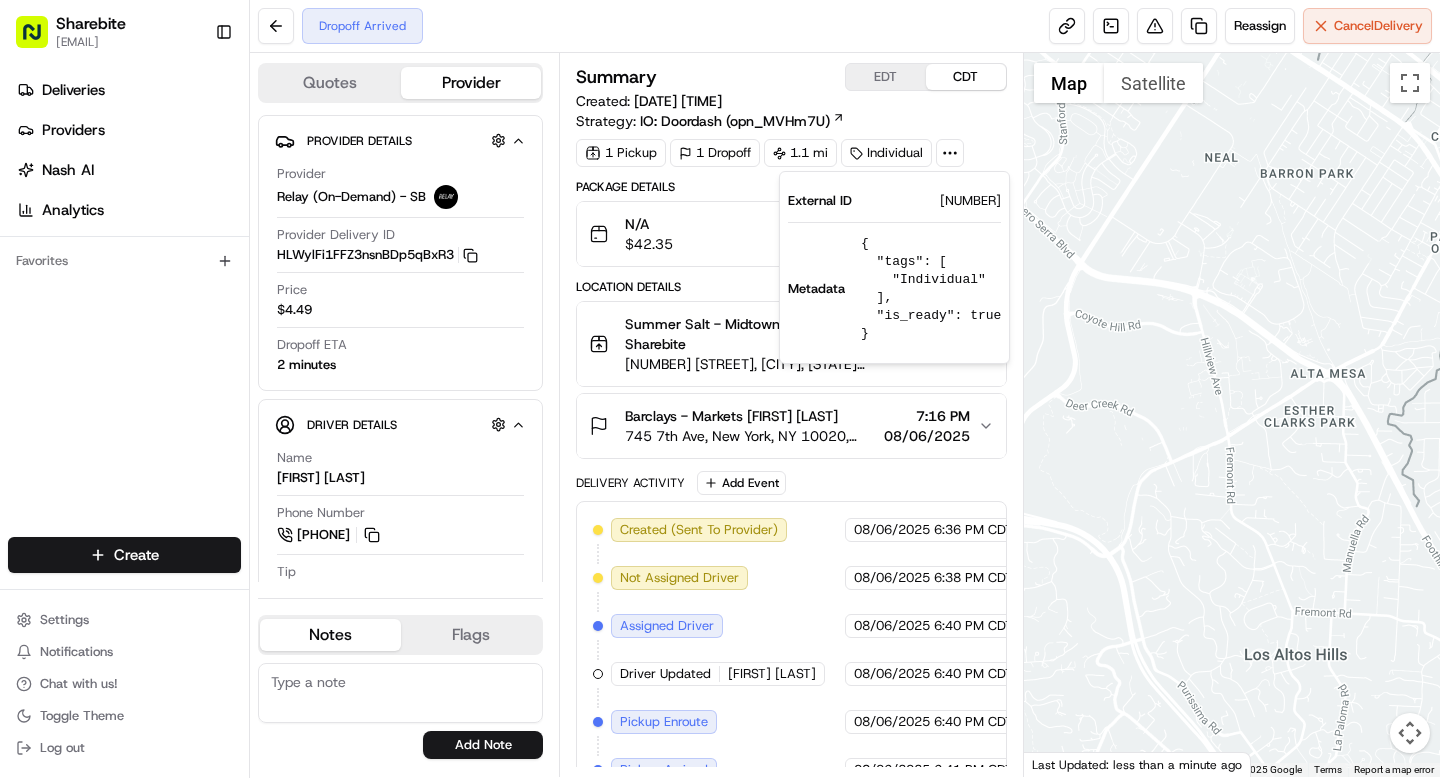 scroll, scrollTop: 0, scrollLeft: 0, axis: both 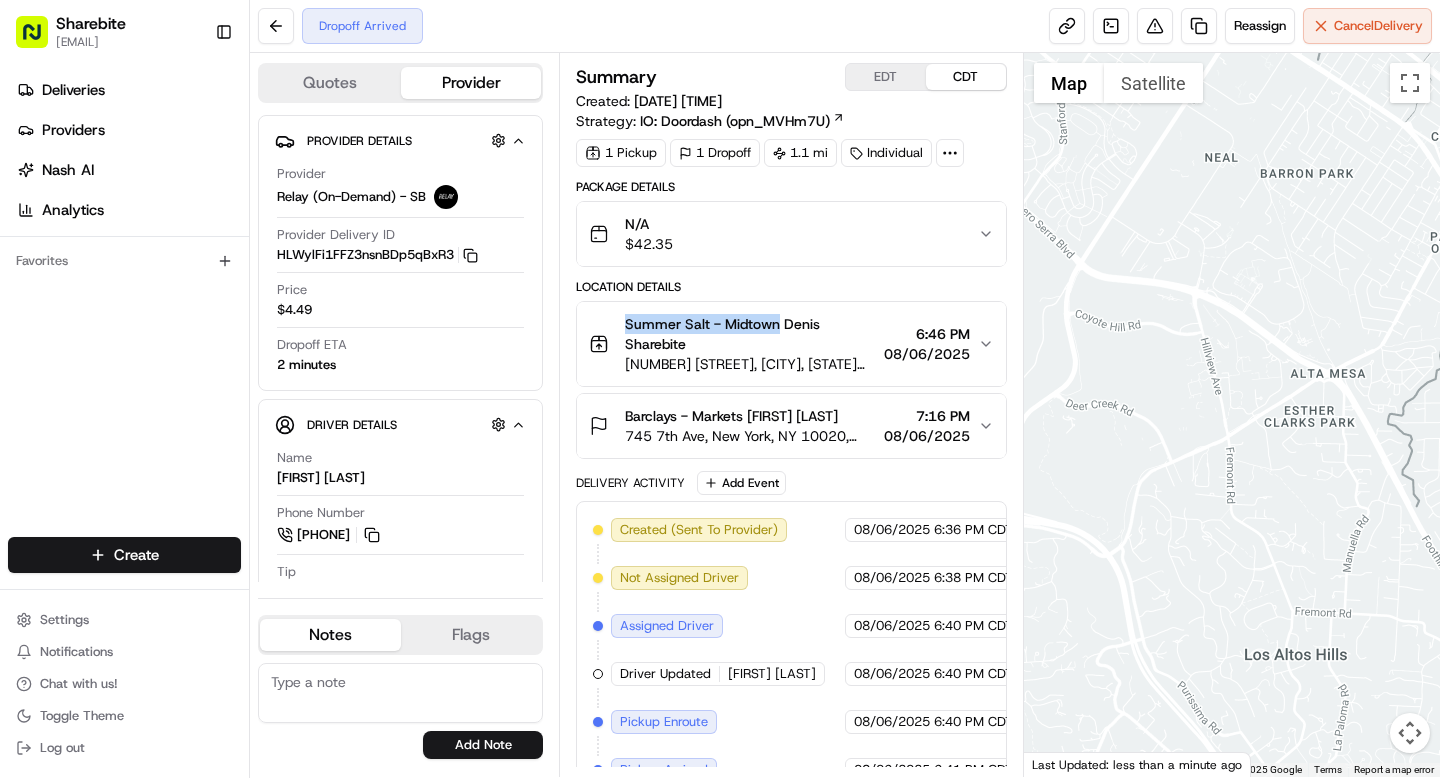drag, startPoint x: 624, startPoint y: 320, endPoint x: 779, endPoint y: 327, distance: 155.15799 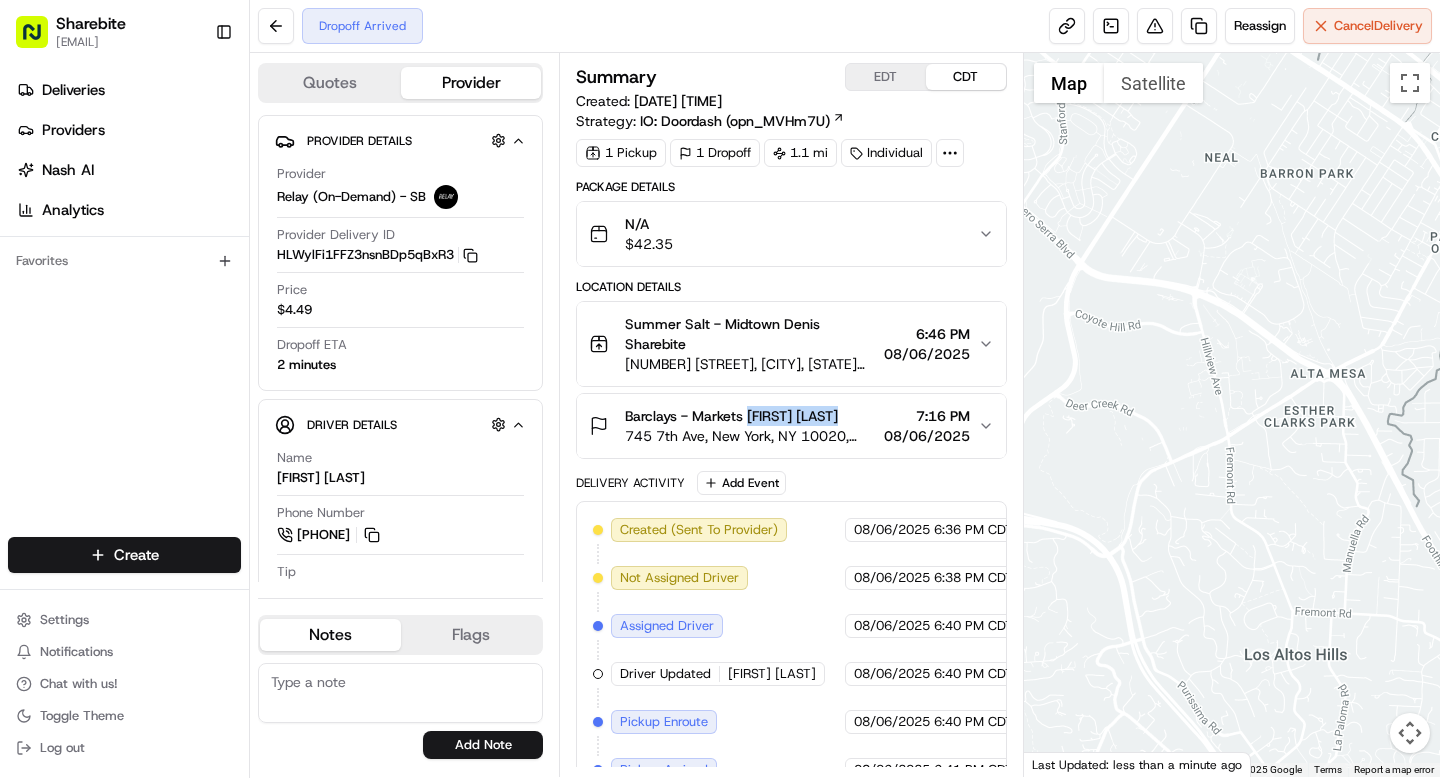 drag, startPoint x: 752, startPoint y: 417, endPoint x: 855, endPoint y: 417, distance: 103 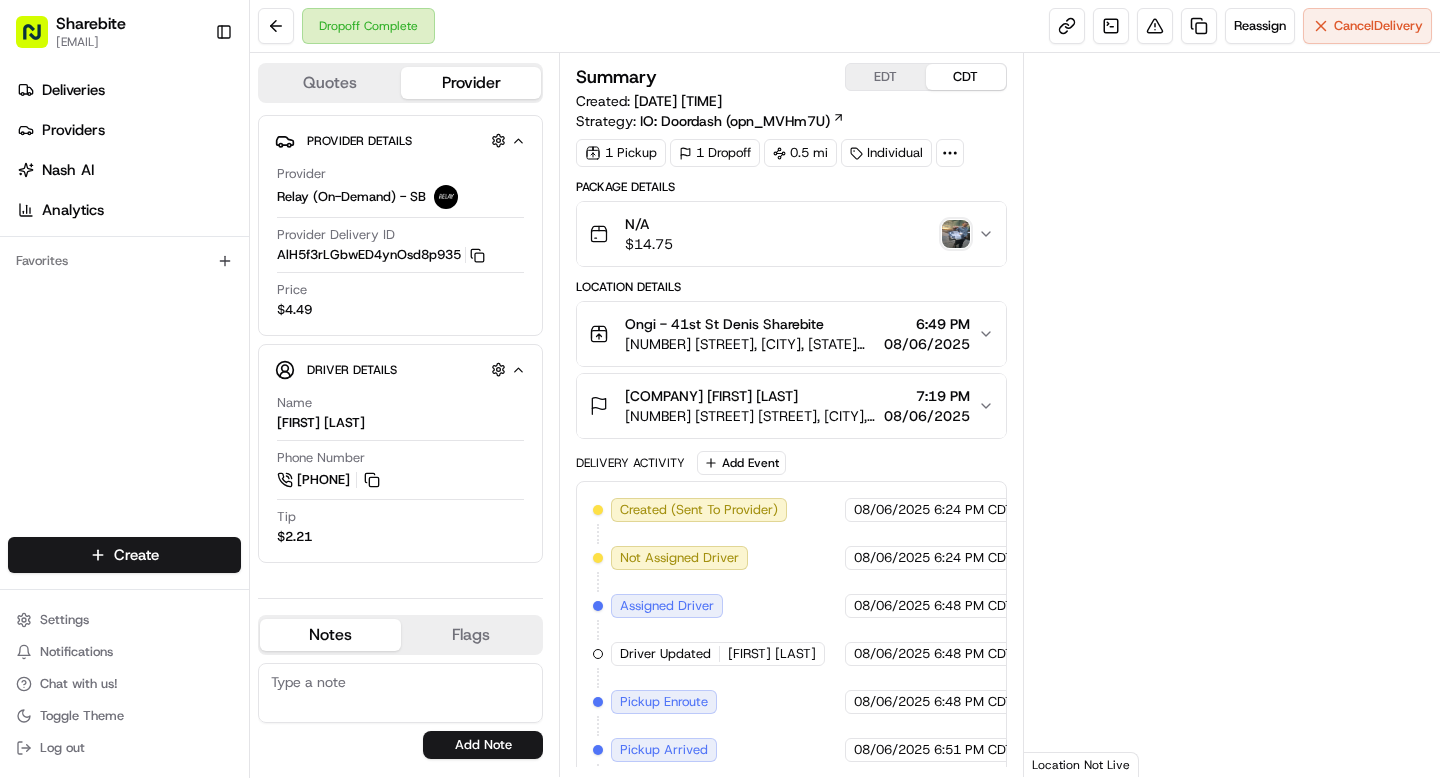 scroll, scrollTop: 0, scrollLeft: 0, axis: both 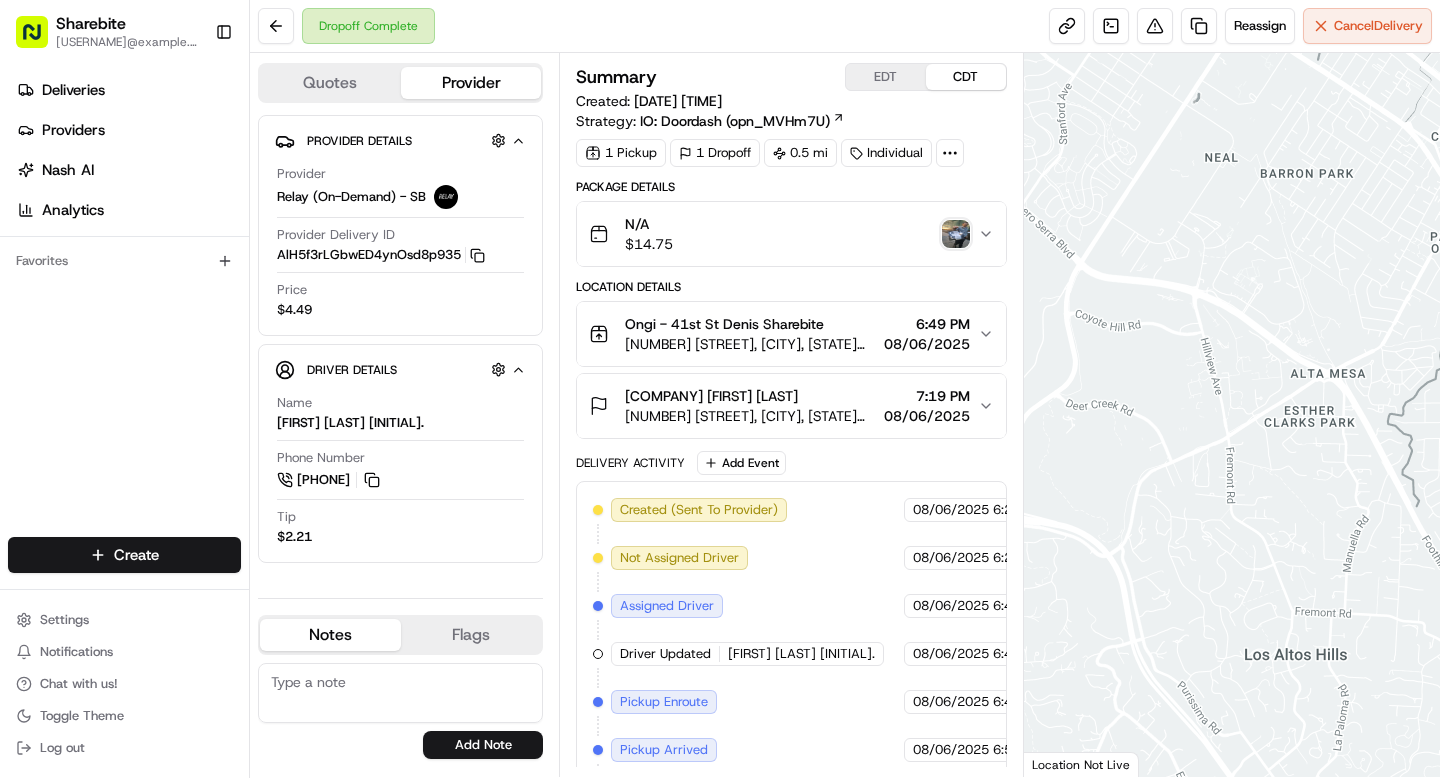 click at bounding box center [956, 234] 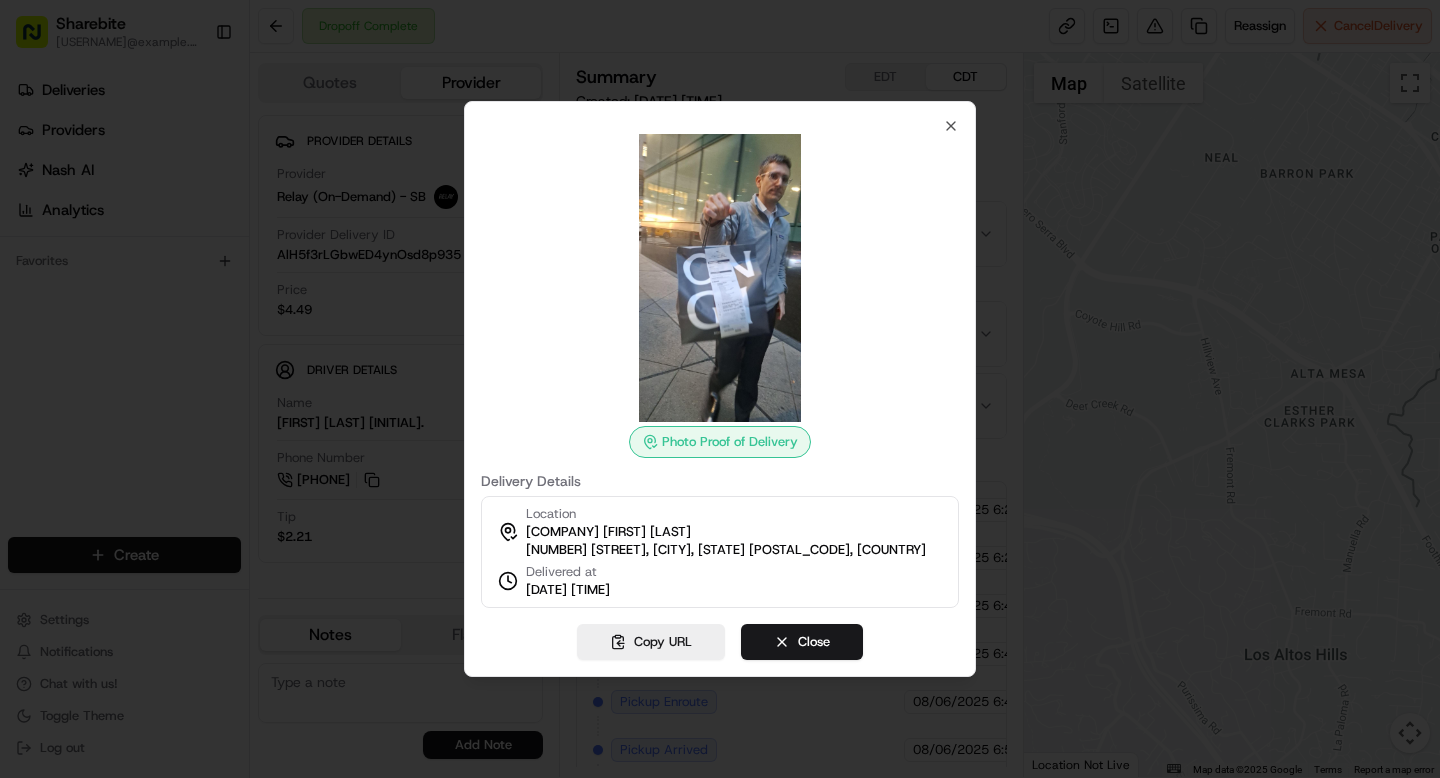 click at bounding box center [720, 278] 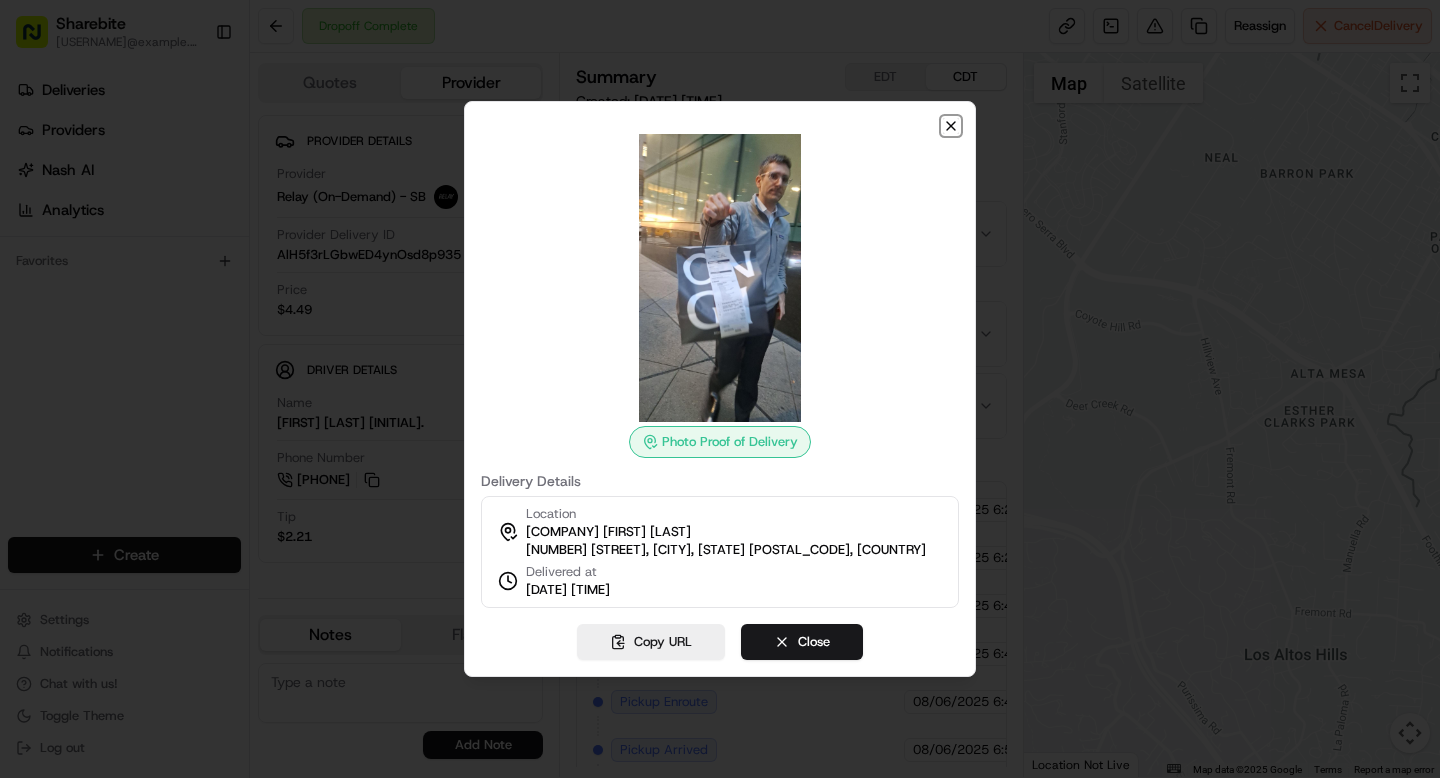 click 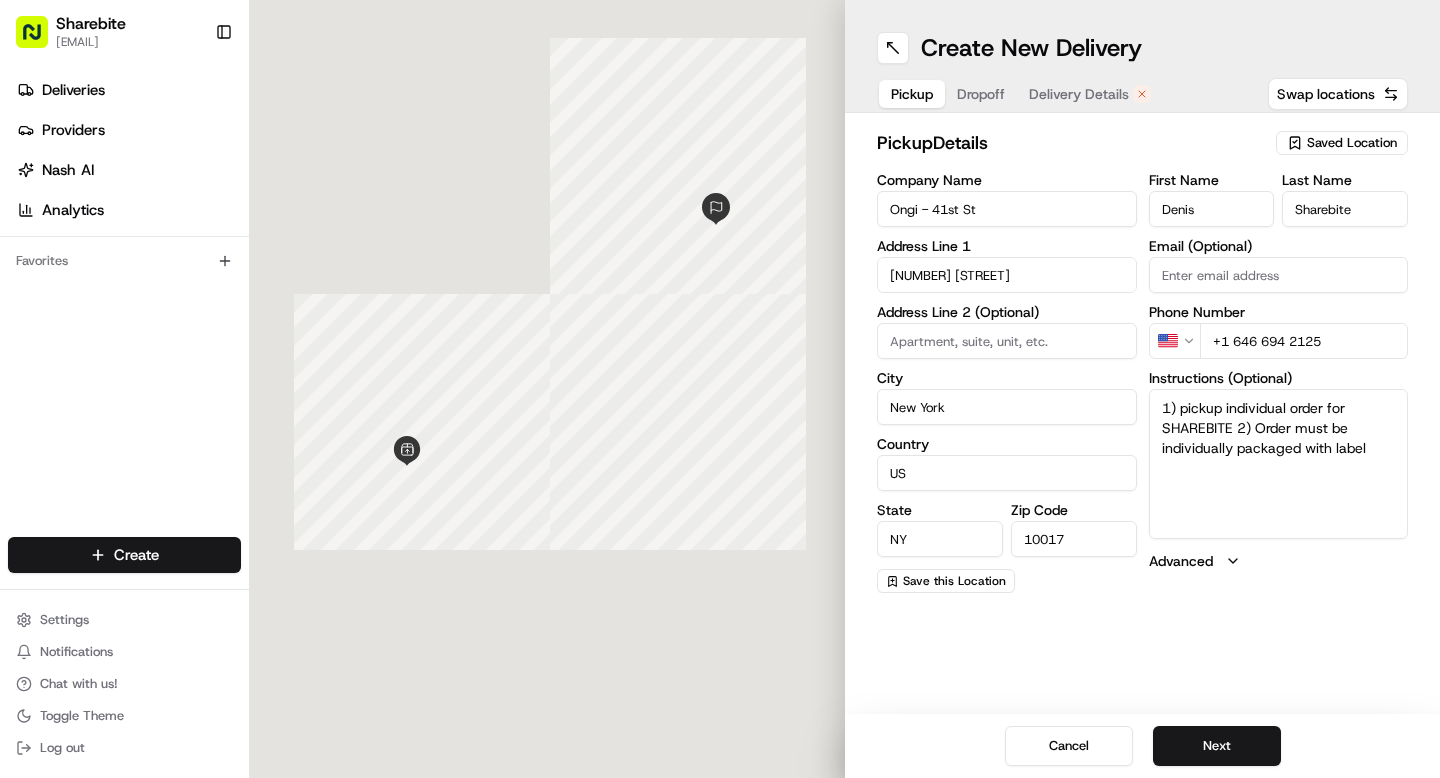 scroll, scrollTop: 0, scrollLeft: 0, axis: both 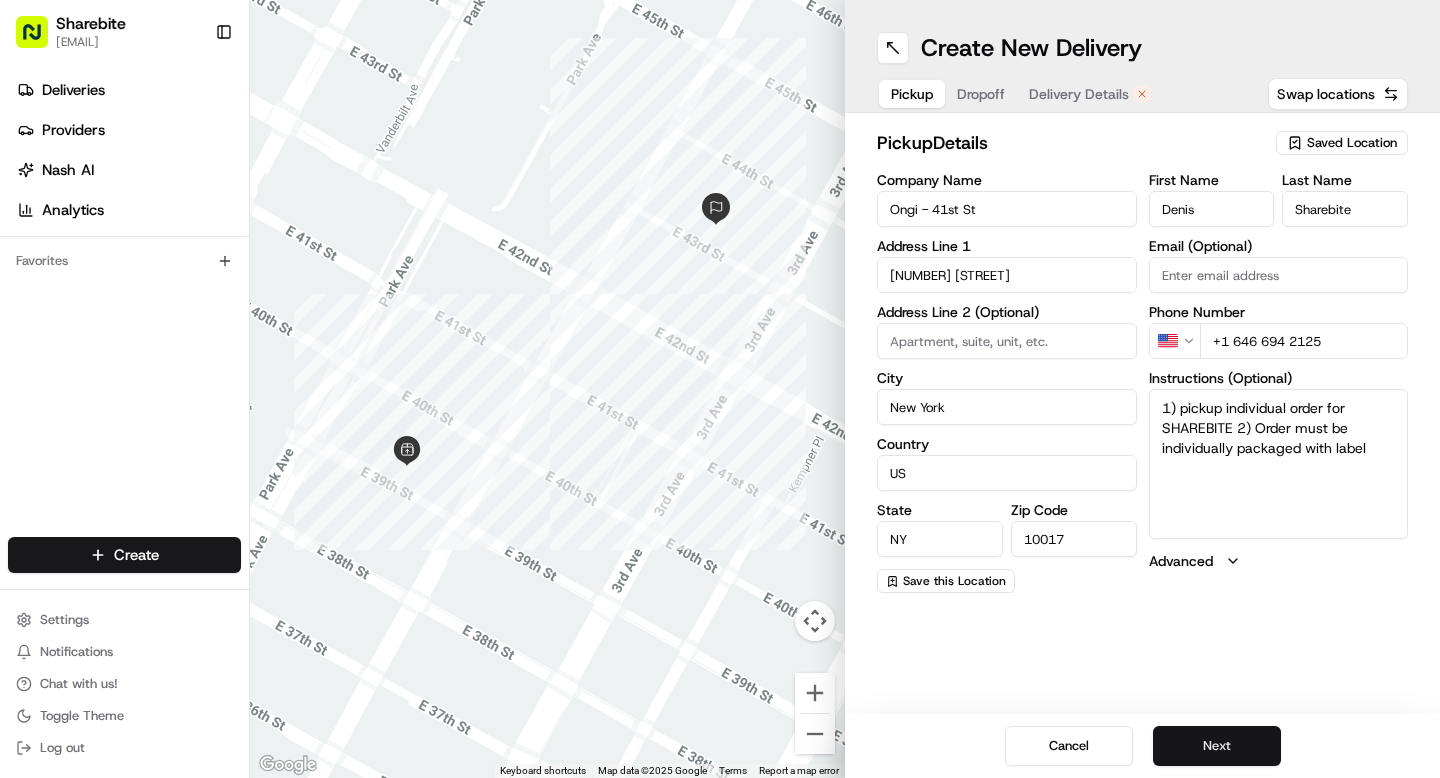 click on "Next" at bounding box center (1217, 746) 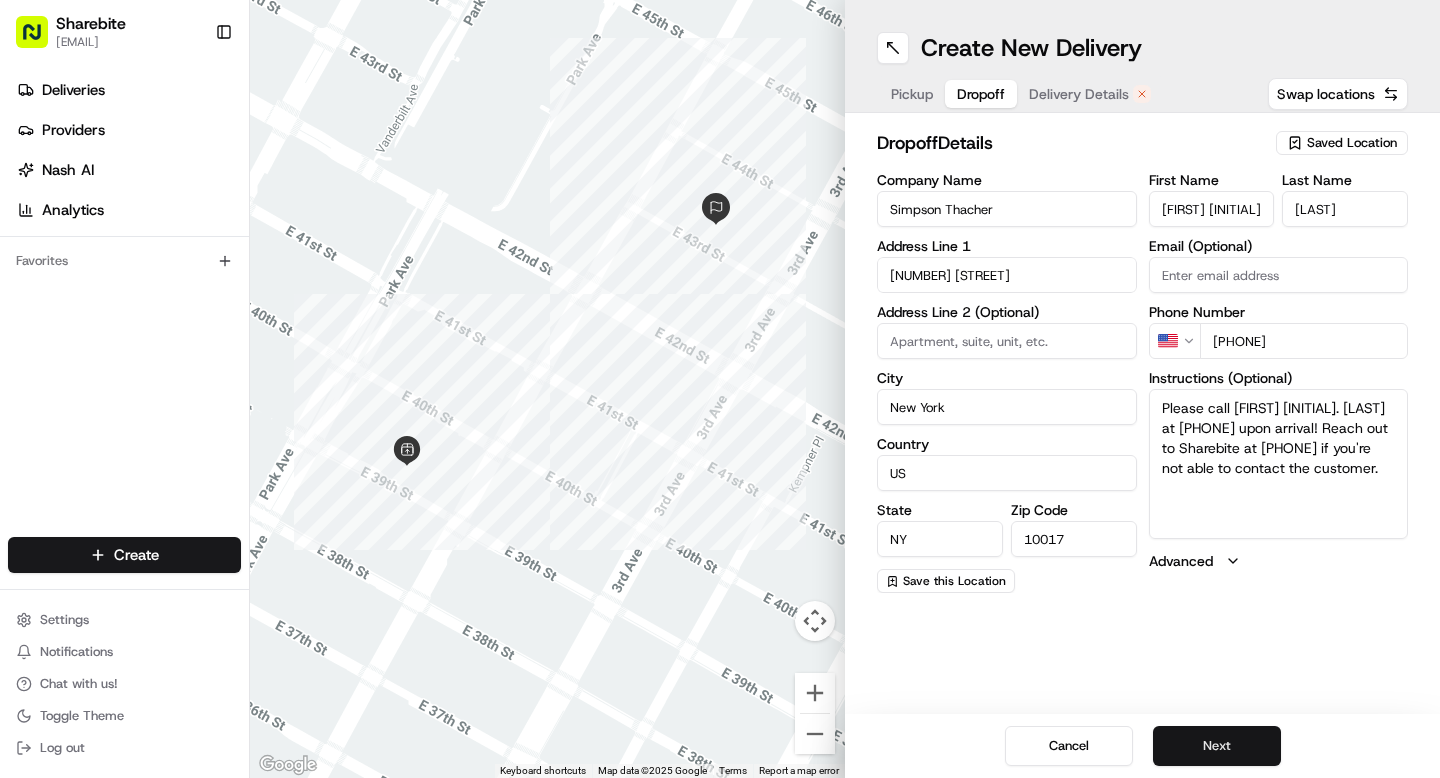 click on "Next" at bounding box center [1217, 746] 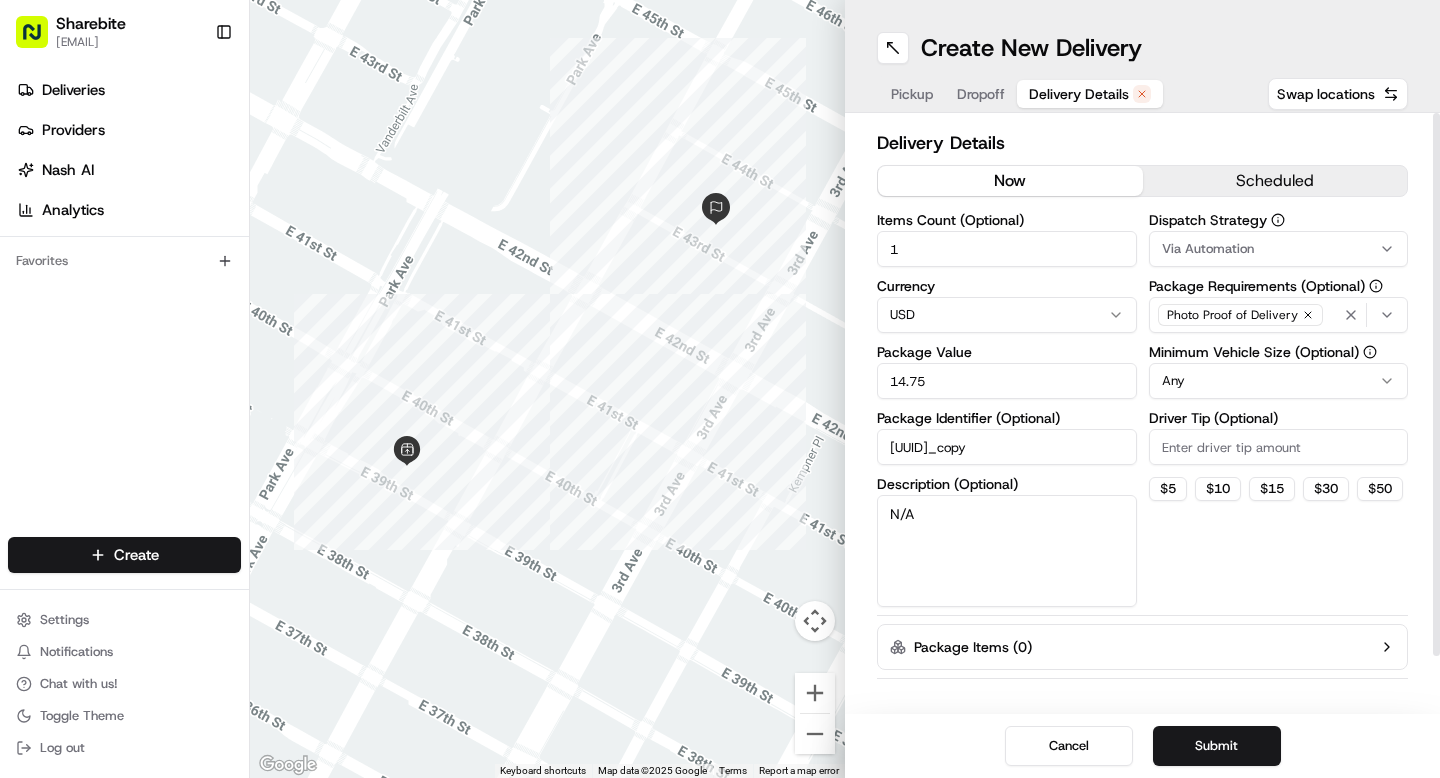 click on "now" at bounding box center [1010, 181] 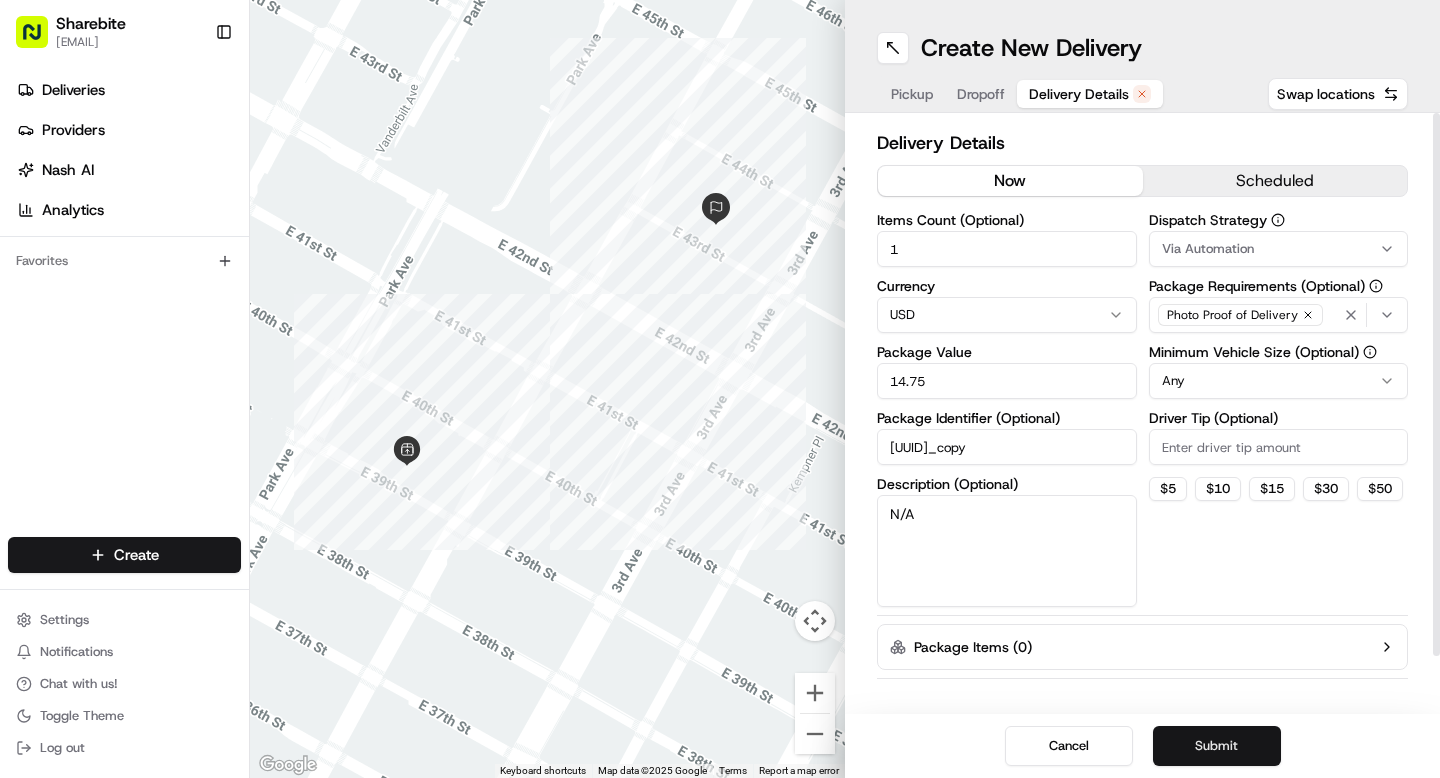 click on "Submit" at bounding box center [1217, 746] 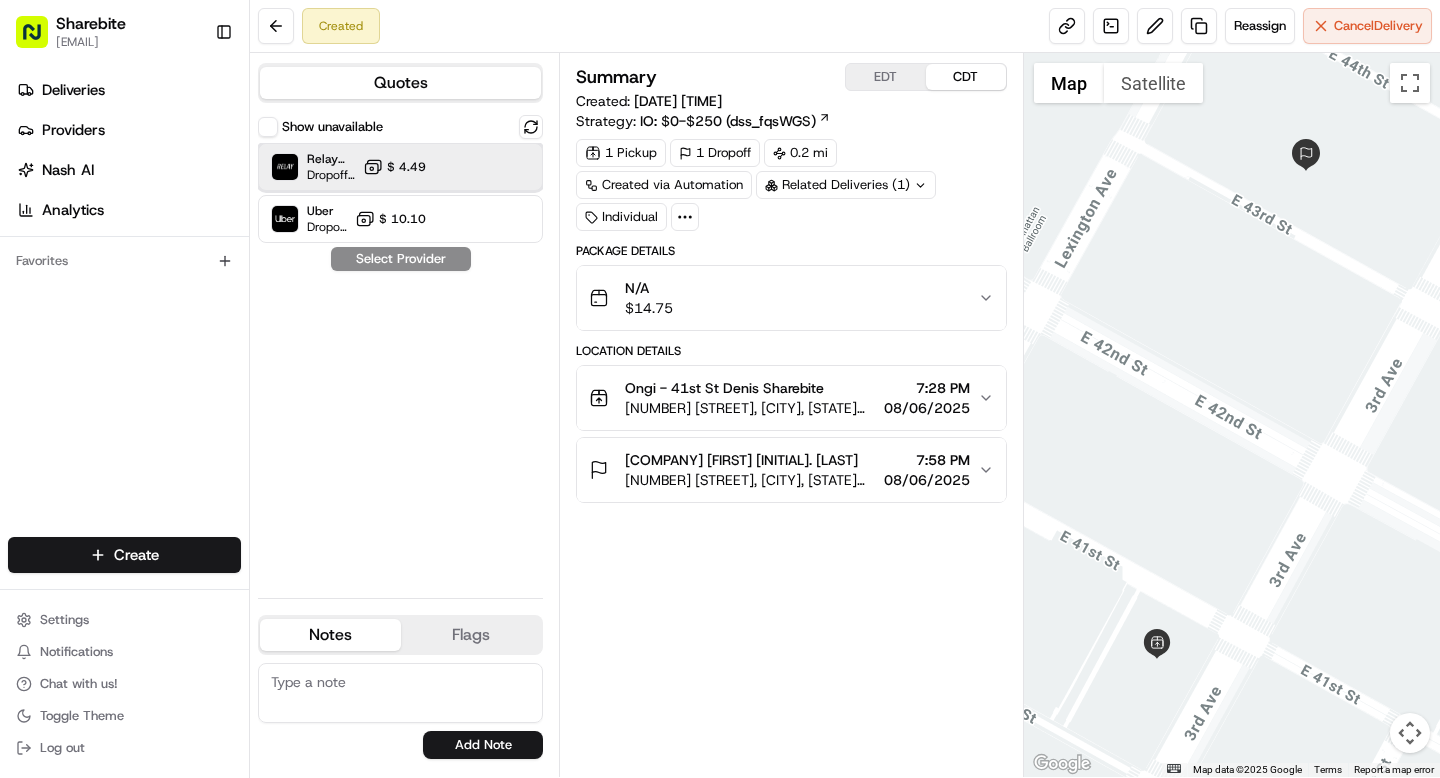 click on "Relay (On-Demand) - SB Dropoff ETA   - $   4.49" at bounding box center (400, 167) 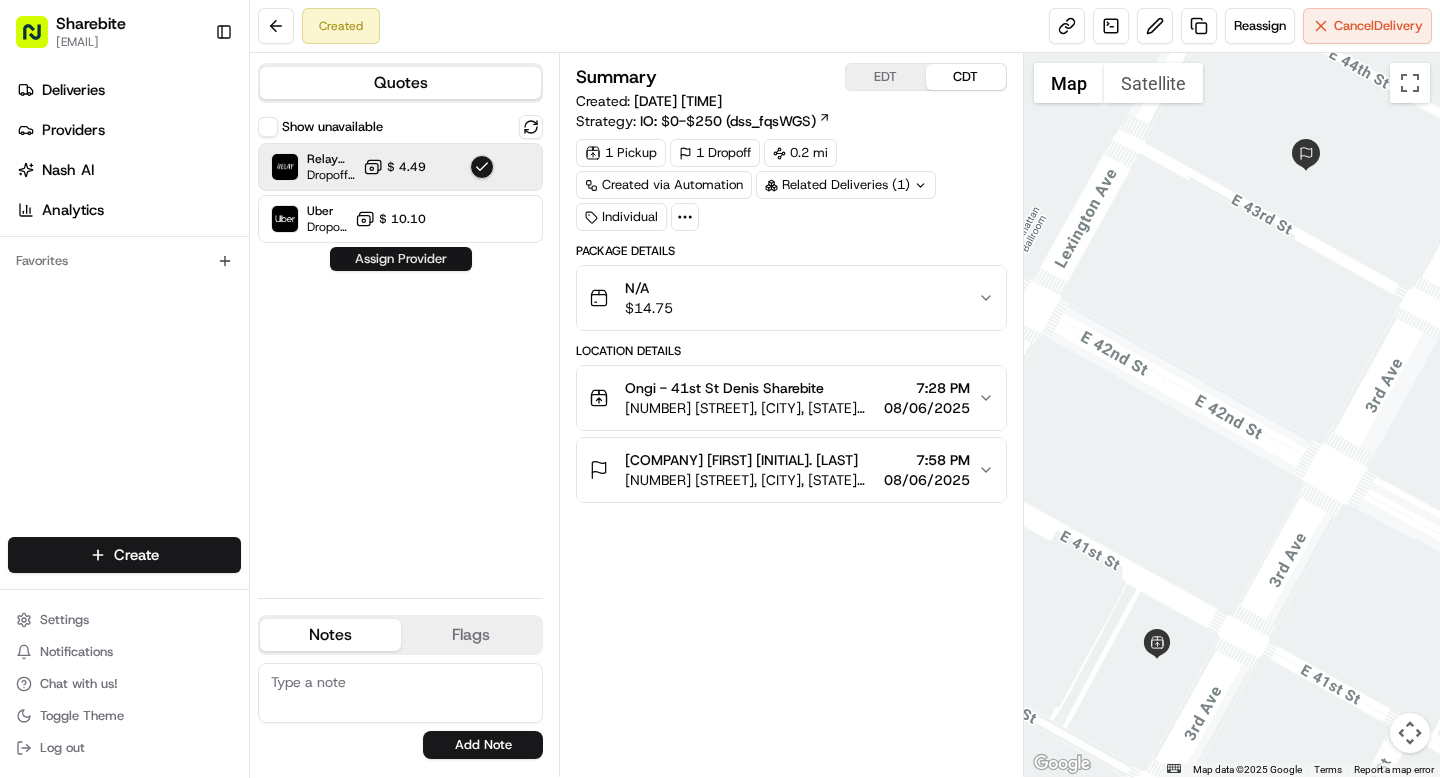 click on "Assign Provider" at bounding box center [401, 259] 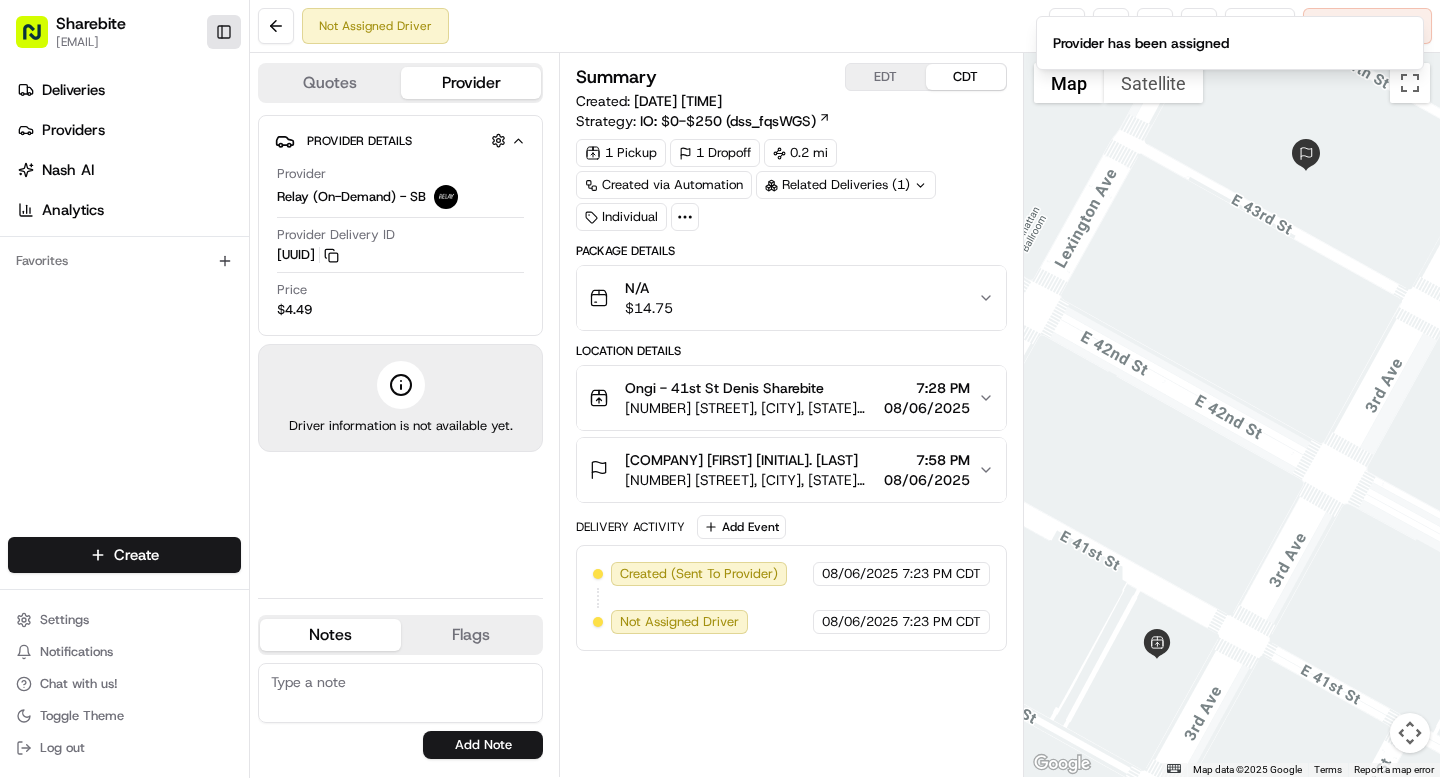 click on "Toggle Sidebar" at bounding box center (224, 32) 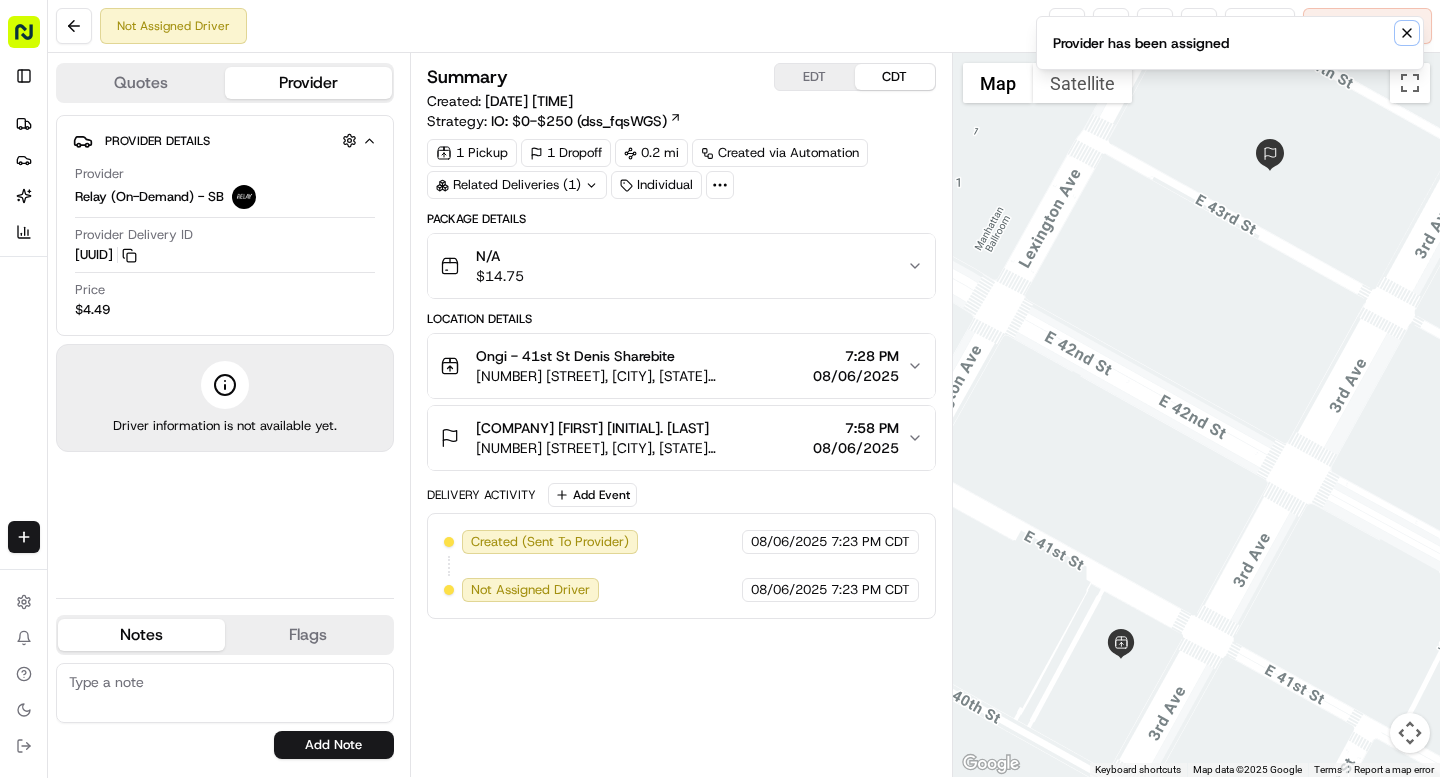 click 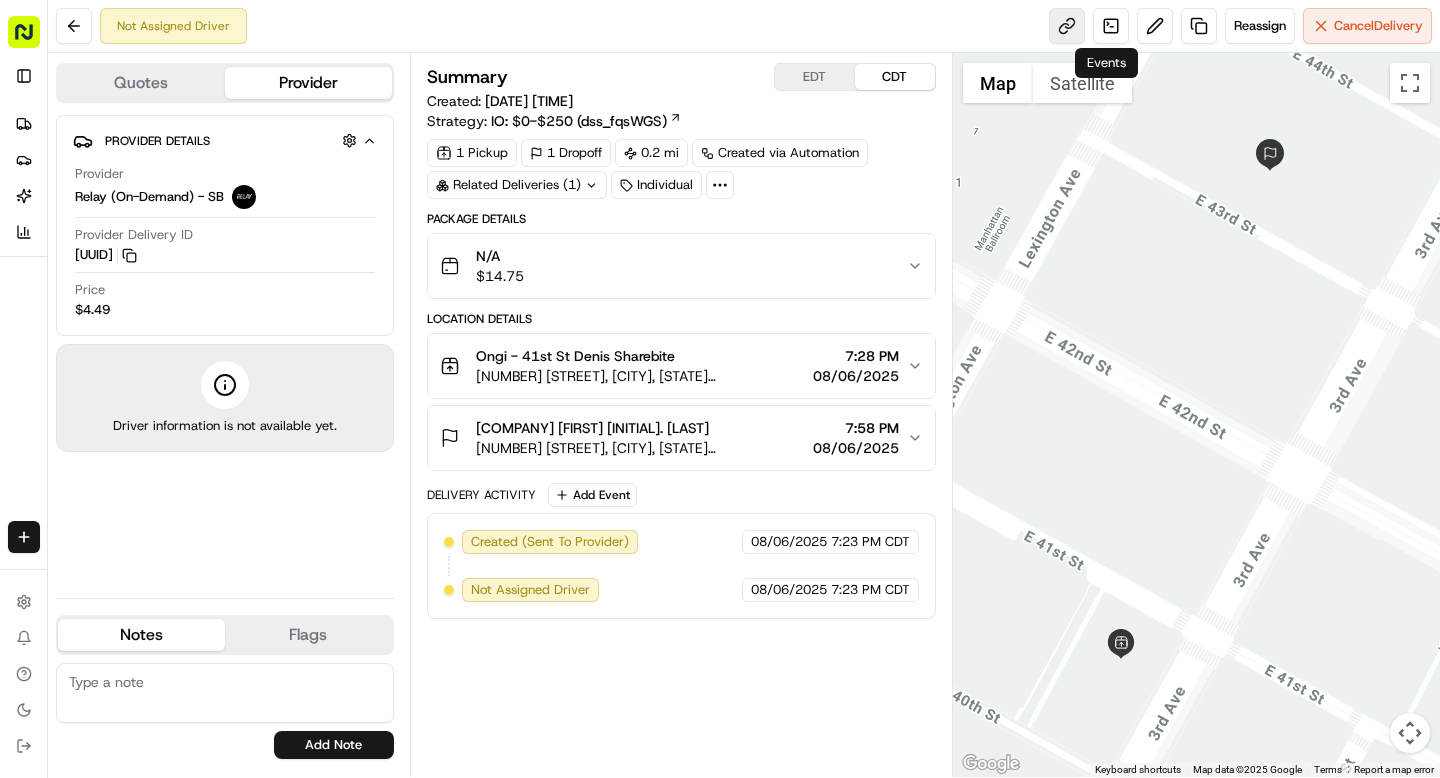 click at bounding box center (1067, 26) 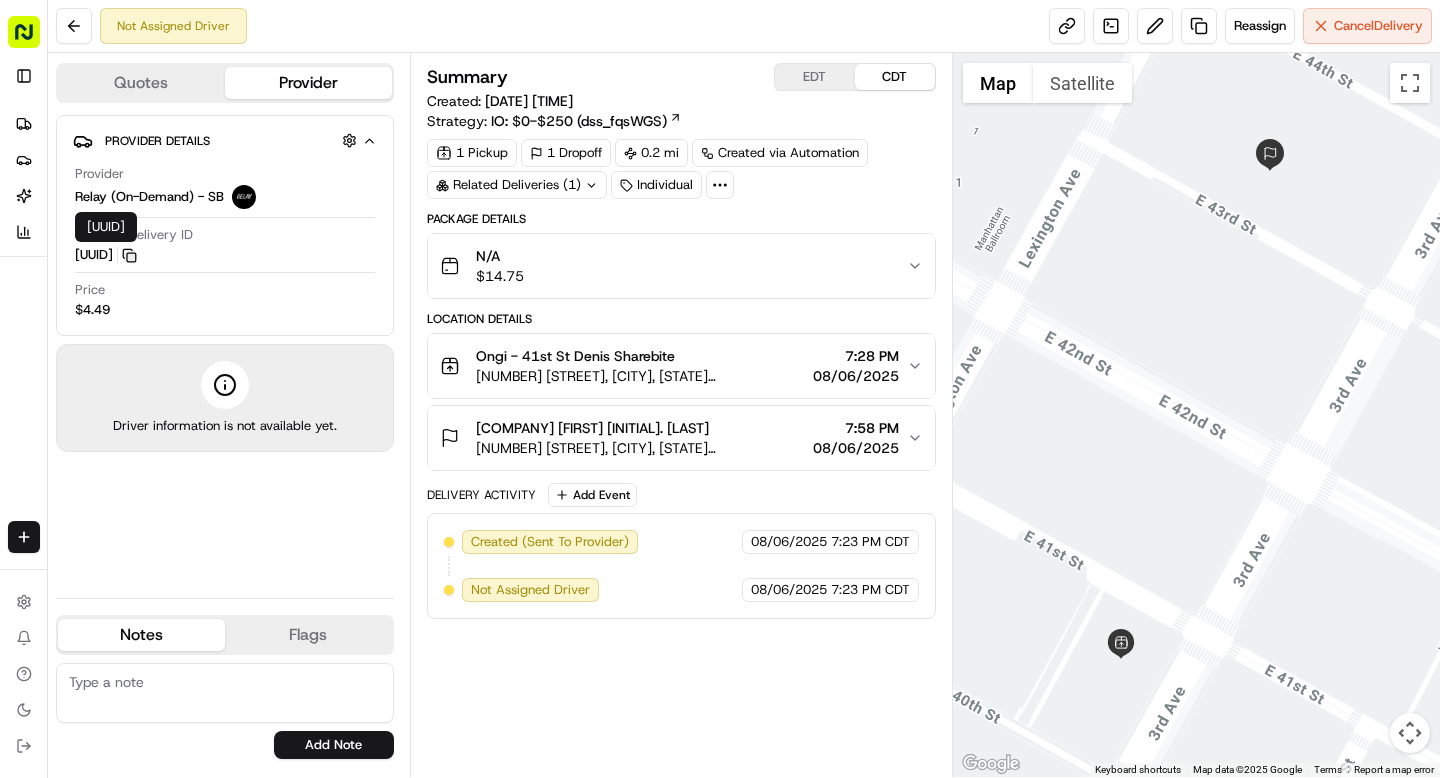 click 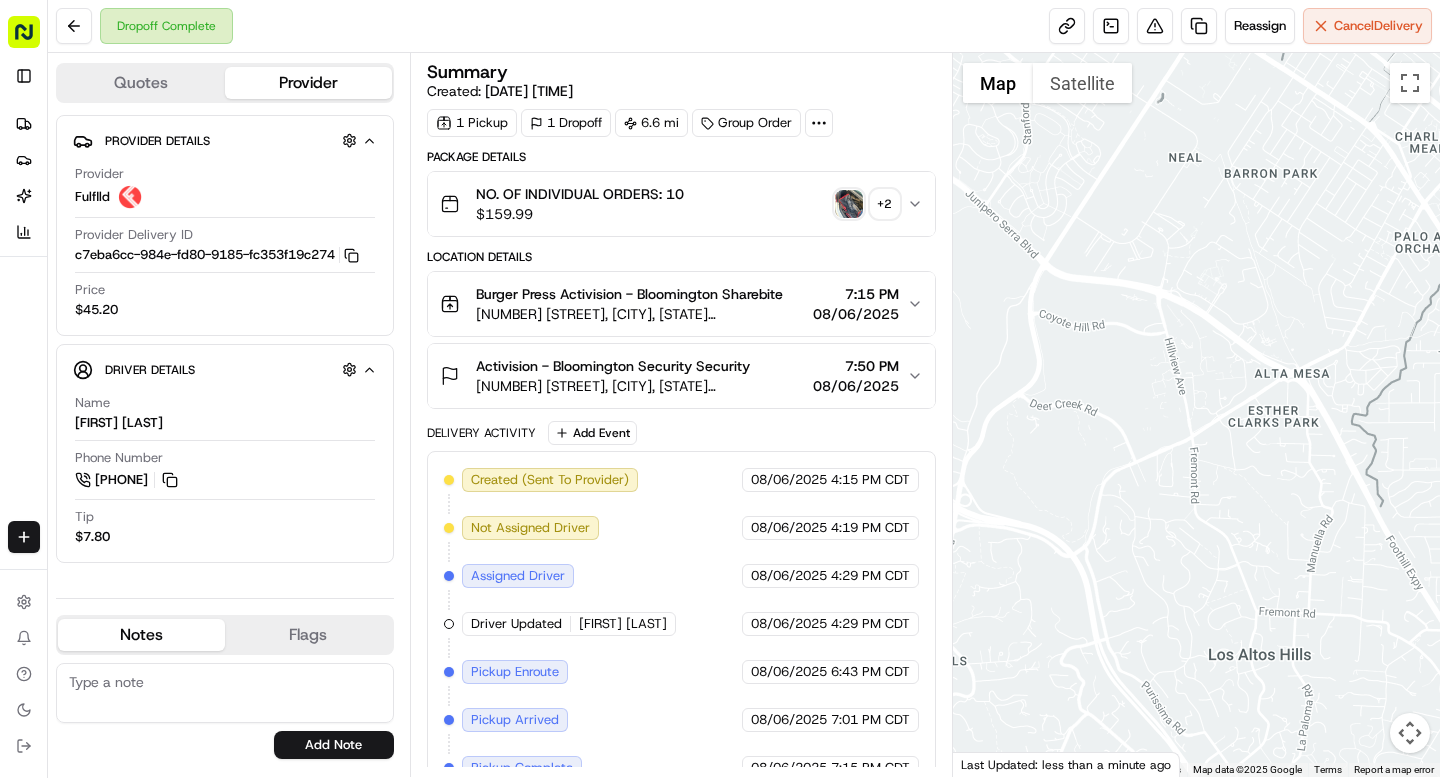 scroll, scrollTop: 0, scrollLeft: 0, axis: both 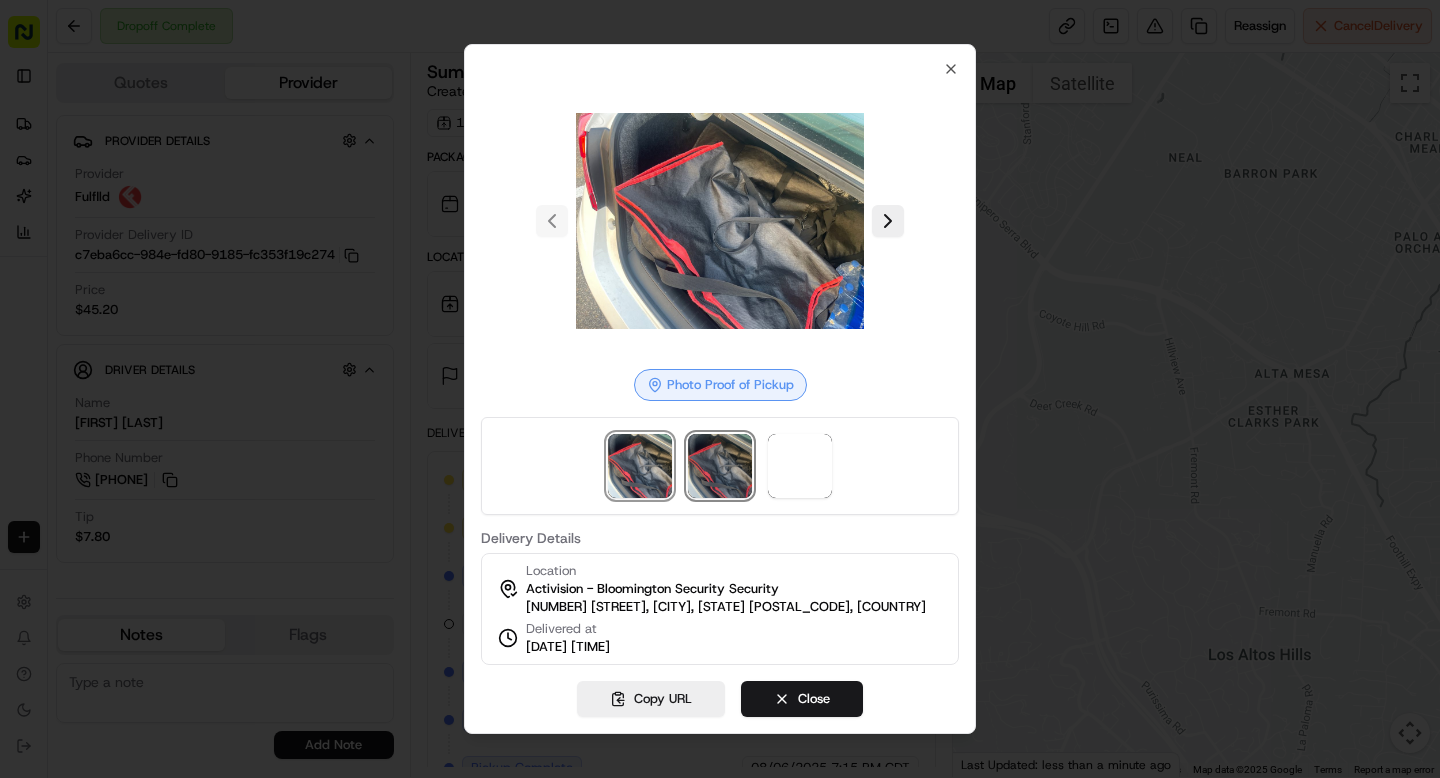 click at bounding box center [720, 466] 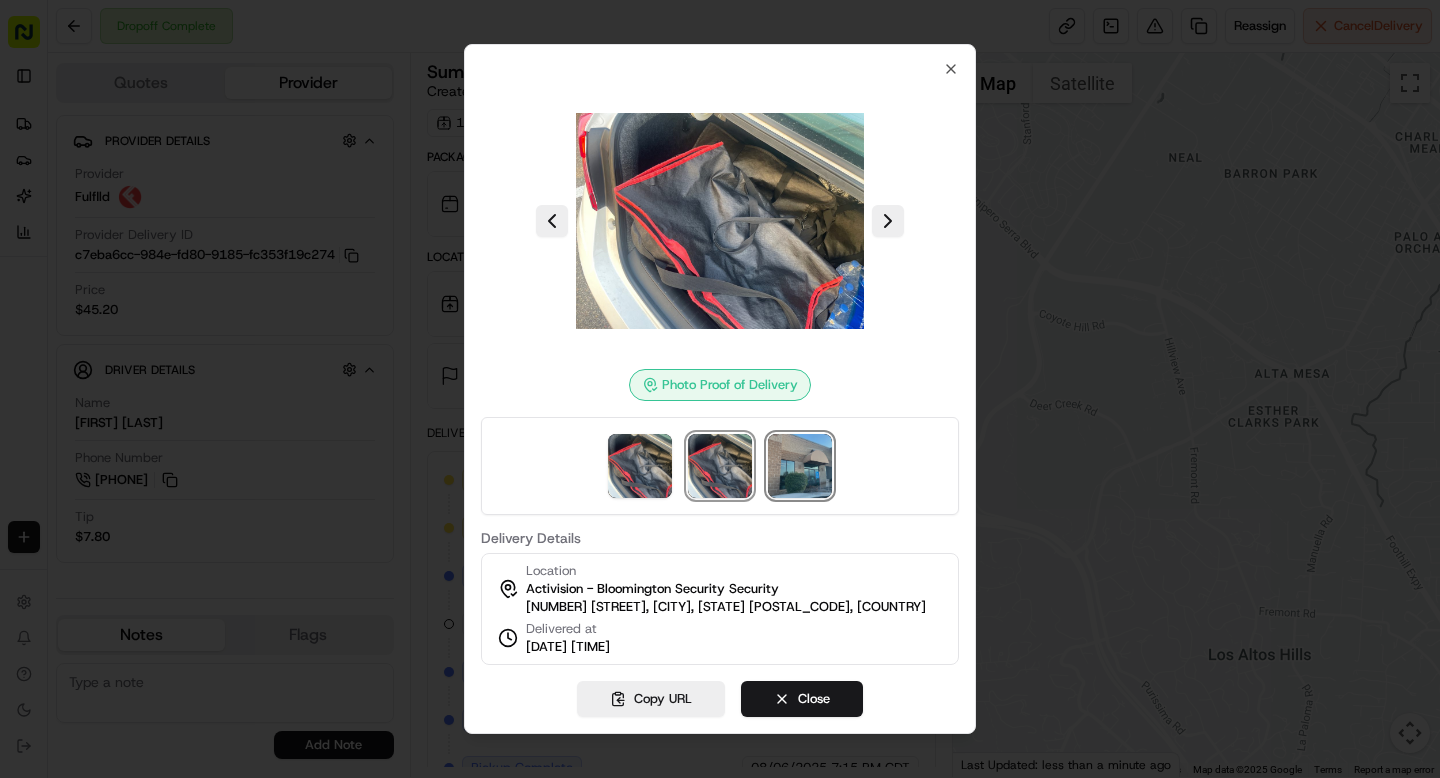 click at bounding box center [800, 466] 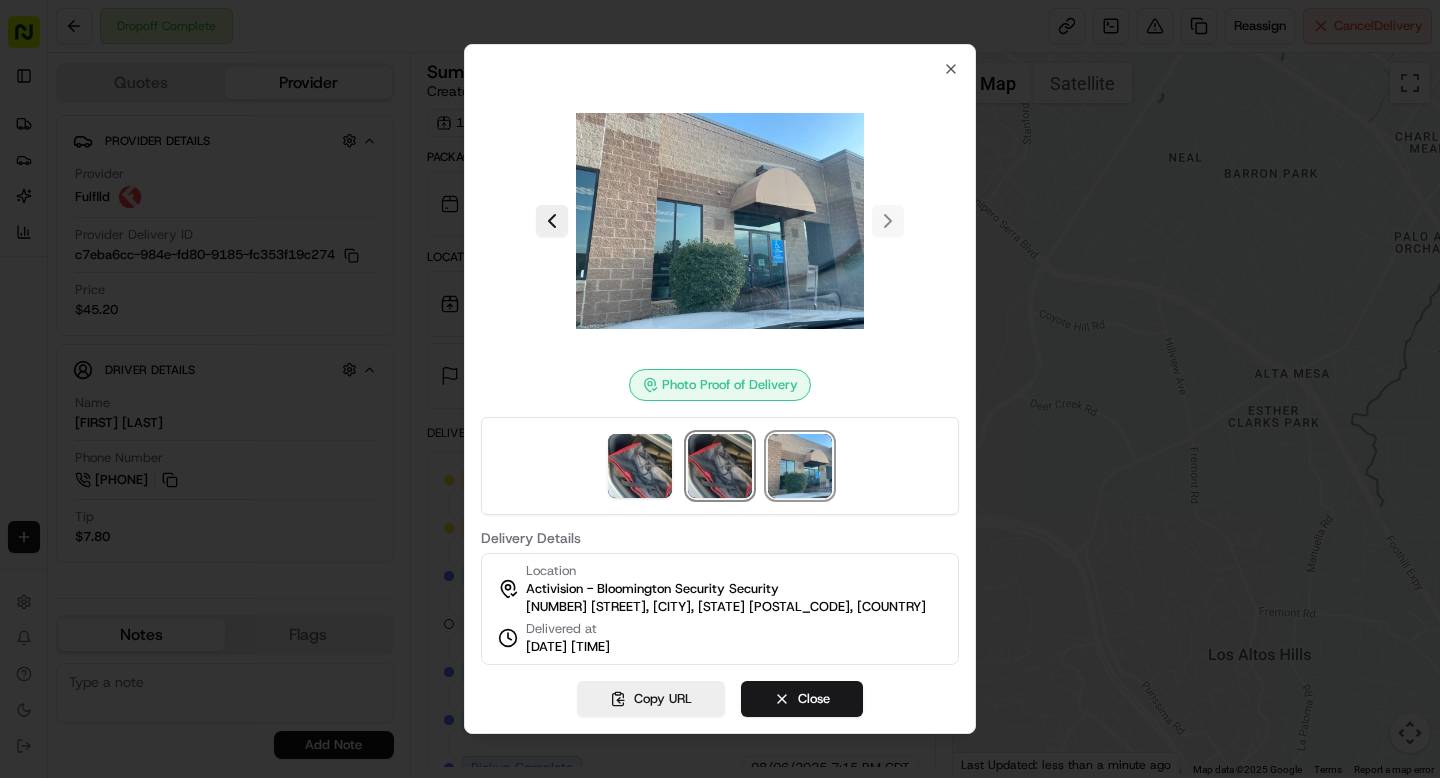 click at bounding box center (720, 466) 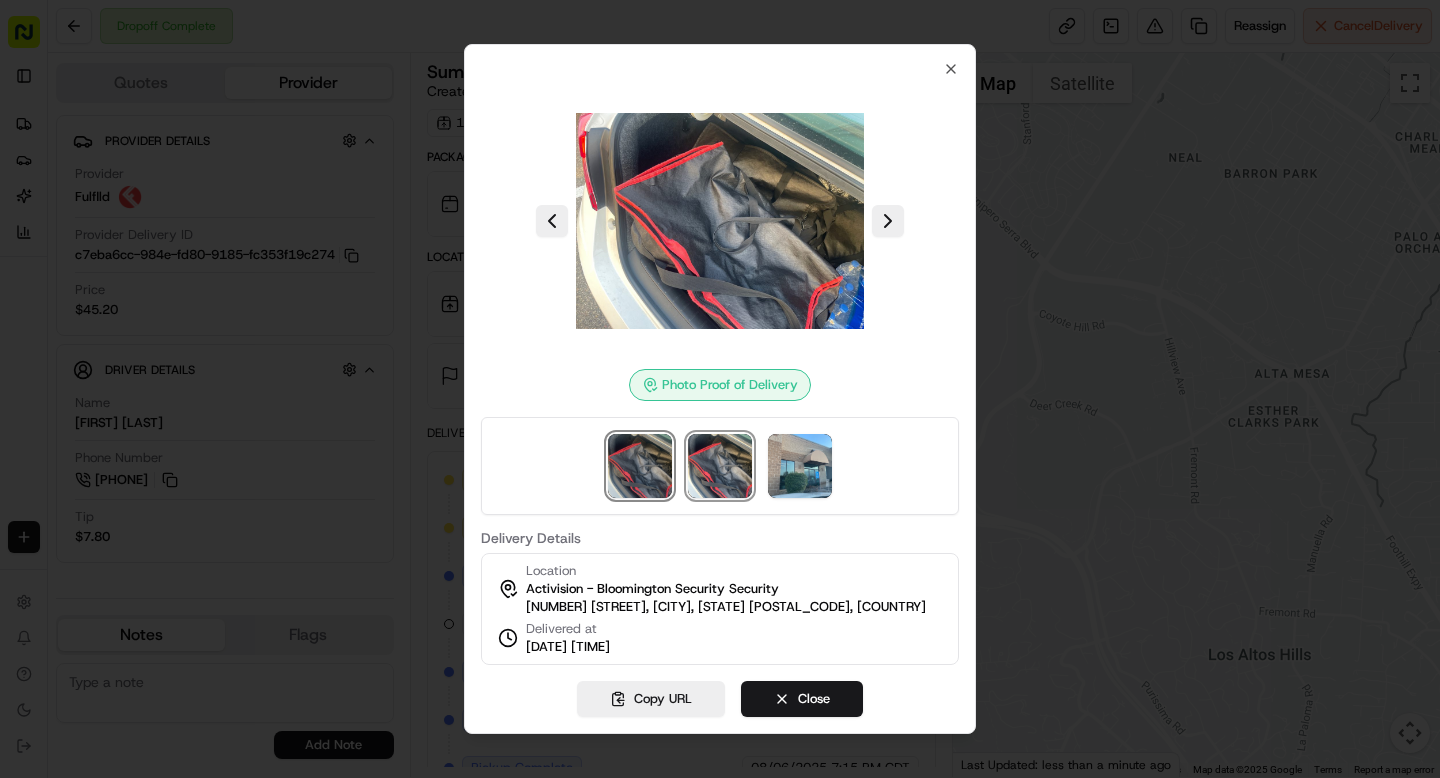 click at bounding box center [640, 466] 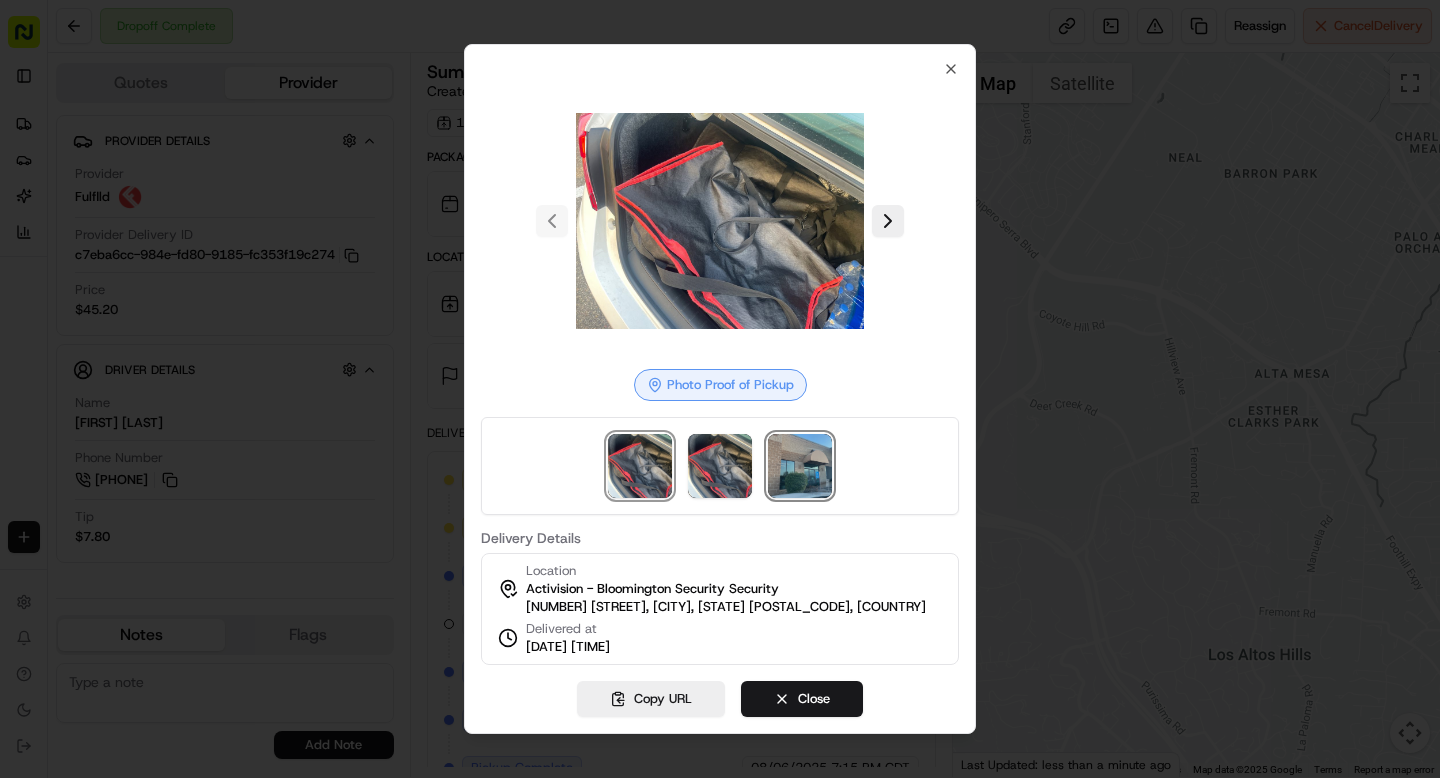 click at bounding box center [800, 466] 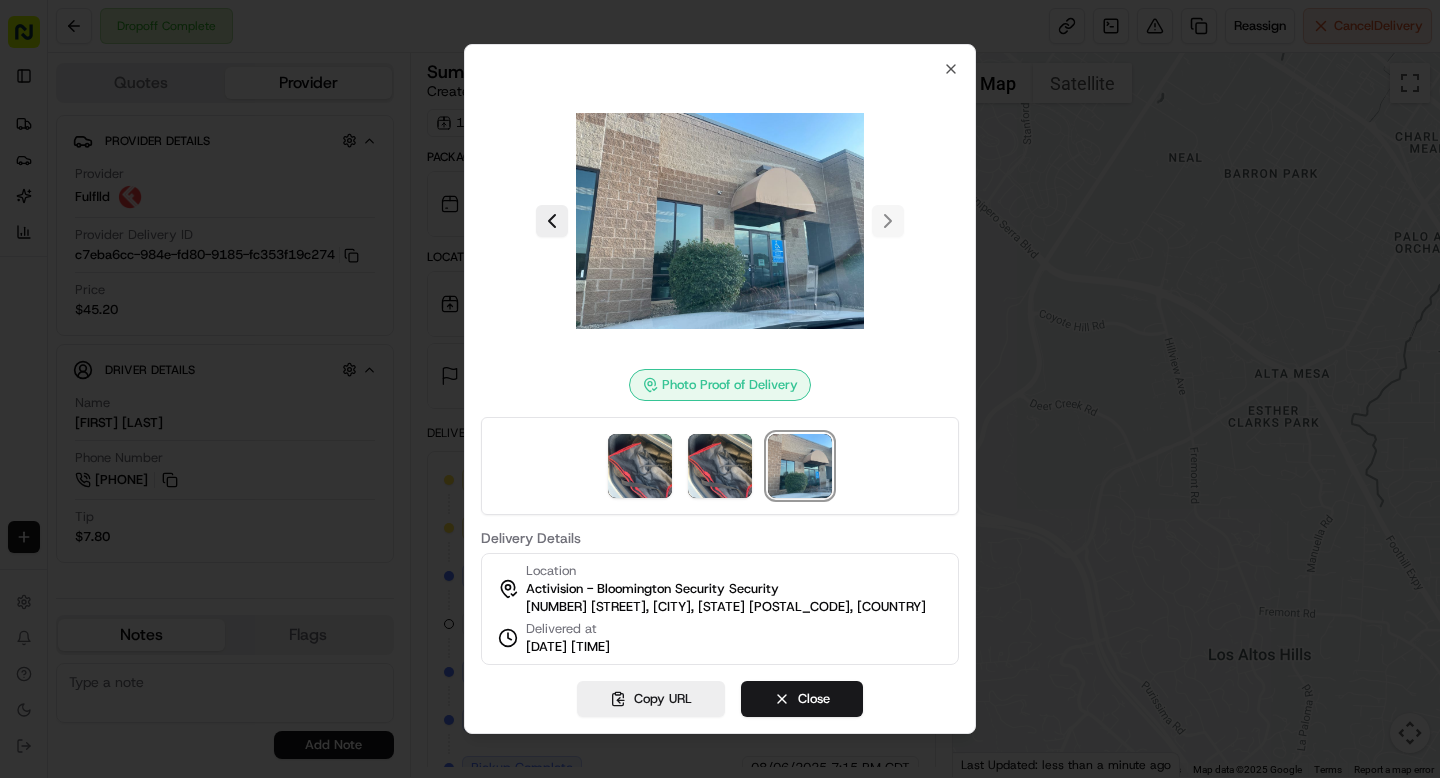 click at bounding box center (720, 466) 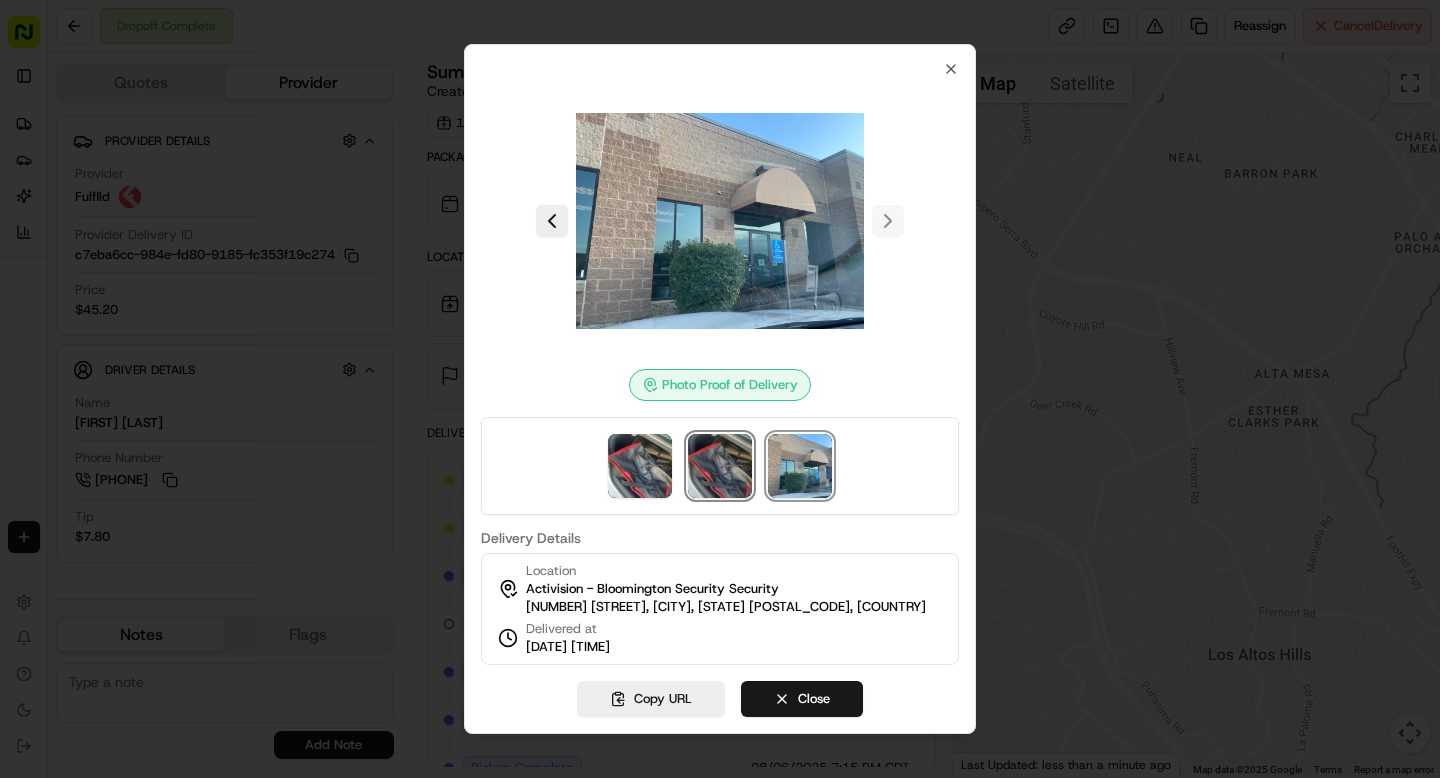 click at bounding box center (720, 466) 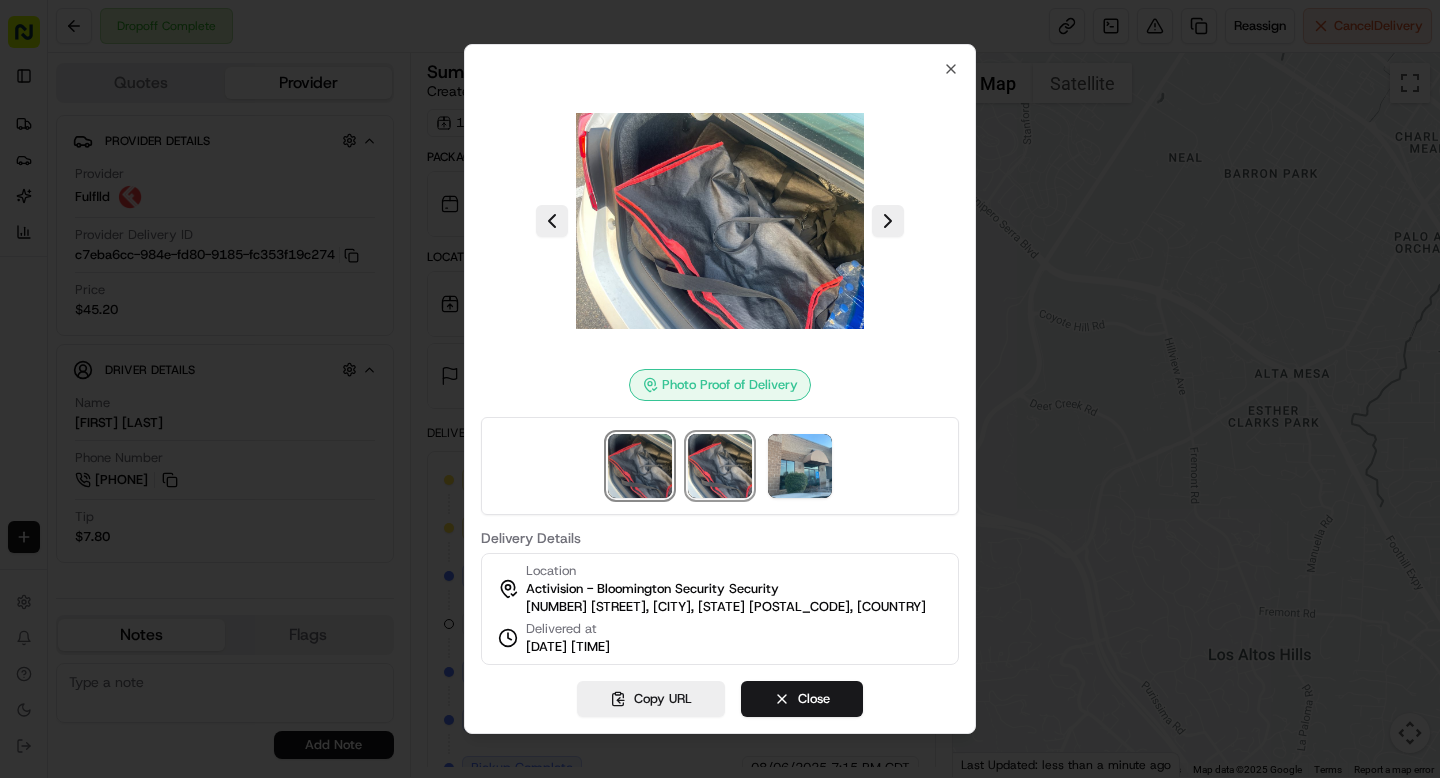 click at bounding box center (640, 466) 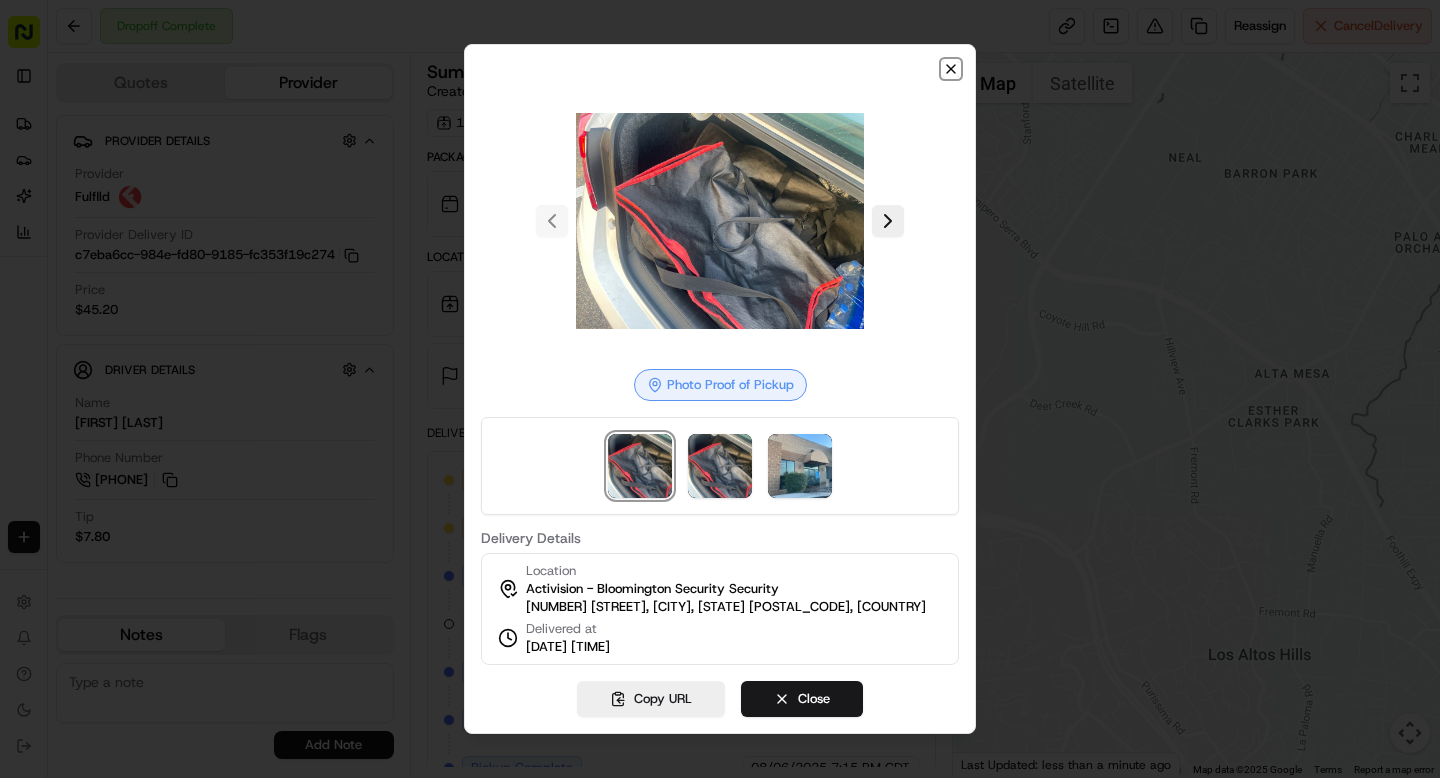 click 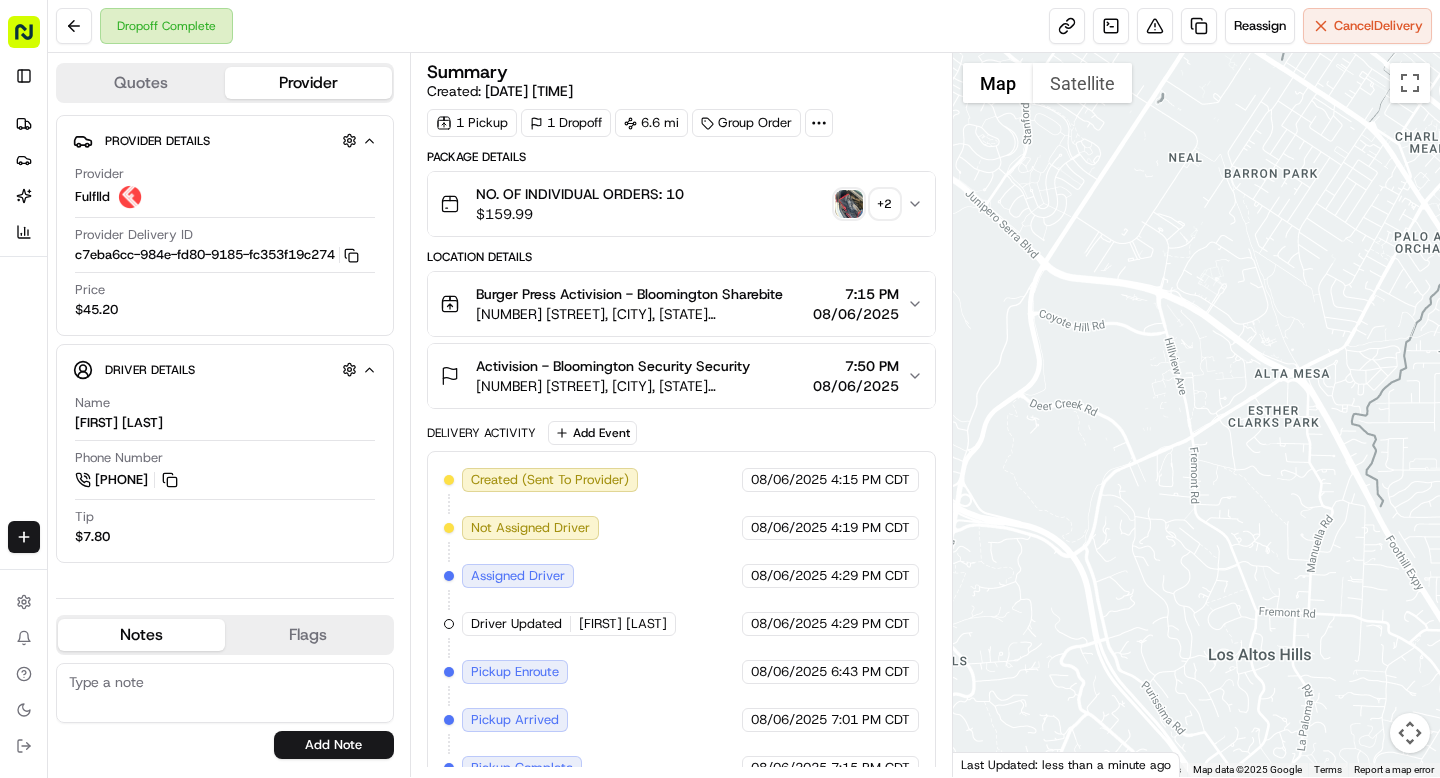 click at bounding box center (849, 204) 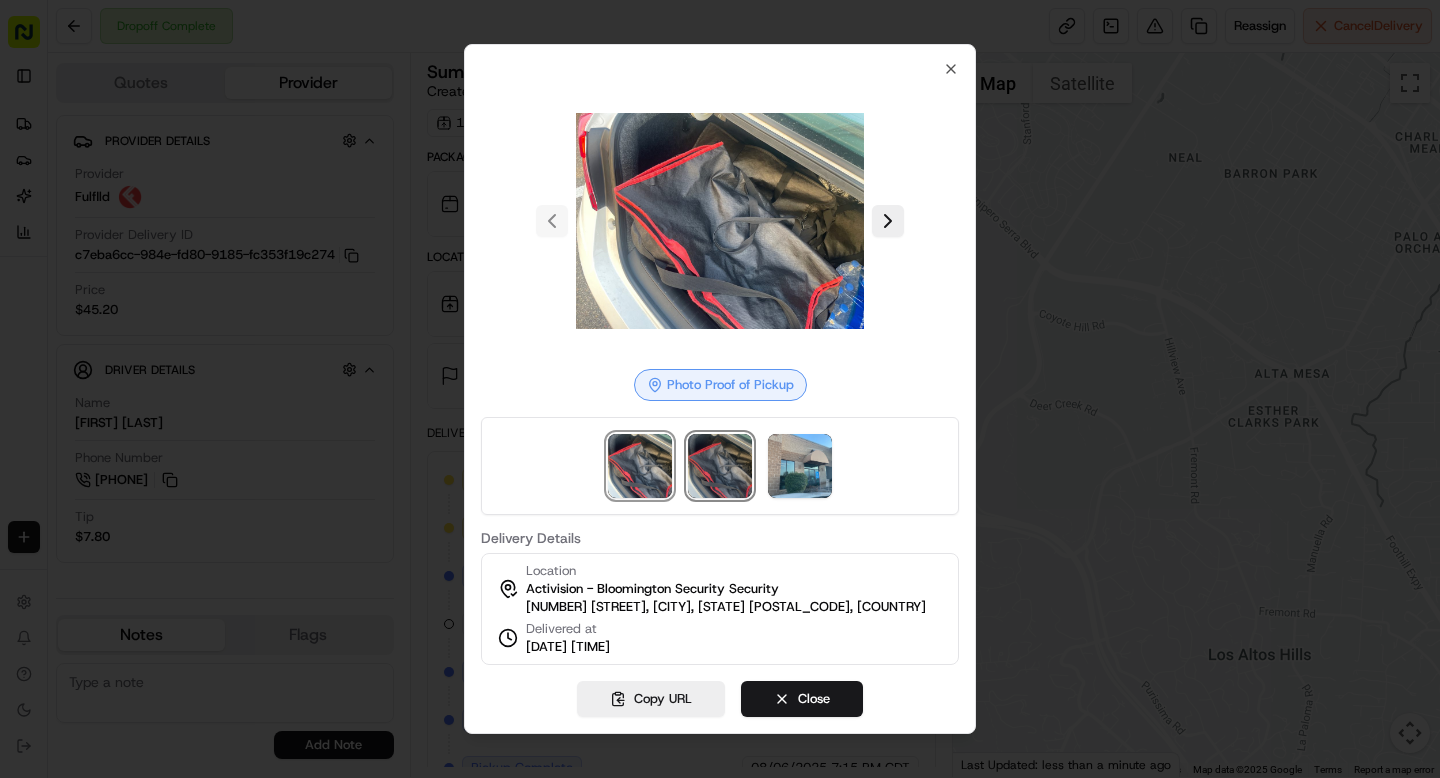 click at bounding box center [720, 466] 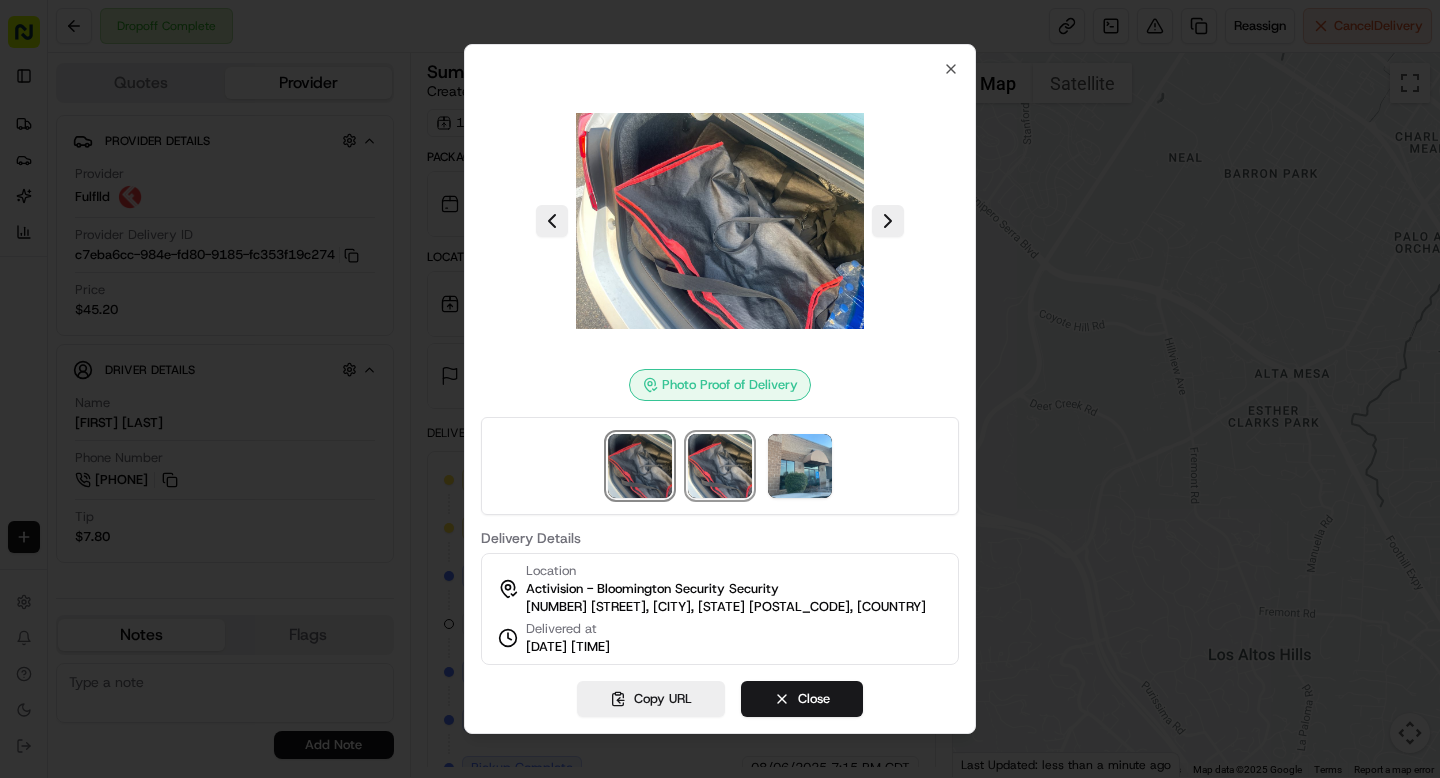 click at bounding box center [640, 466] 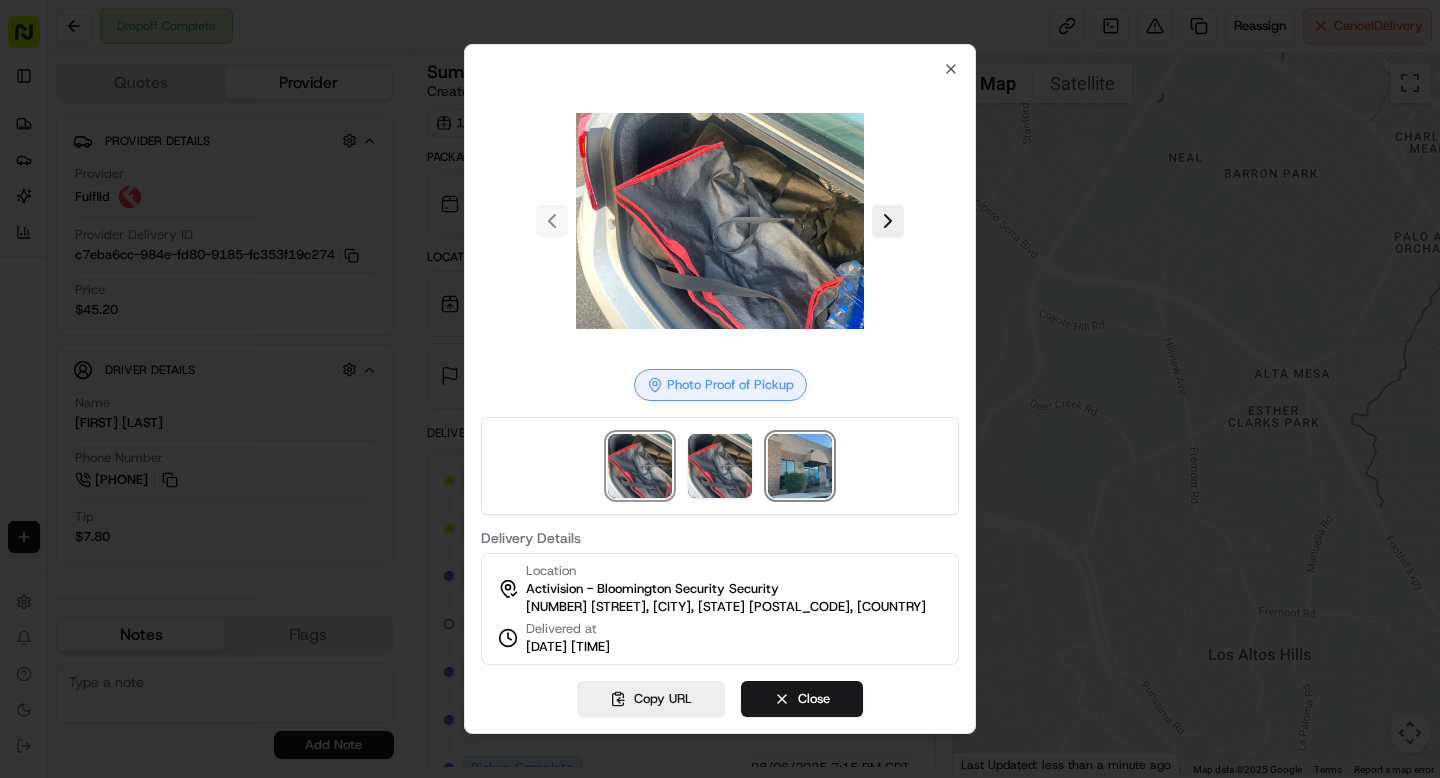 click at bounding box center (800, 466) 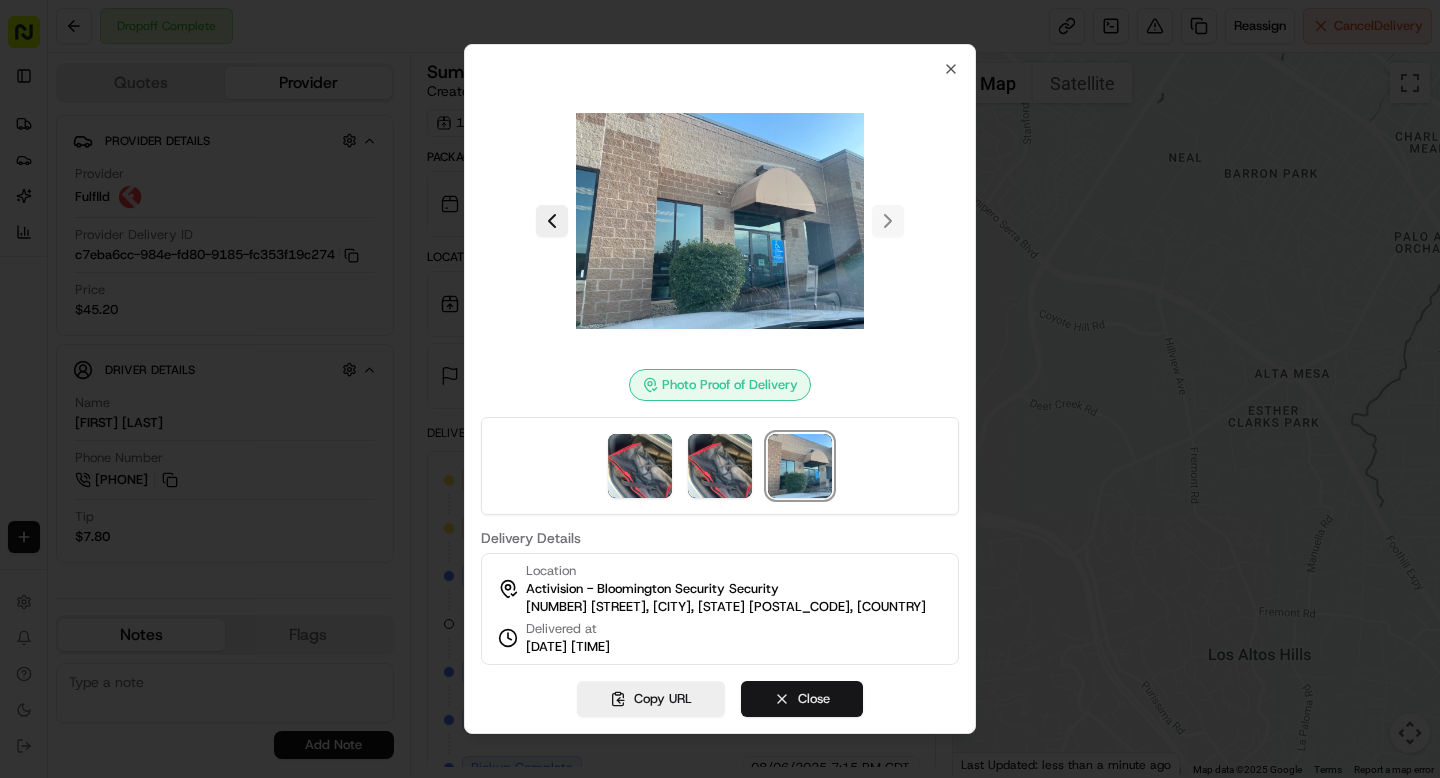click on "Close" at bounding box center [802, 699] 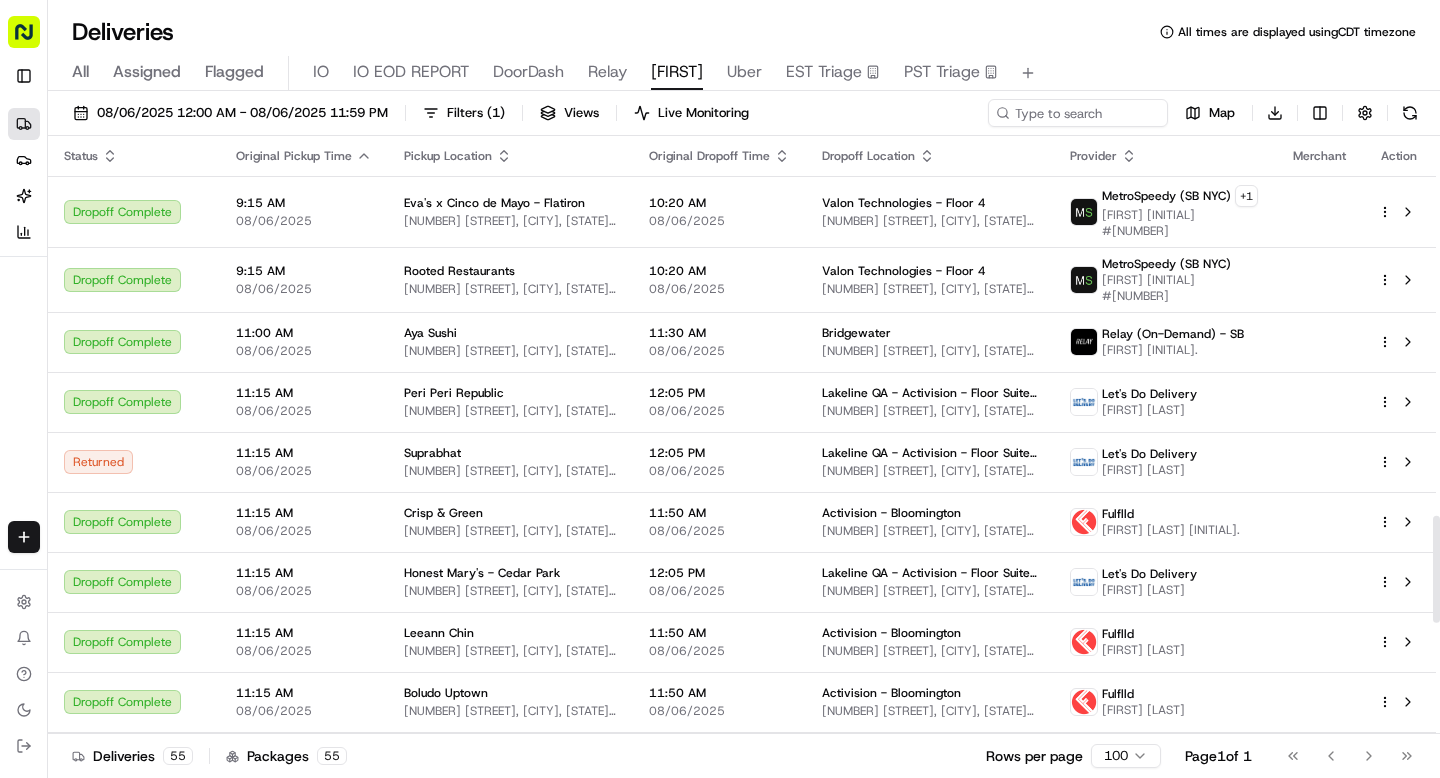 scroll, scrollTop: 0, scrollLeft: 0, axis: both 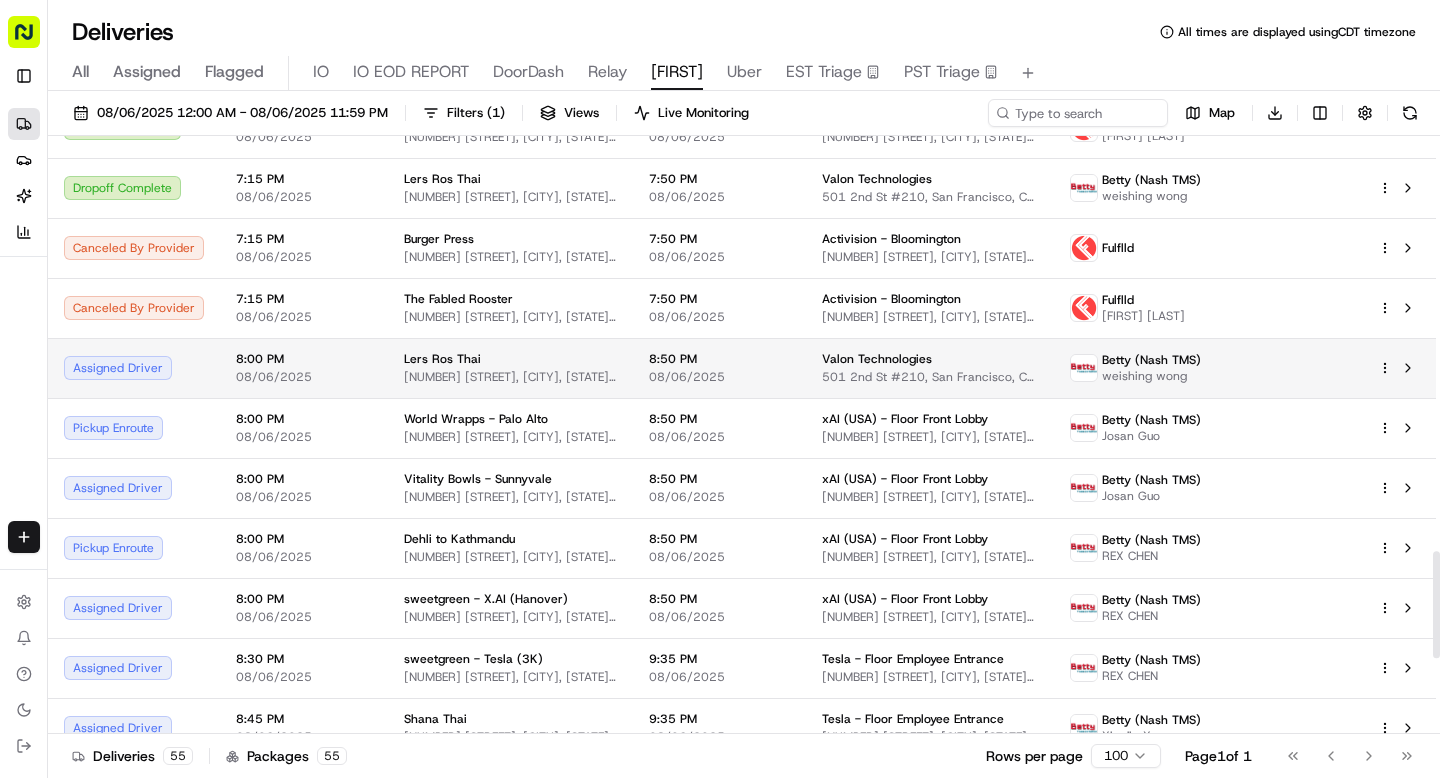 click on "Lers Ros Thai" at bounding box center (510, 359) 